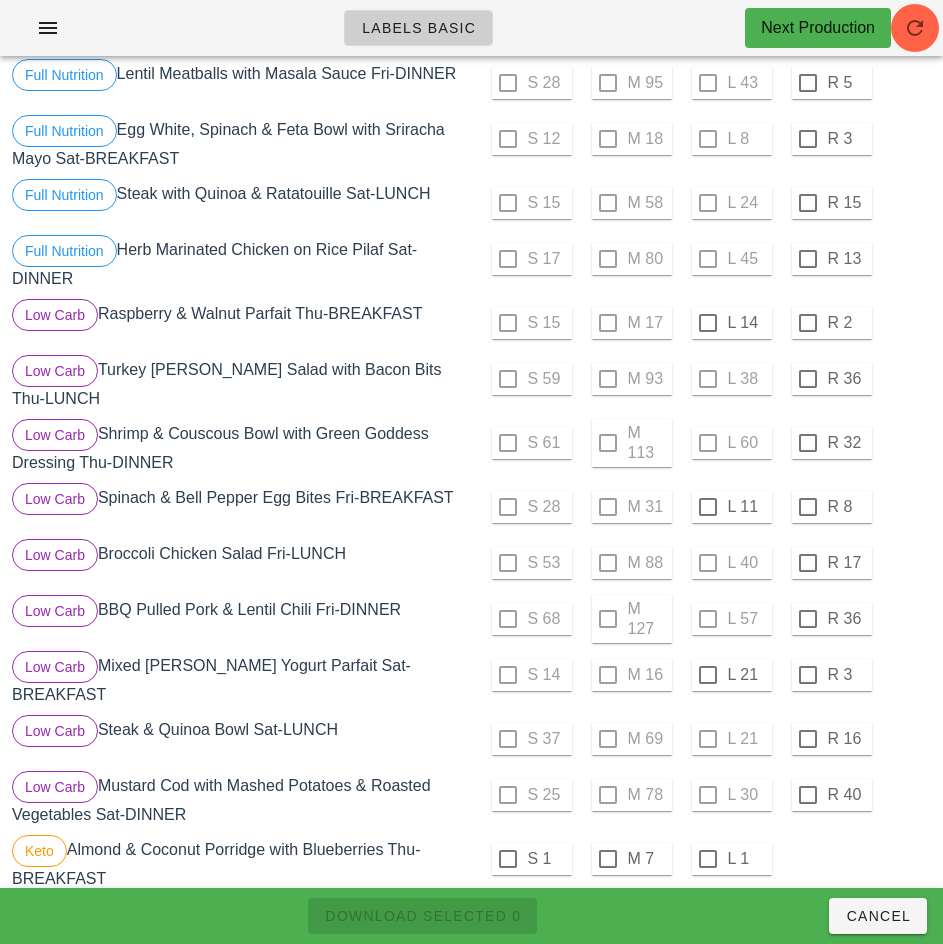 scroll, scrollTop: 472, scrollLeft: 0, axis: vertical 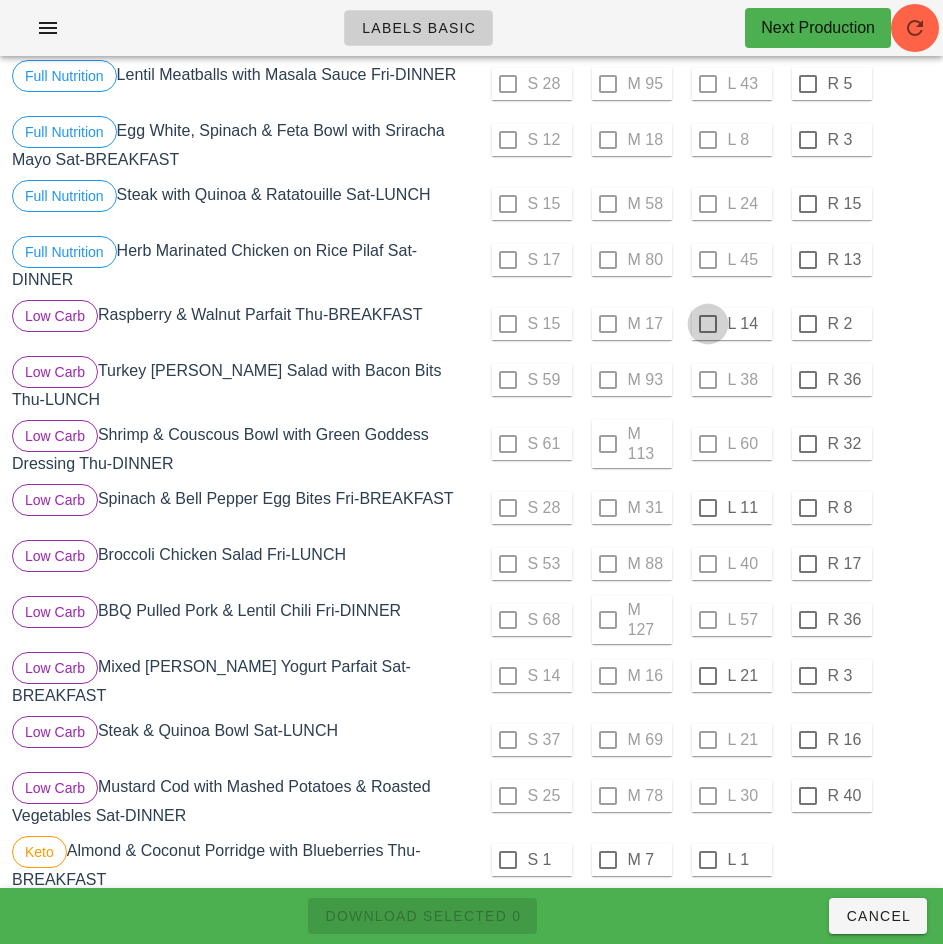 click at bounding box center [708, 324] 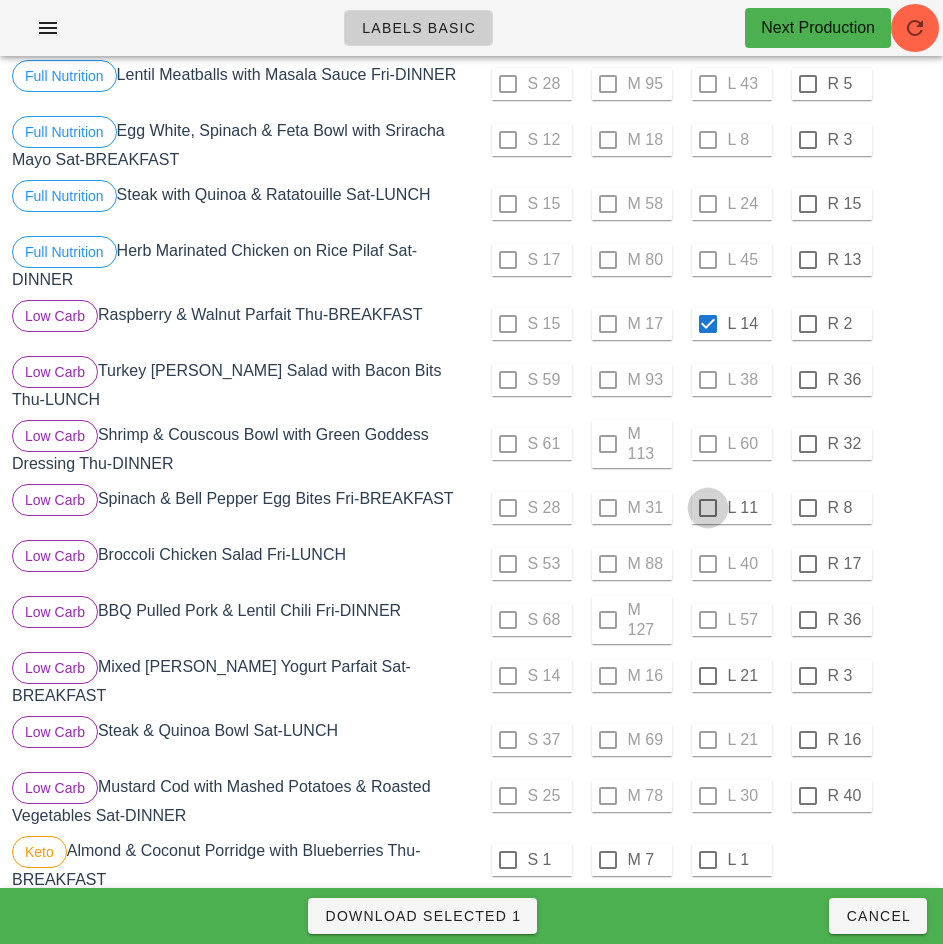 click at bounding box center [708, 508] 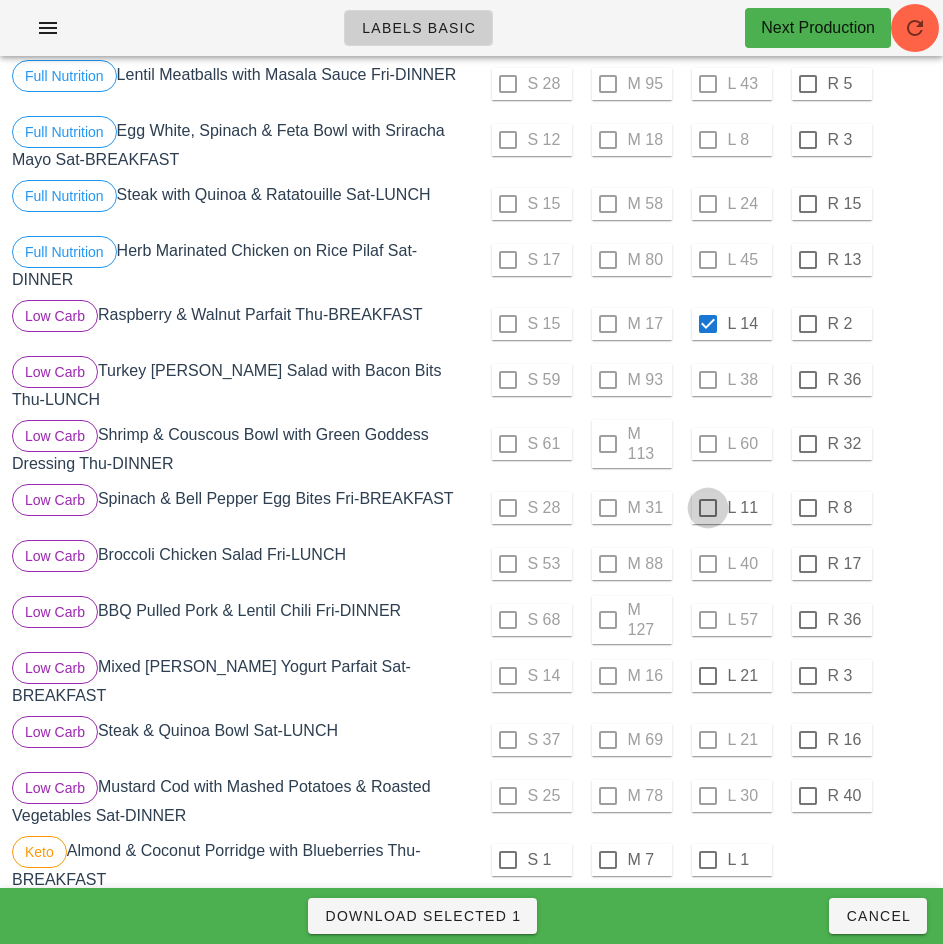 checkbox on "true" 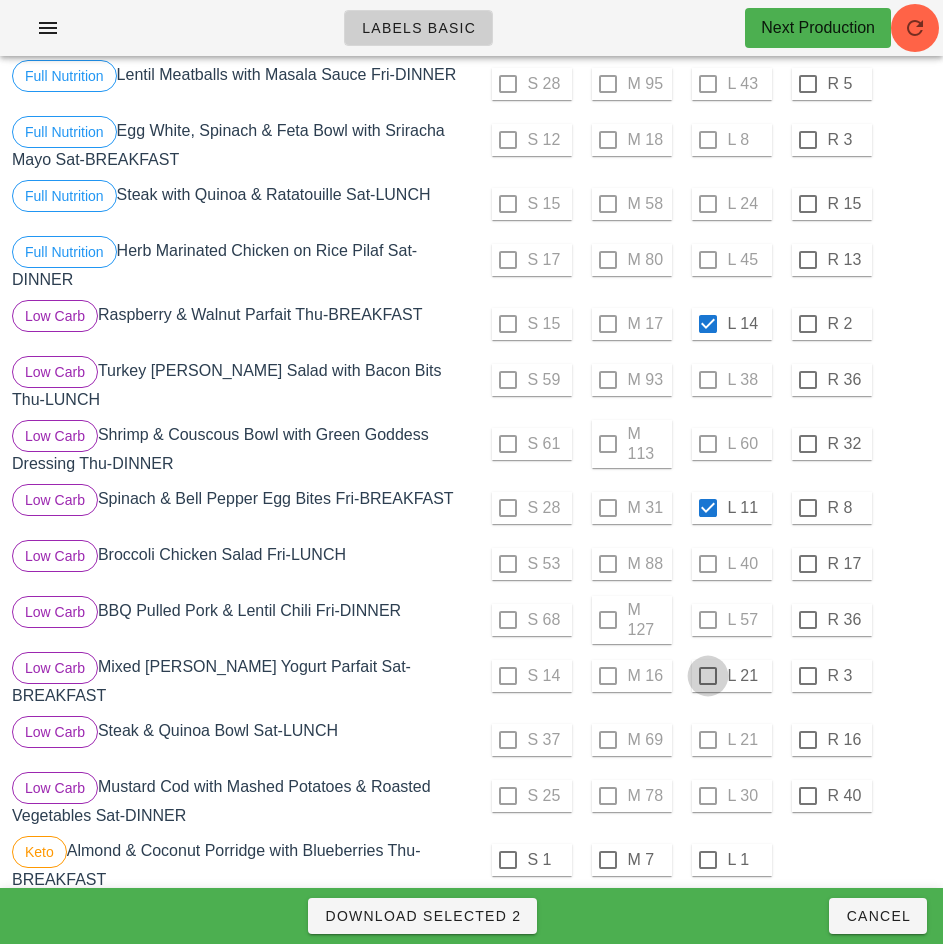 click at bounding box center (708, 676) 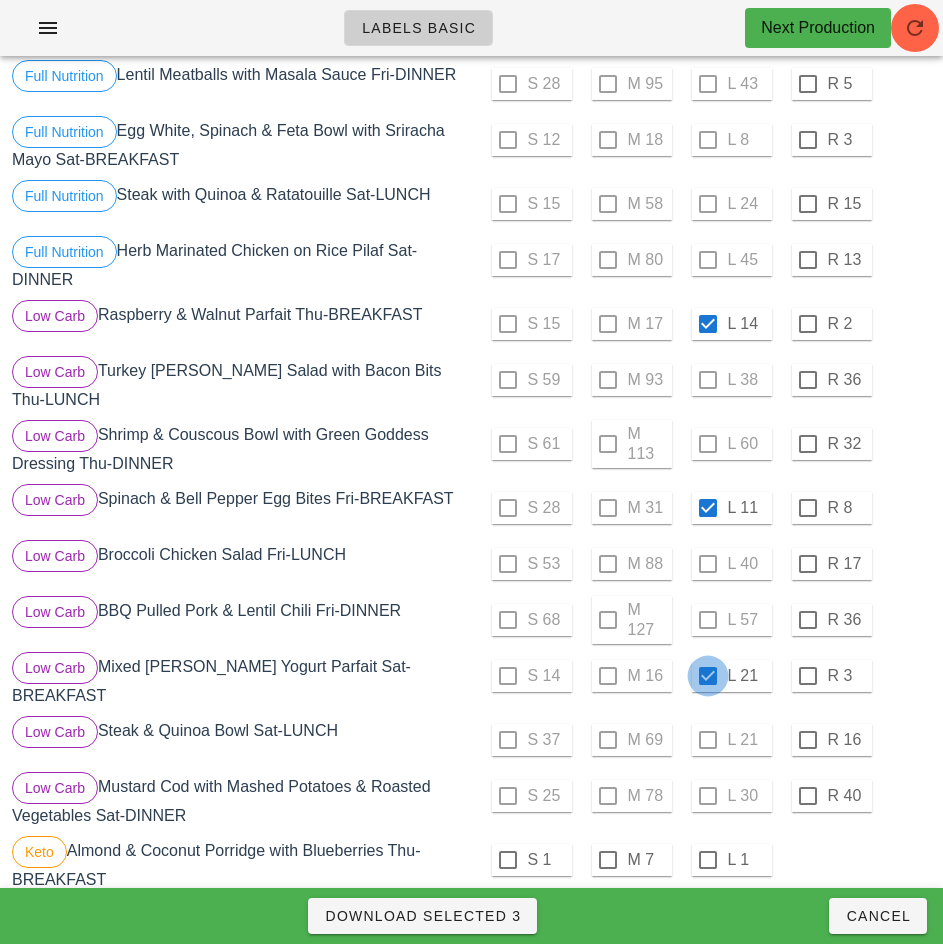 checkbox on "true" 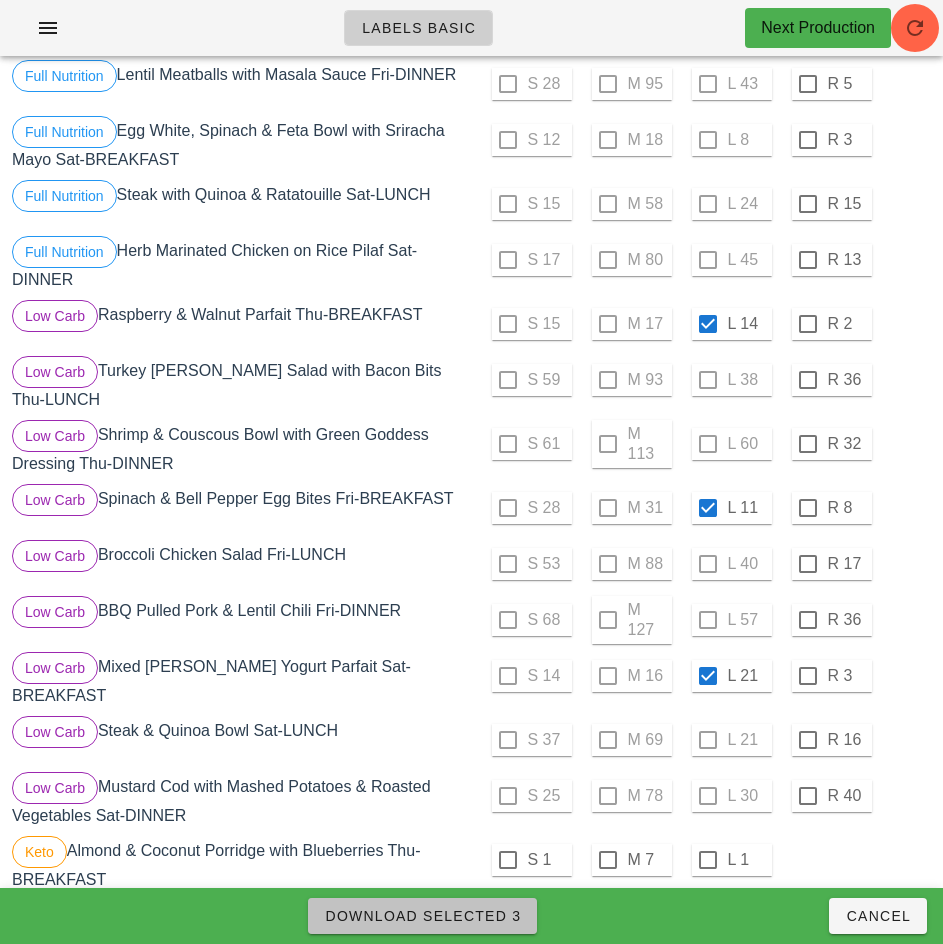 click on "Download Selected 3" at bounding box center (422, 916) 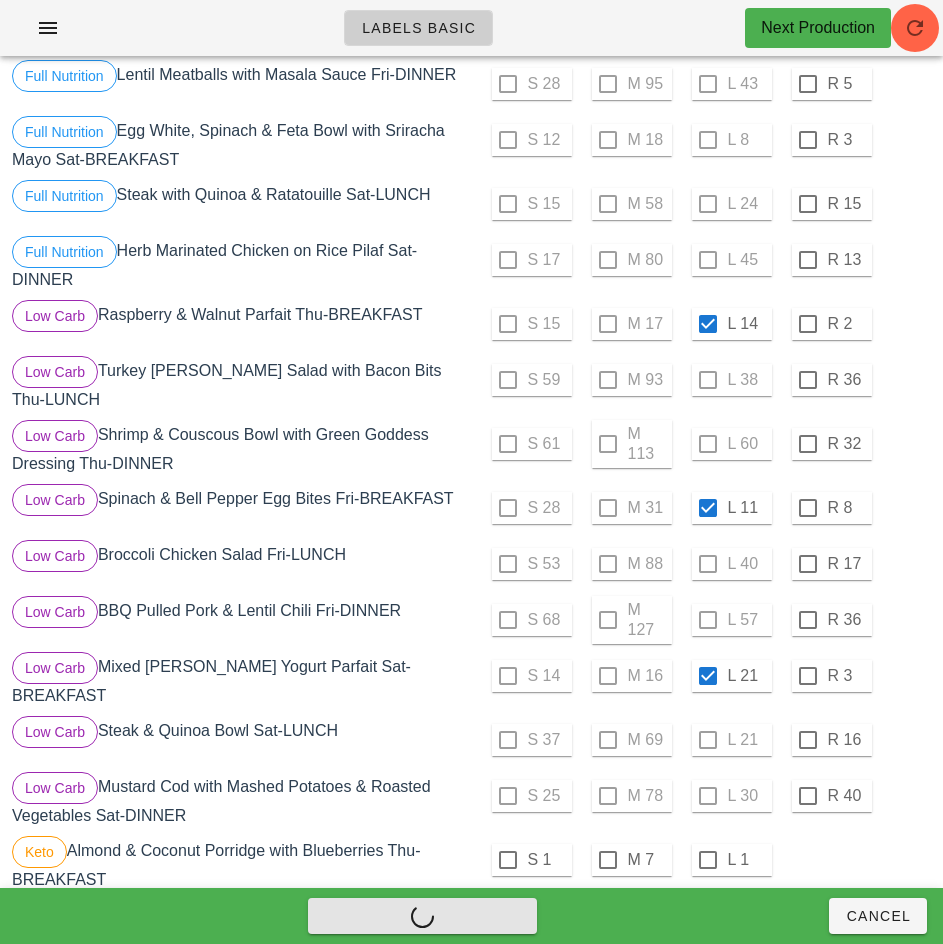 checkbox on "false" 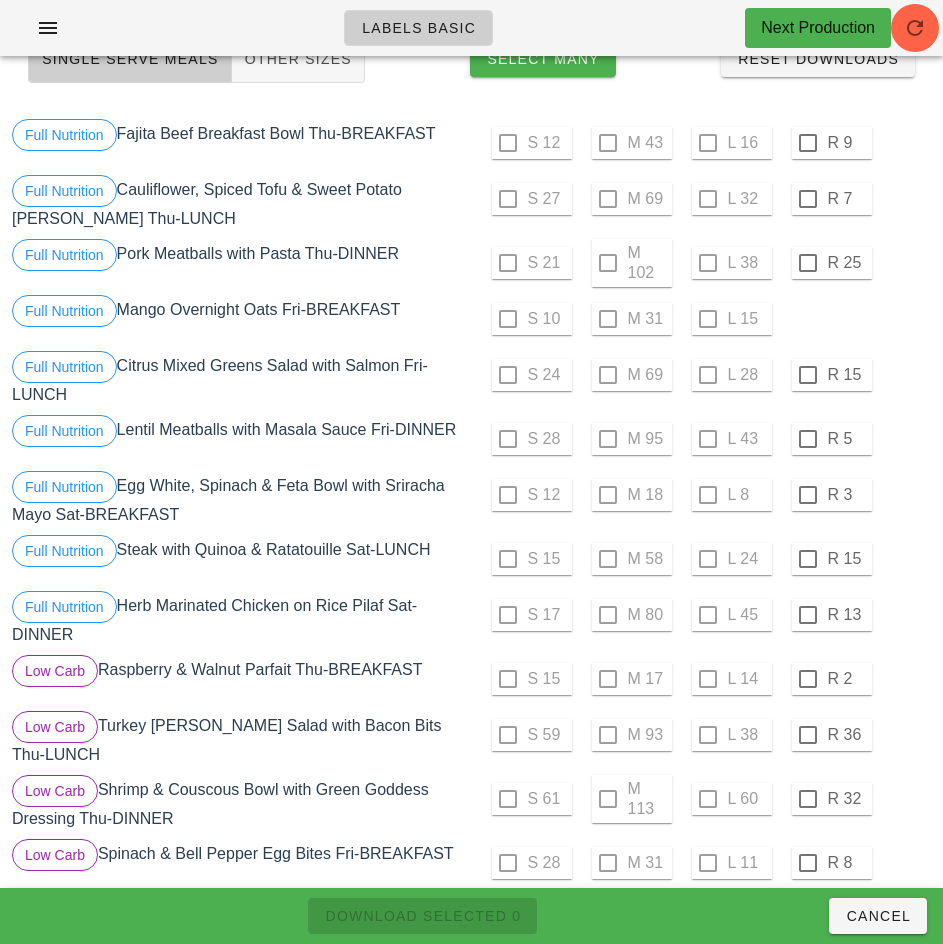 scroll, scrollTop: 0, scrollLeft: 0, axis: both 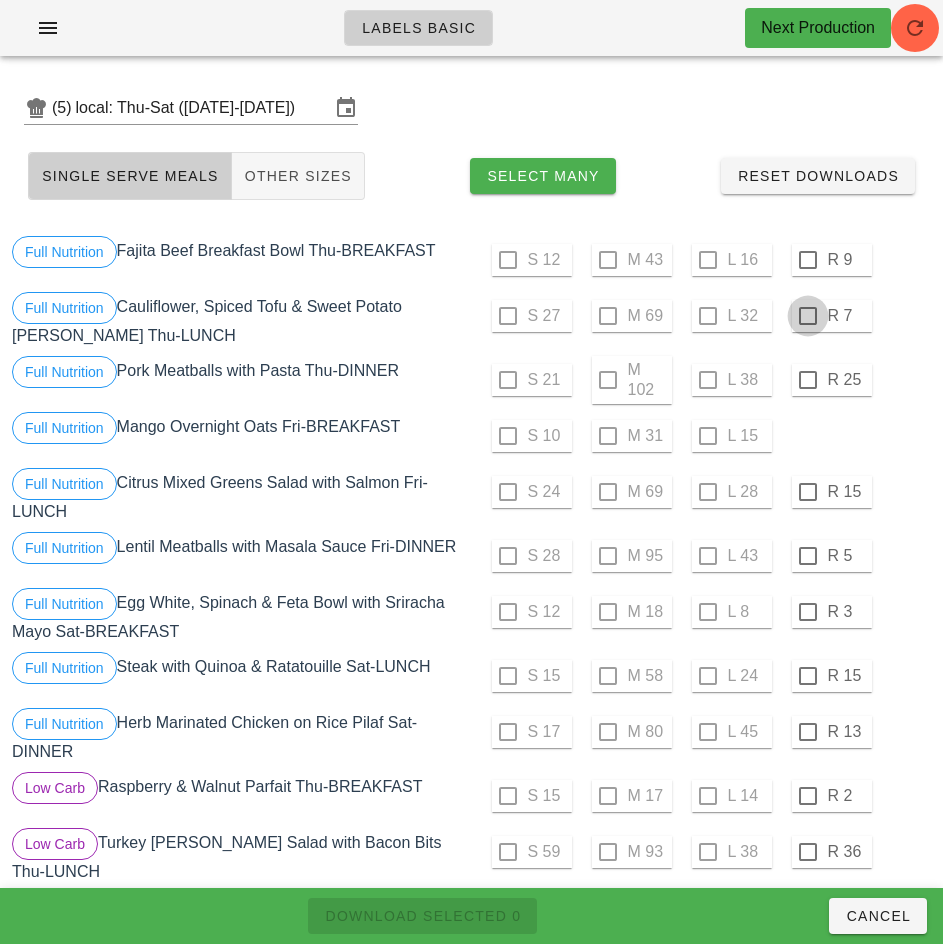 click at bounding box center [808, 260] 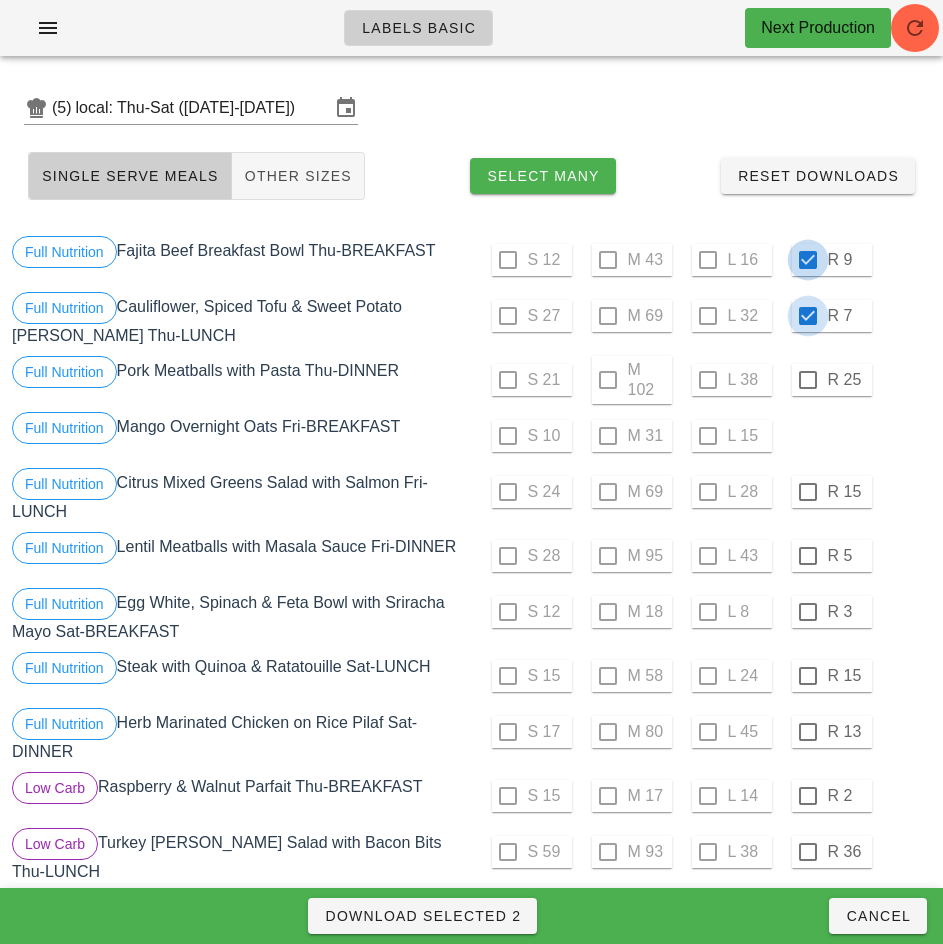 checkbox on "true" 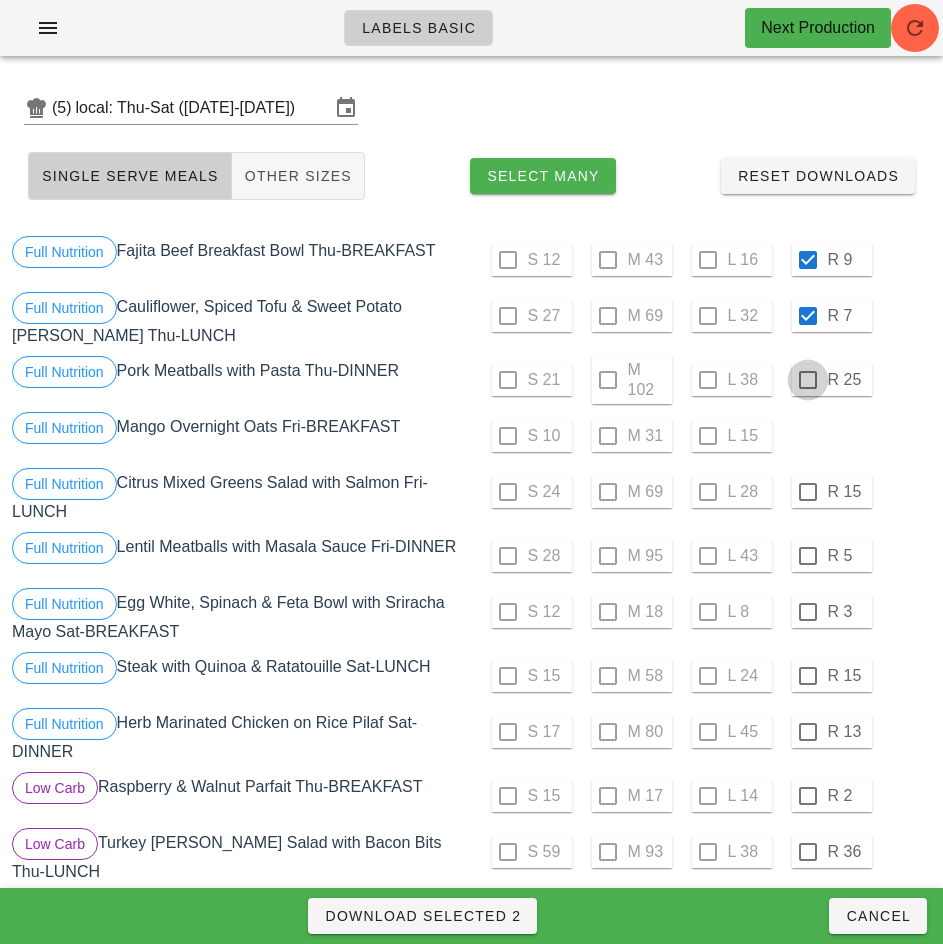 click at bounding box center (808, 380) 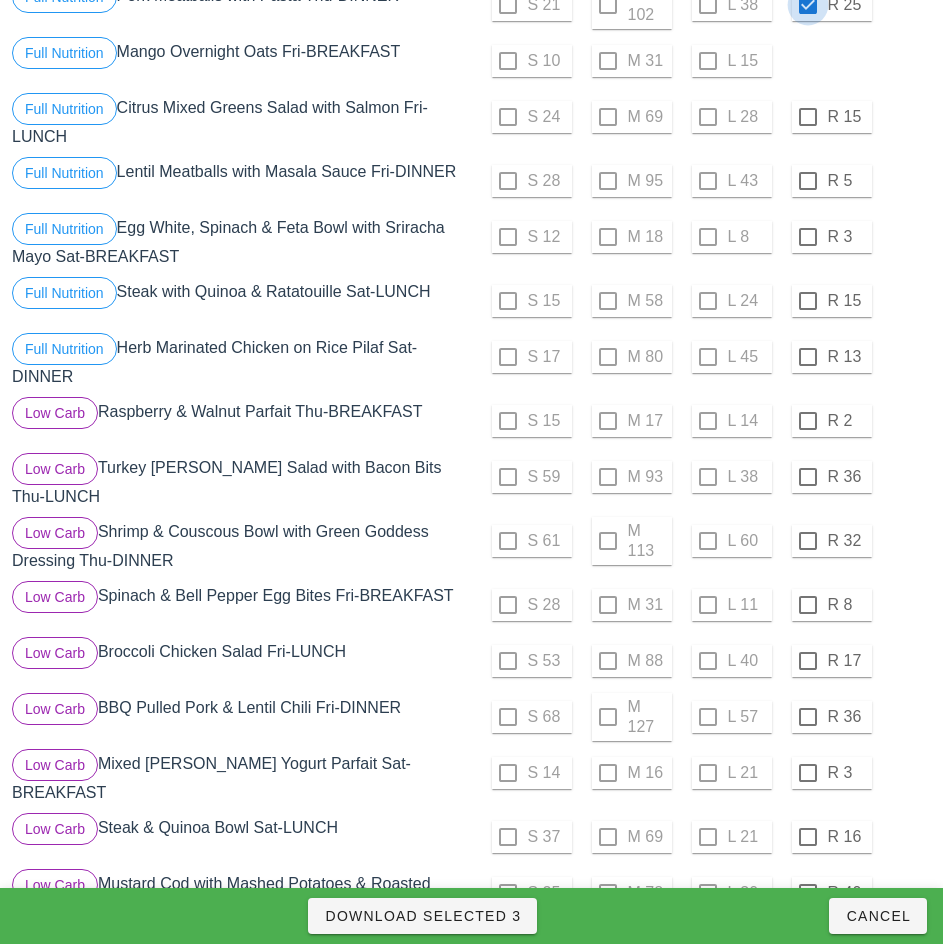 scroll, scrollTop: 384, scrollLeft: 0, axis: vertical 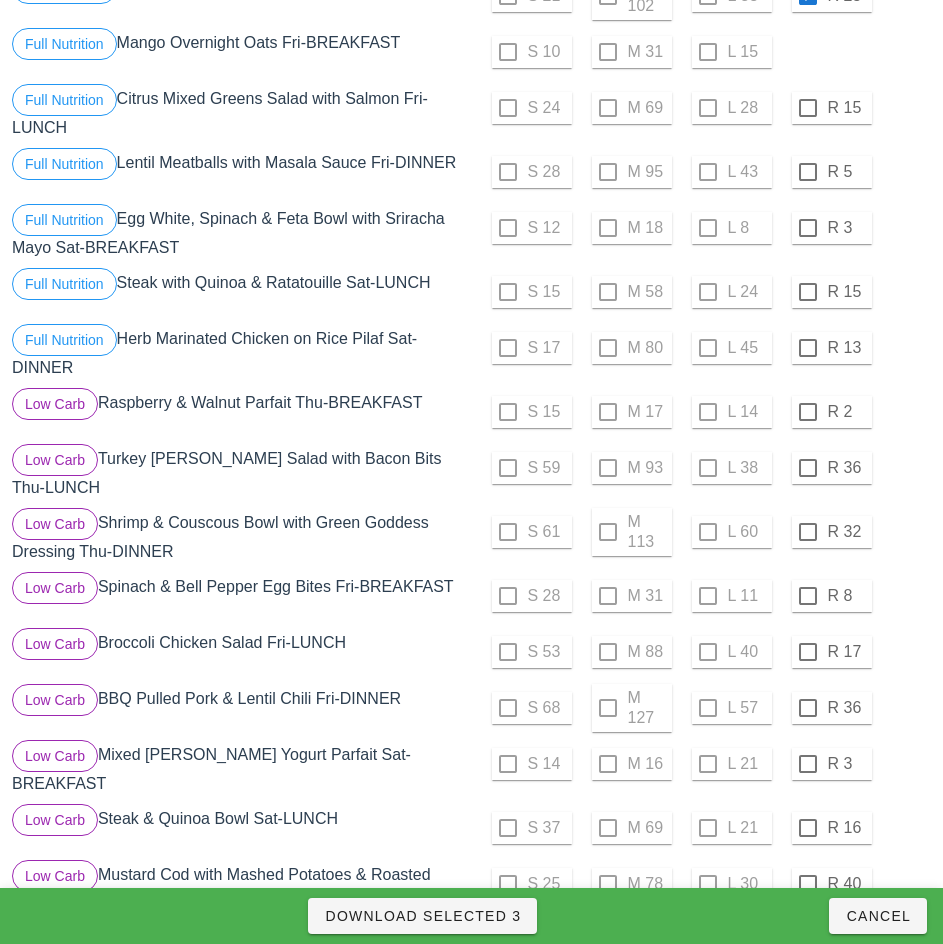 click on "R 2" at bounding box center [832, 412] 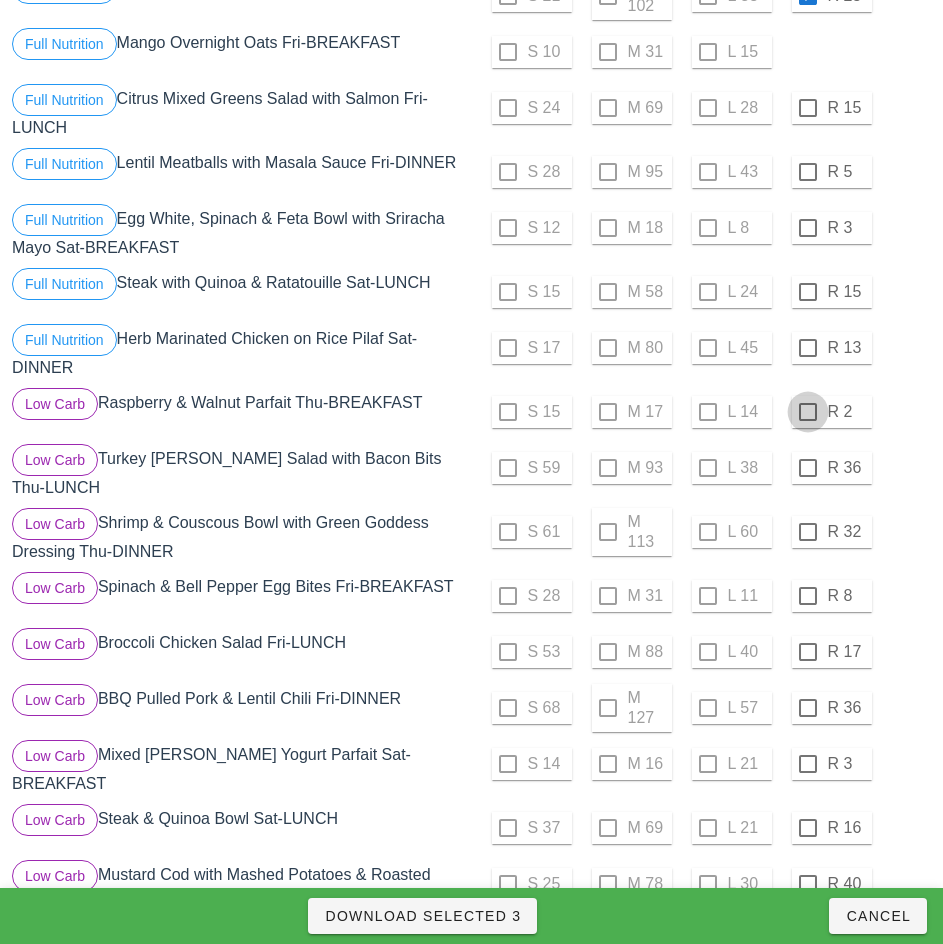 click at bounding box center [808, 412] 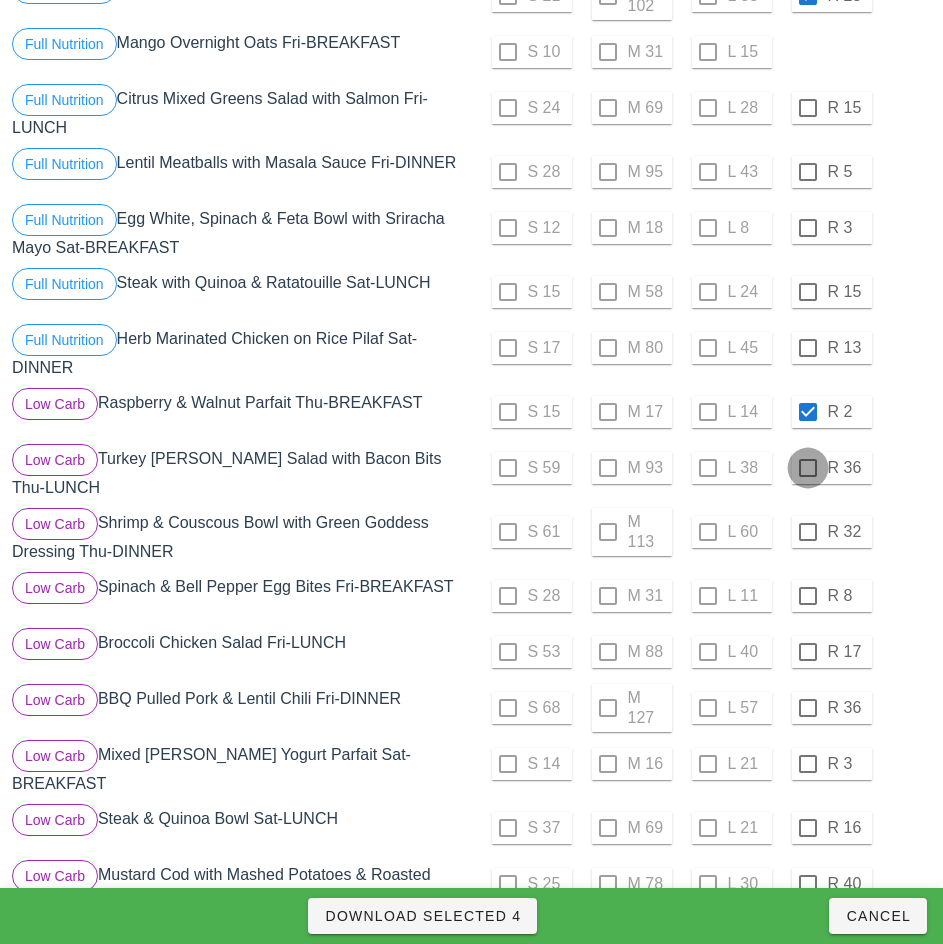 click at bounding box center (808, 468) 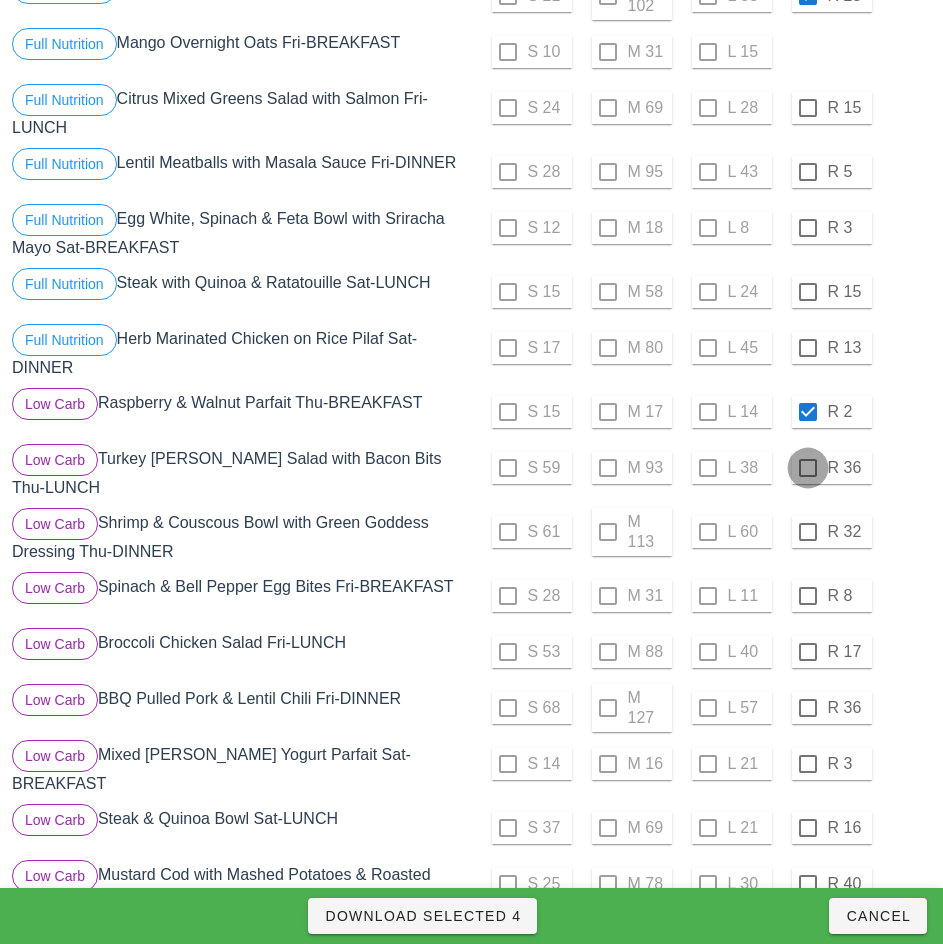 checkbox on "true" 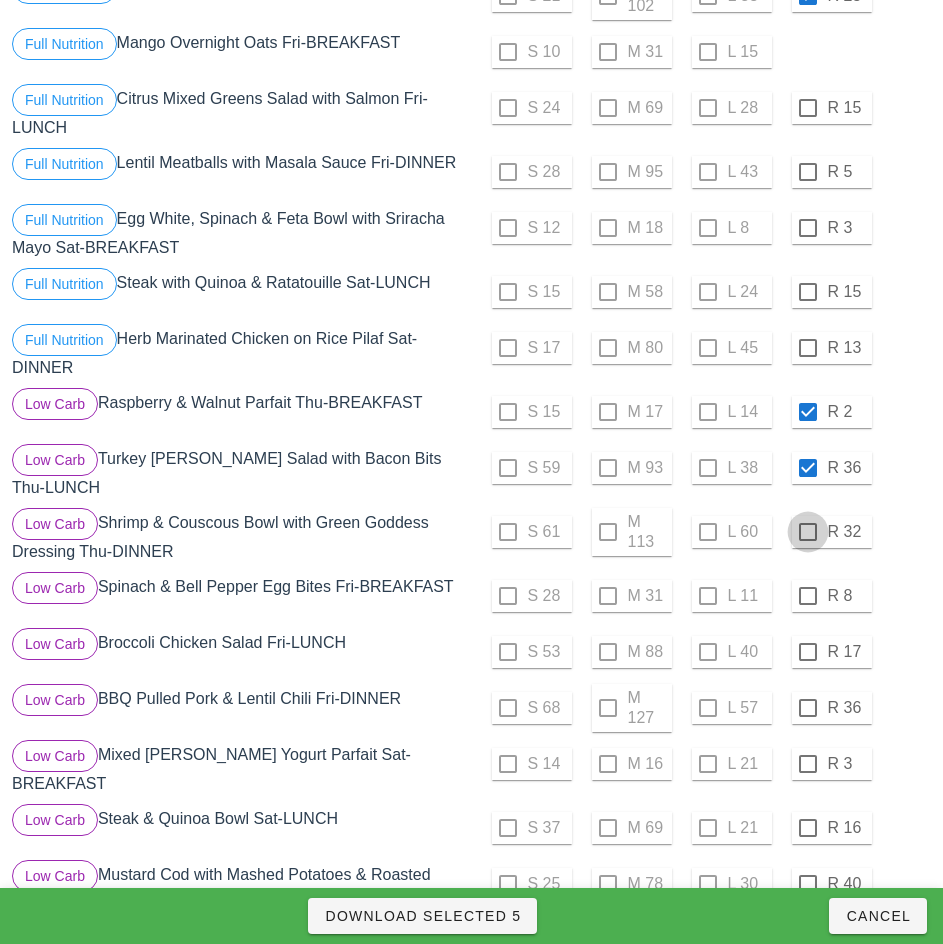 click at bounding box center (808, 532) 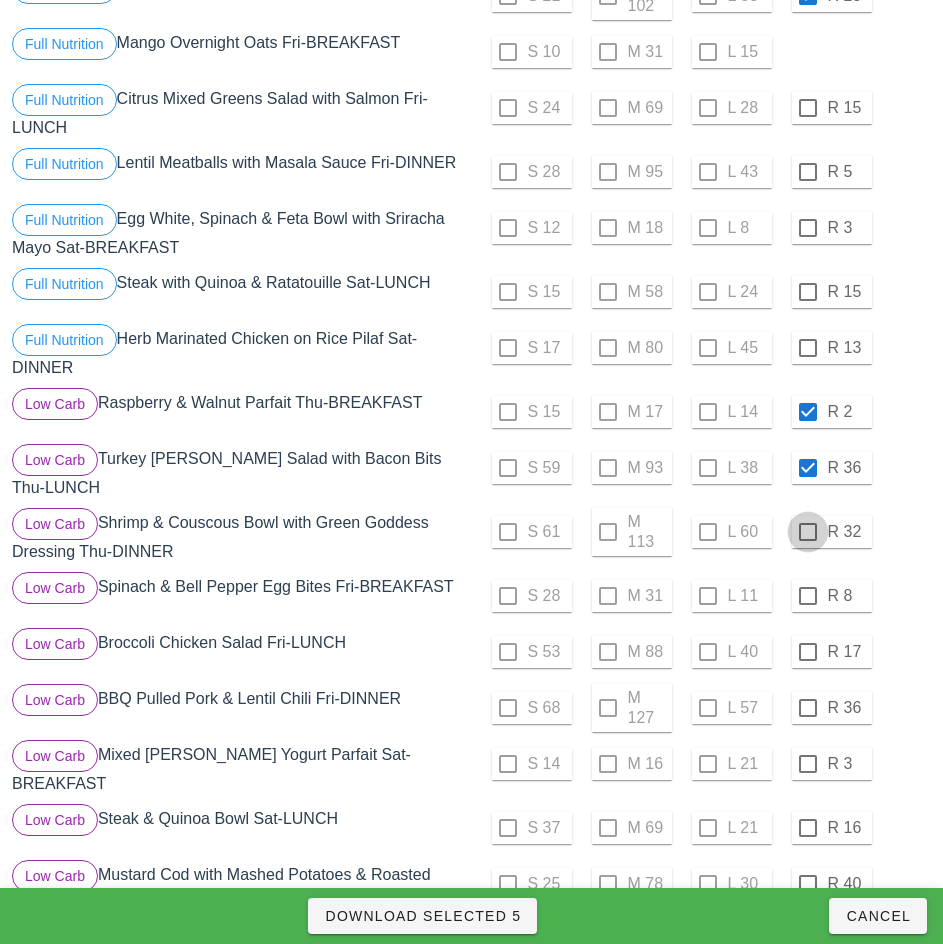 checkbox on "true" 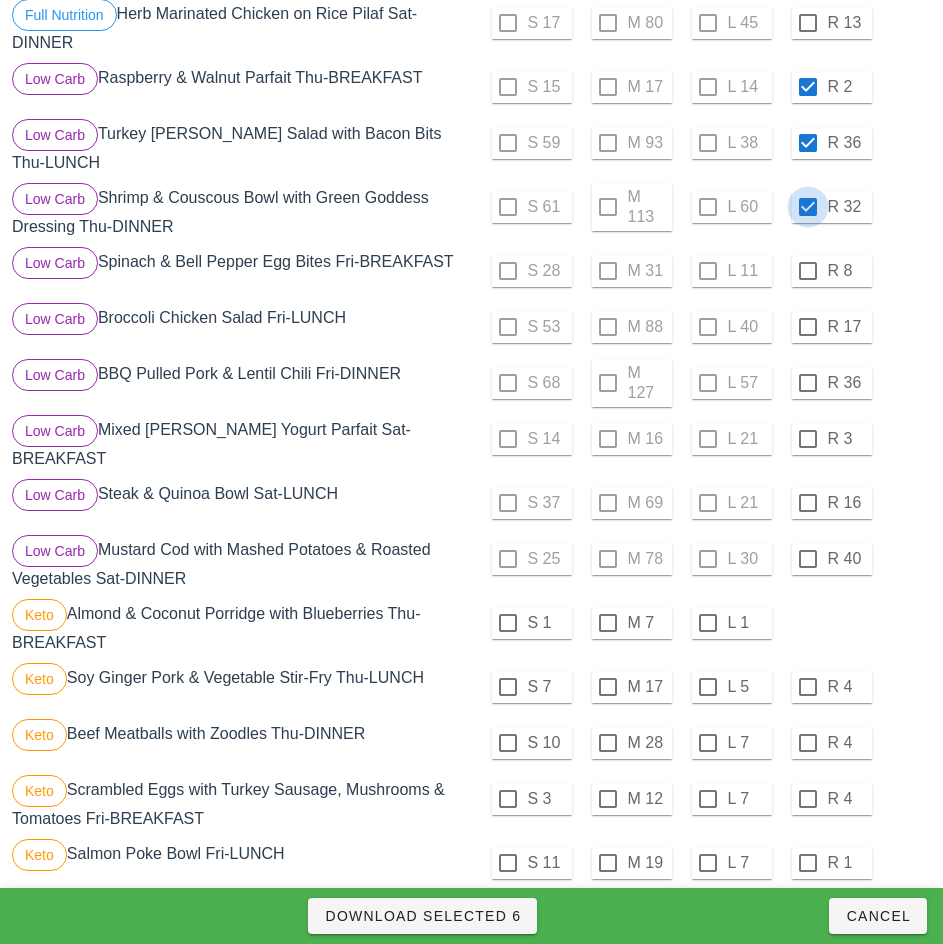 scroll, scrollTop: 714, scrollLeft: 0, axis: vertical 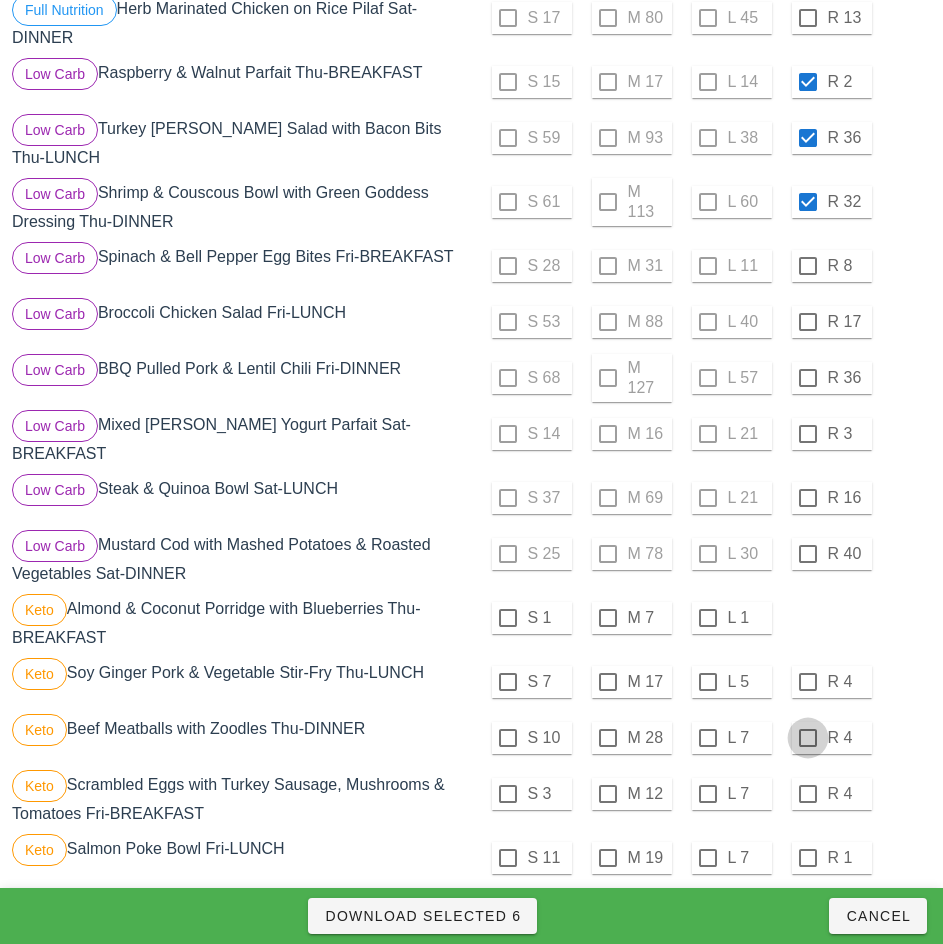 click at bounding box center (808, 682) 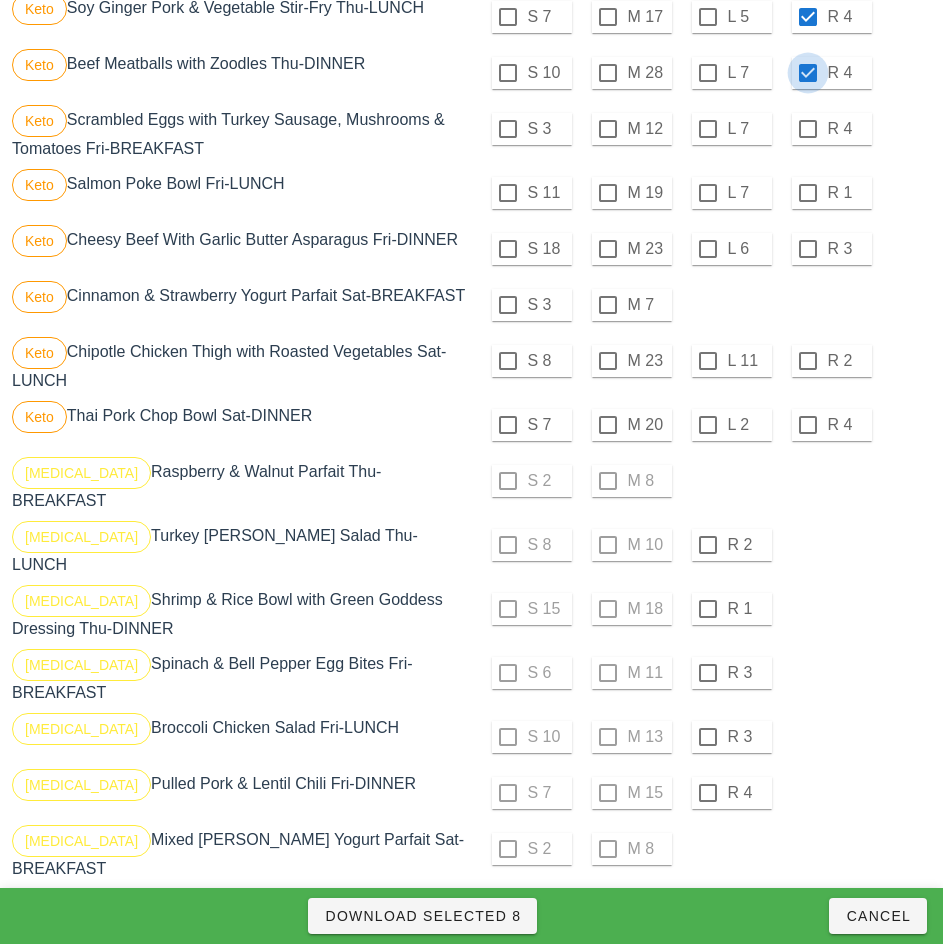 scroll, scrollTop: 1387, scrollLeft: 0, axis: vertical 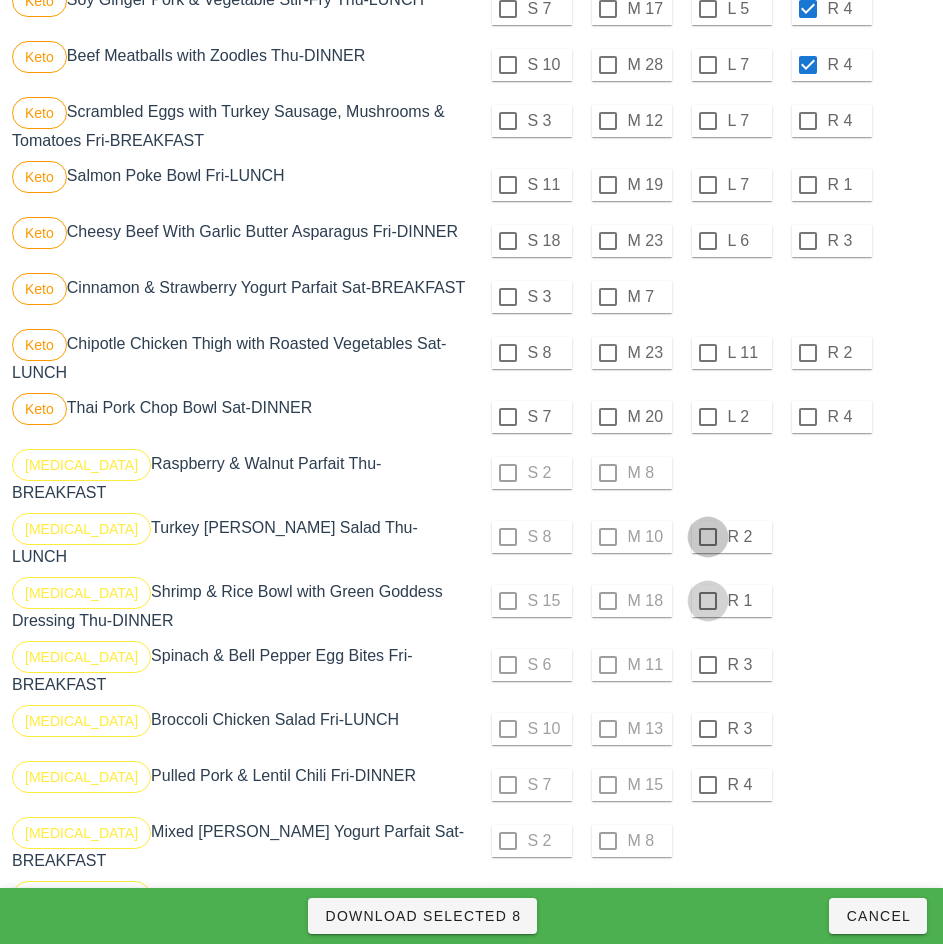 click at bounding box center (708, 537) 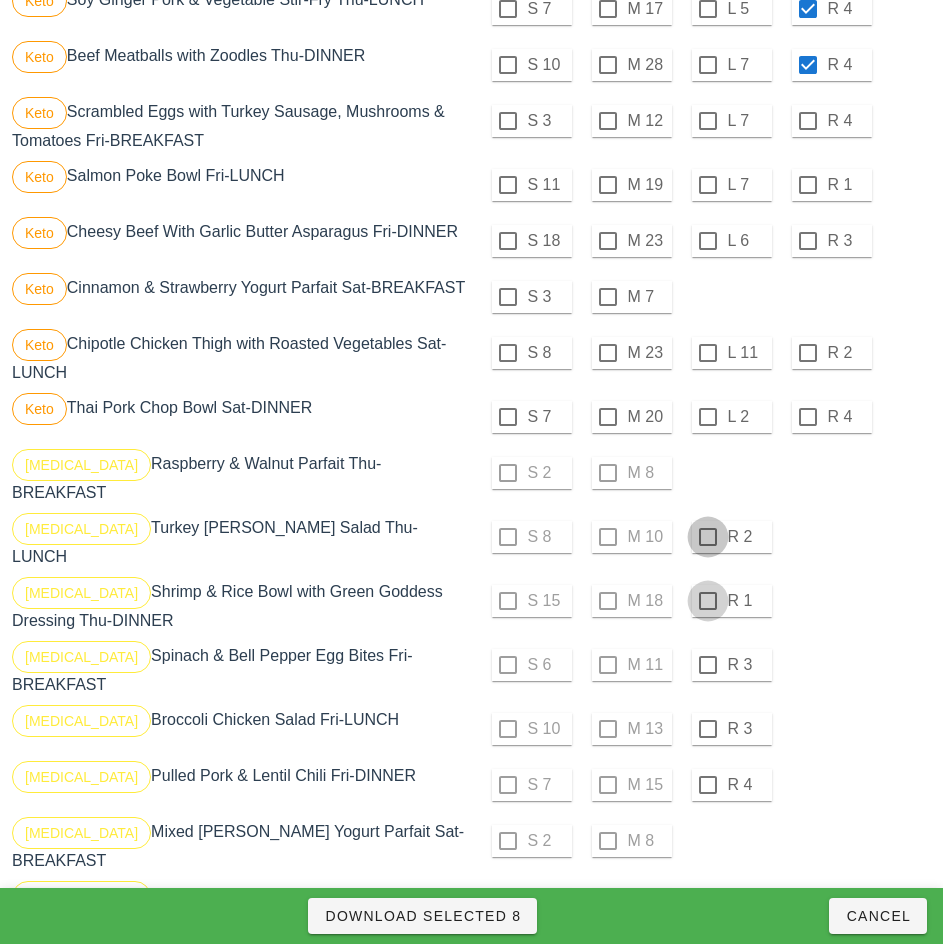 click at bounding box center [708, 601] 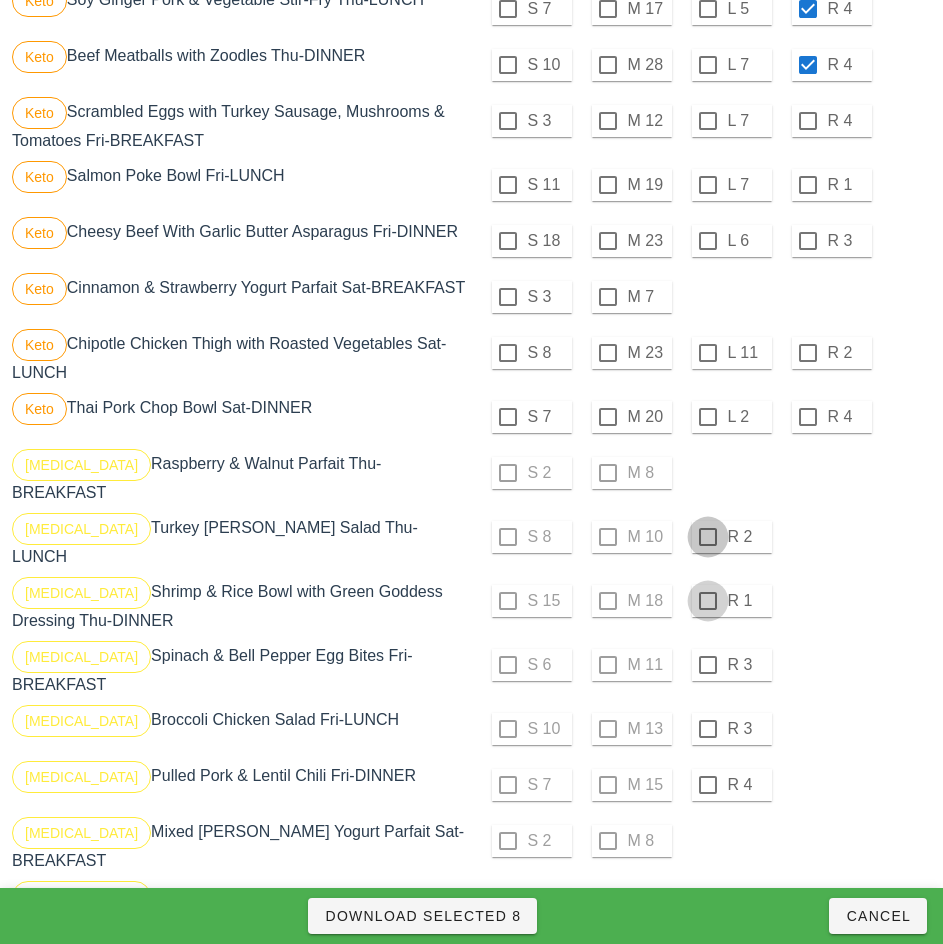 checkbox on "true" 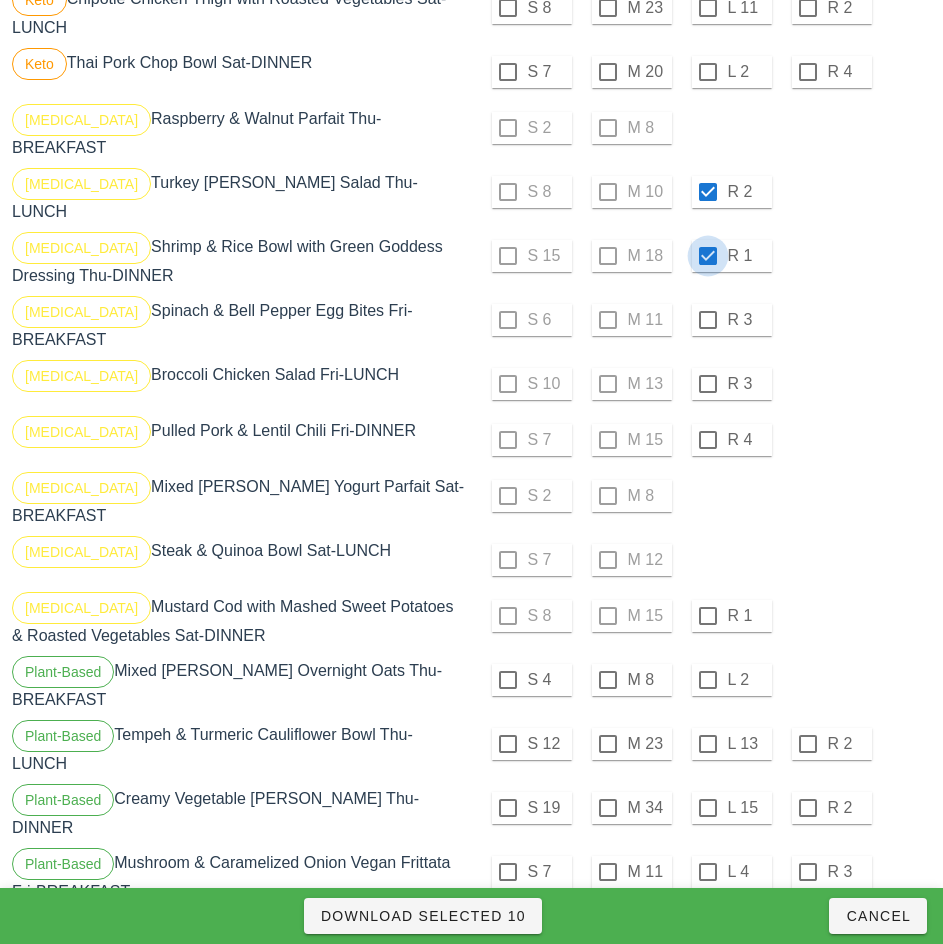 scroll, scrollTop: 1784, scrollLeft: 0, axis: vertical 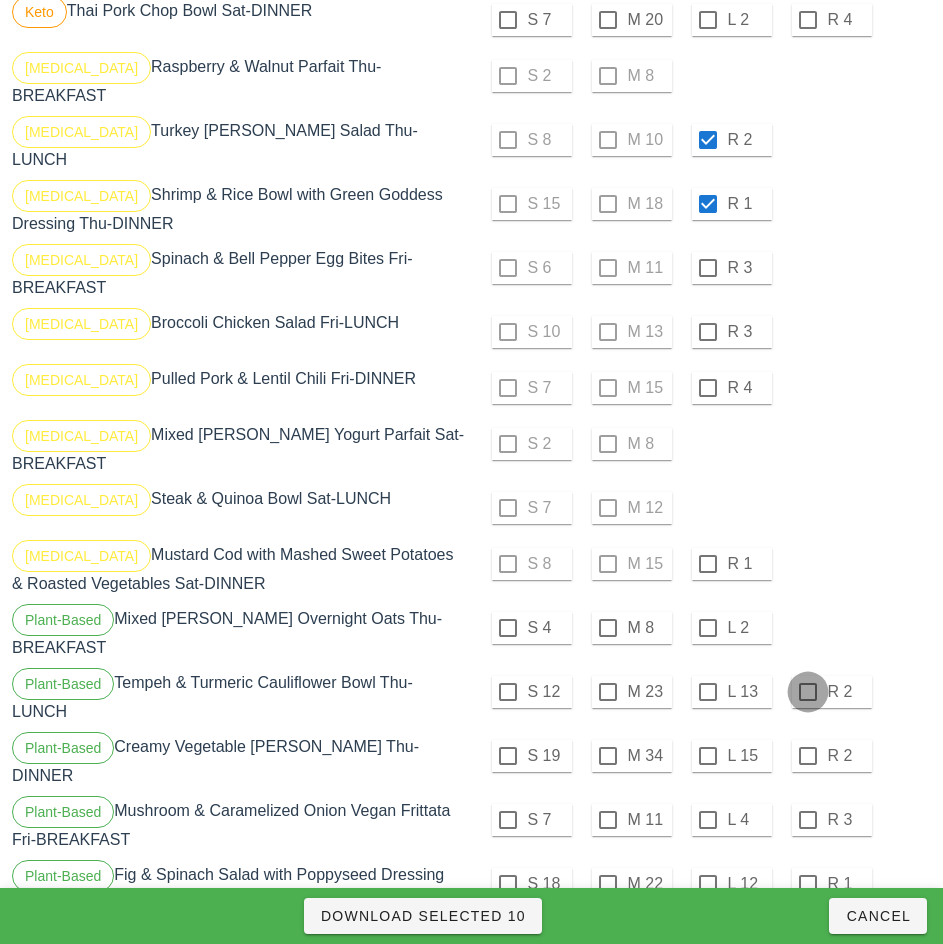 click at bounding box center (808, 692) 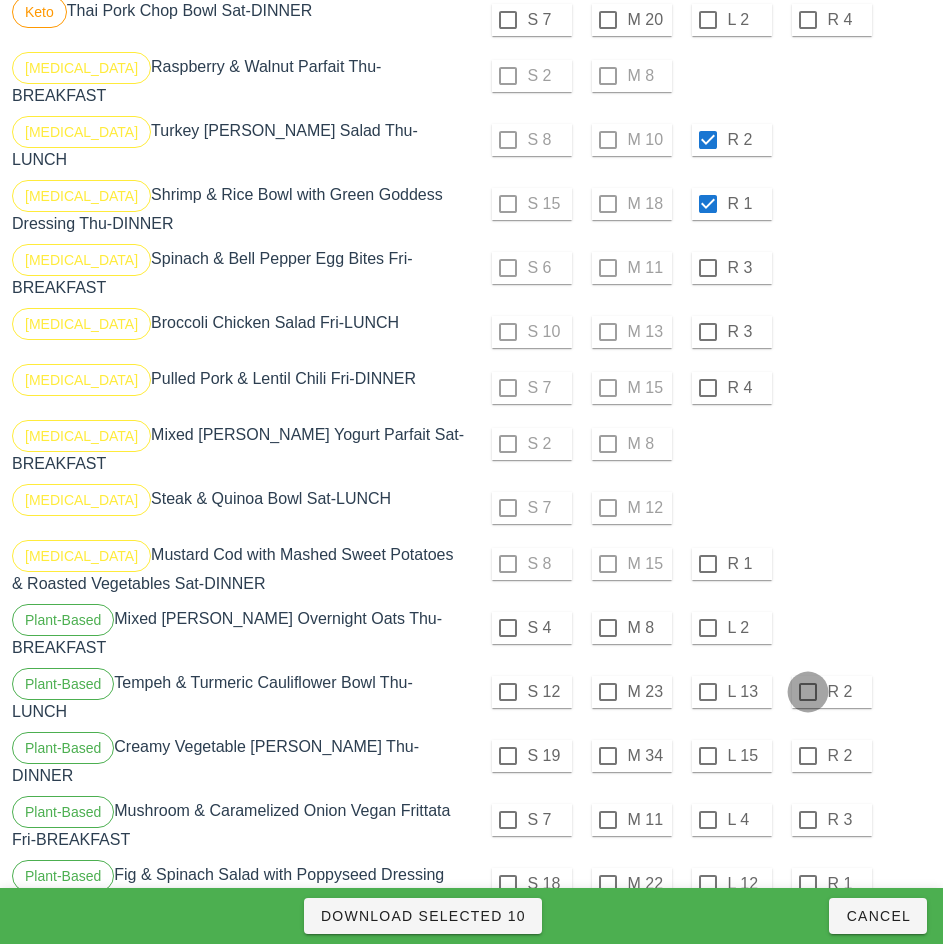 checkbox on "true" 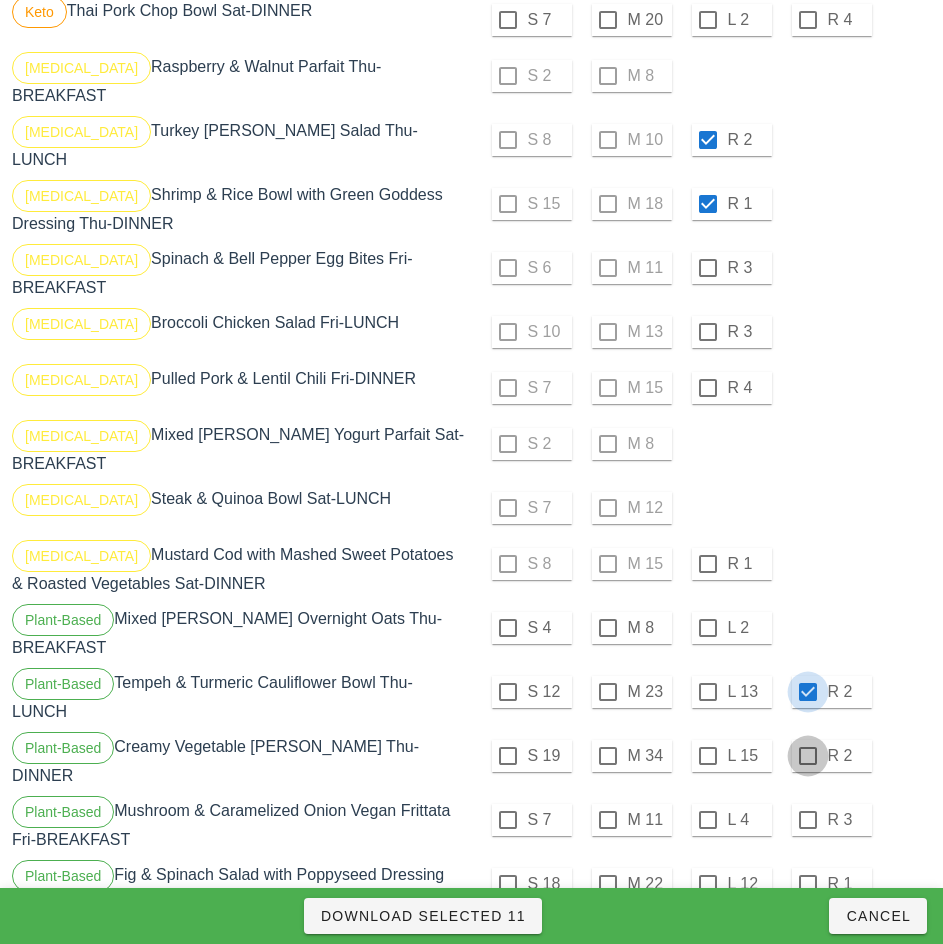 click at bounding box center [808, 756] 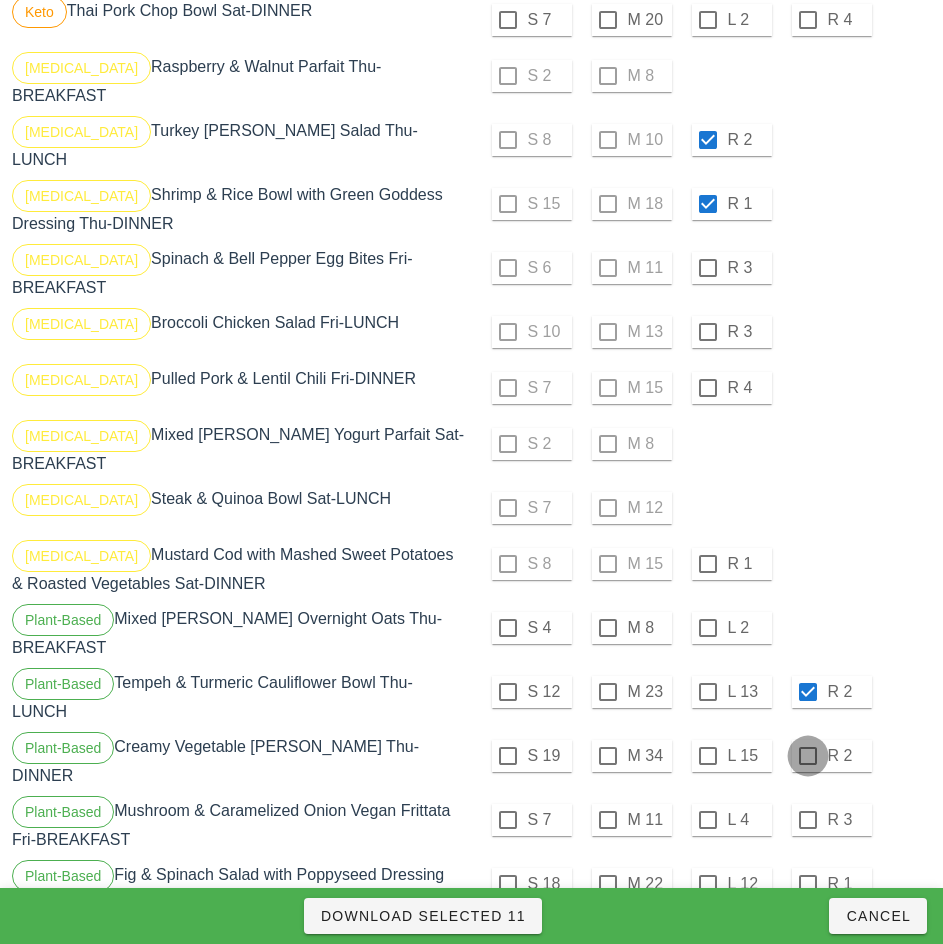checkbox on "true" 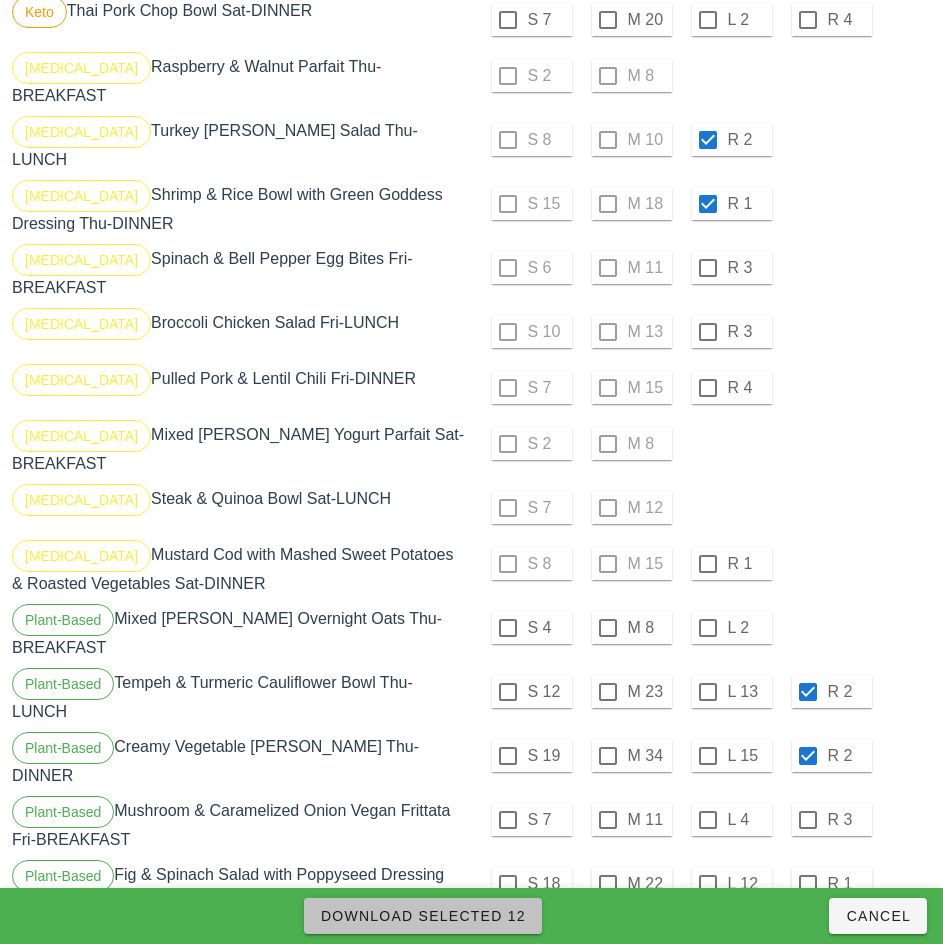 click on "Download Selected 12" at bounding box center (423, 916) 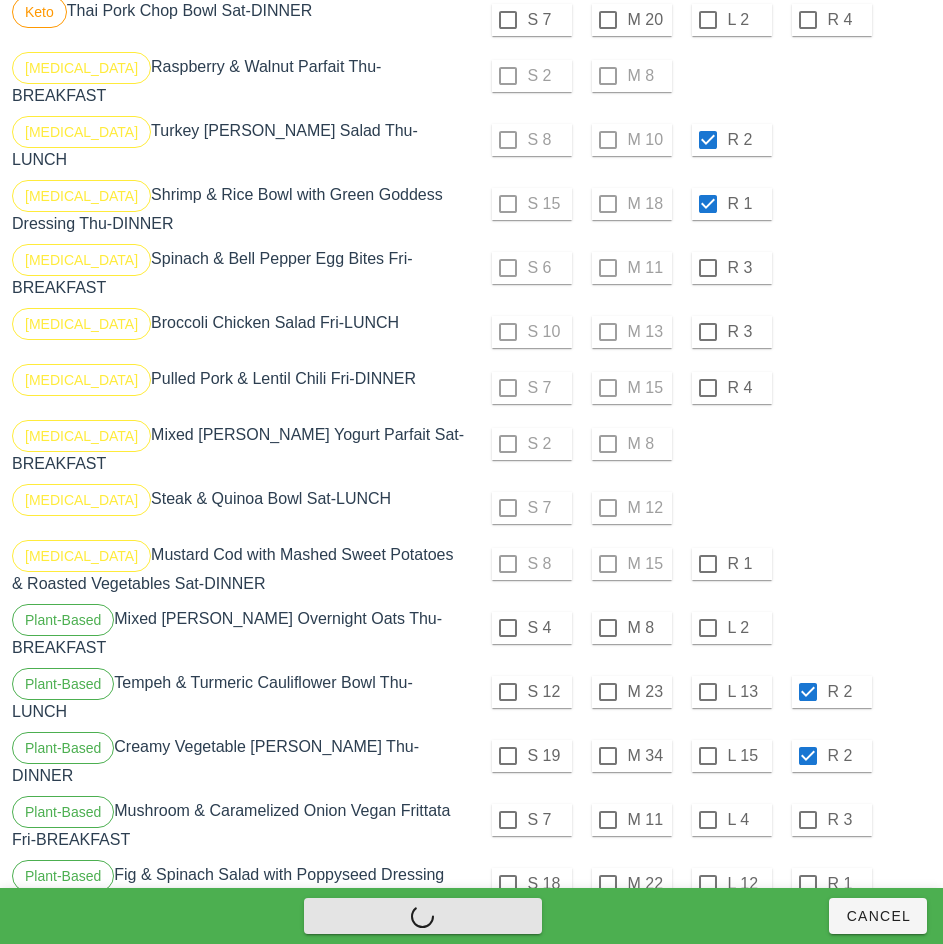 checkbox on "false" 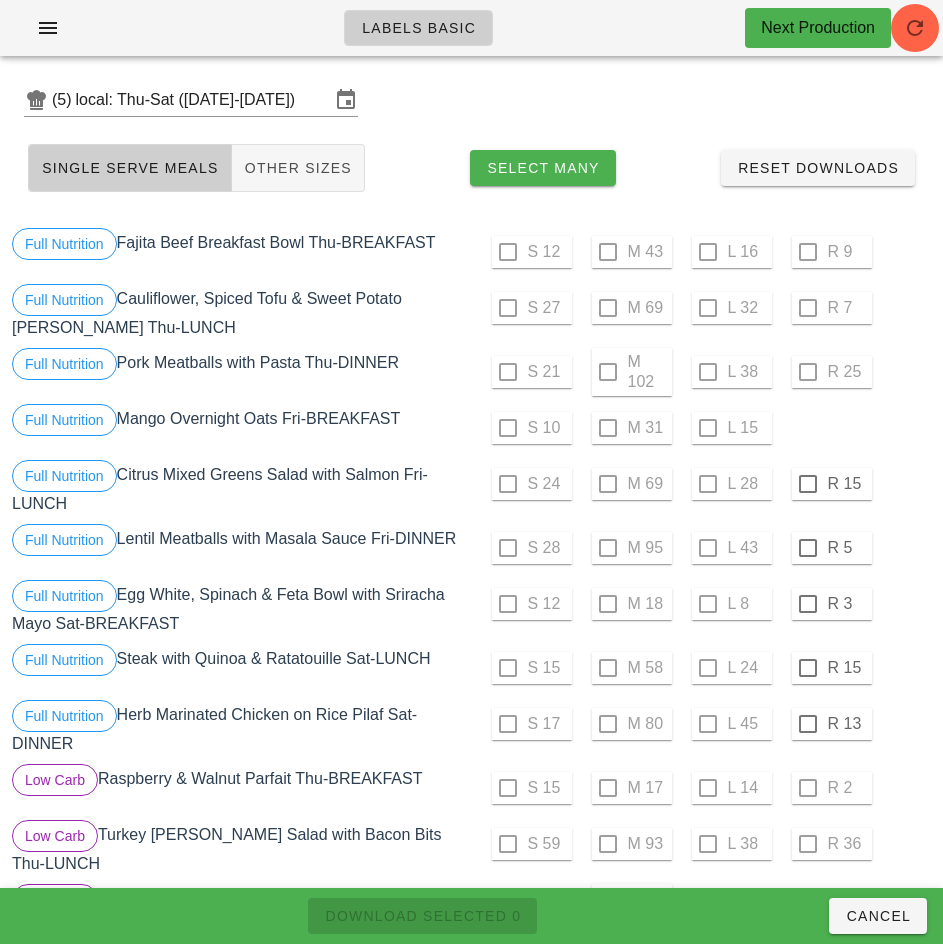 scroll, scrollTop: 0, scrollLeft: 0, axis: both 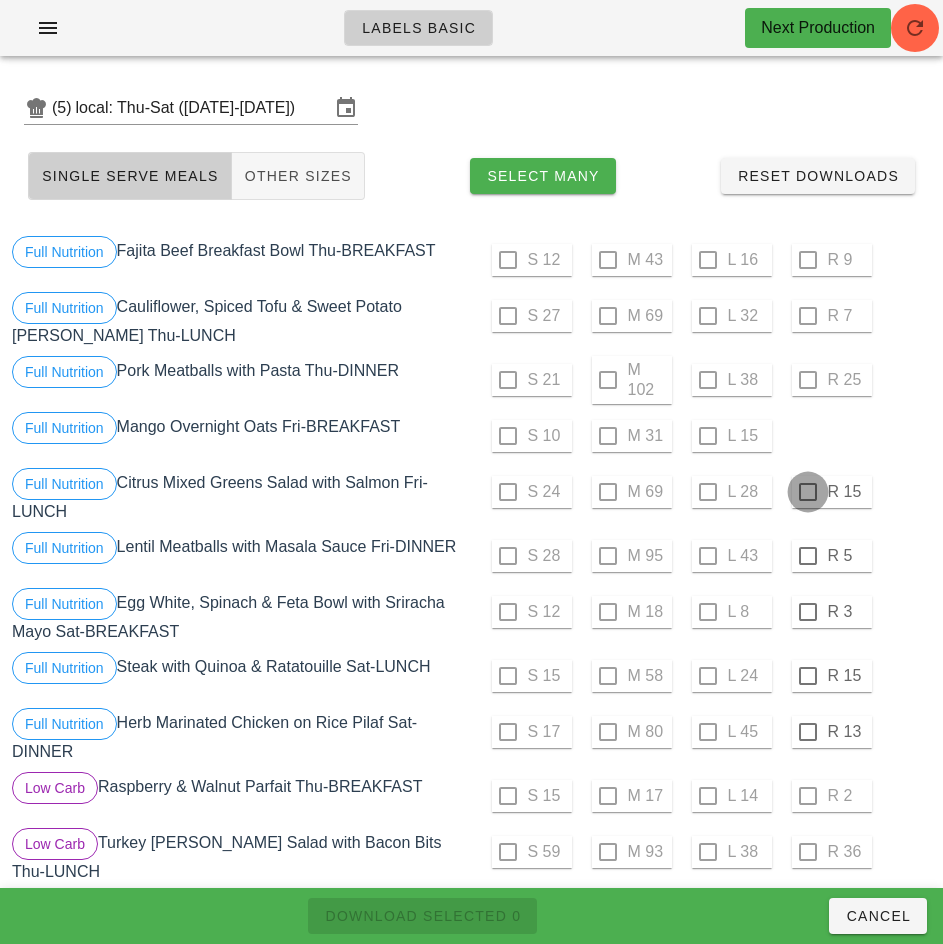 click at bounding box center (808, 492) 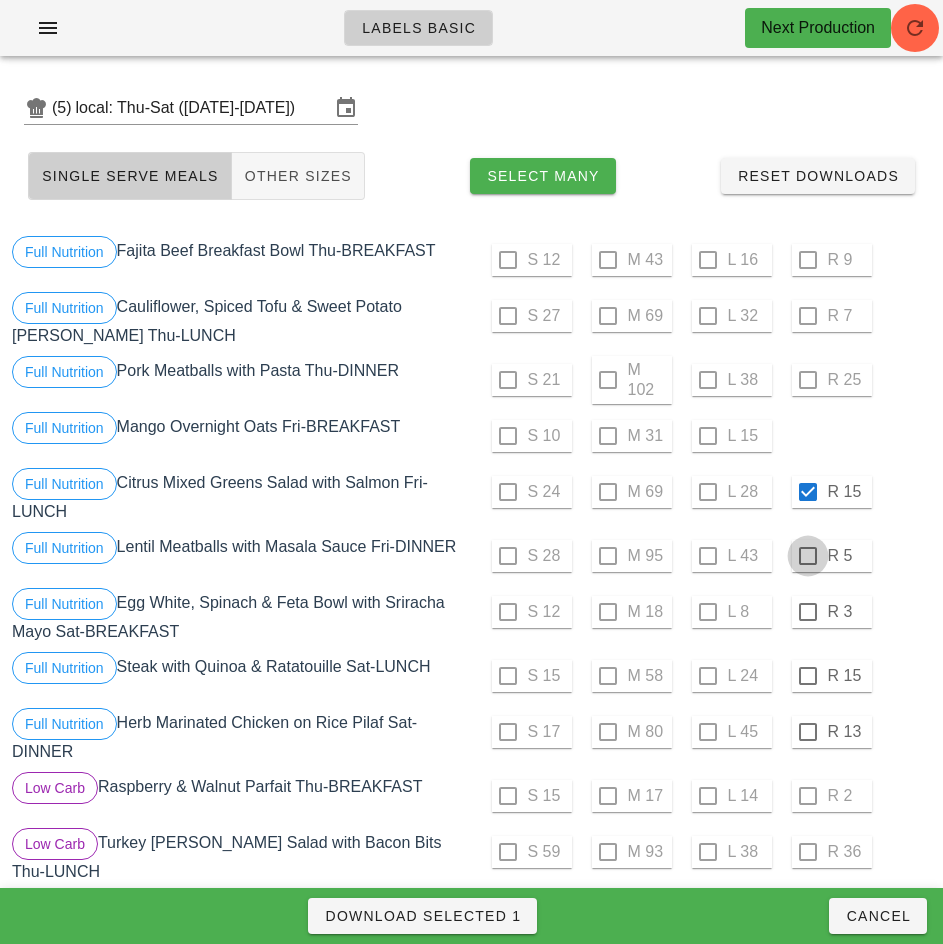 click at bounding box center (808, 556) 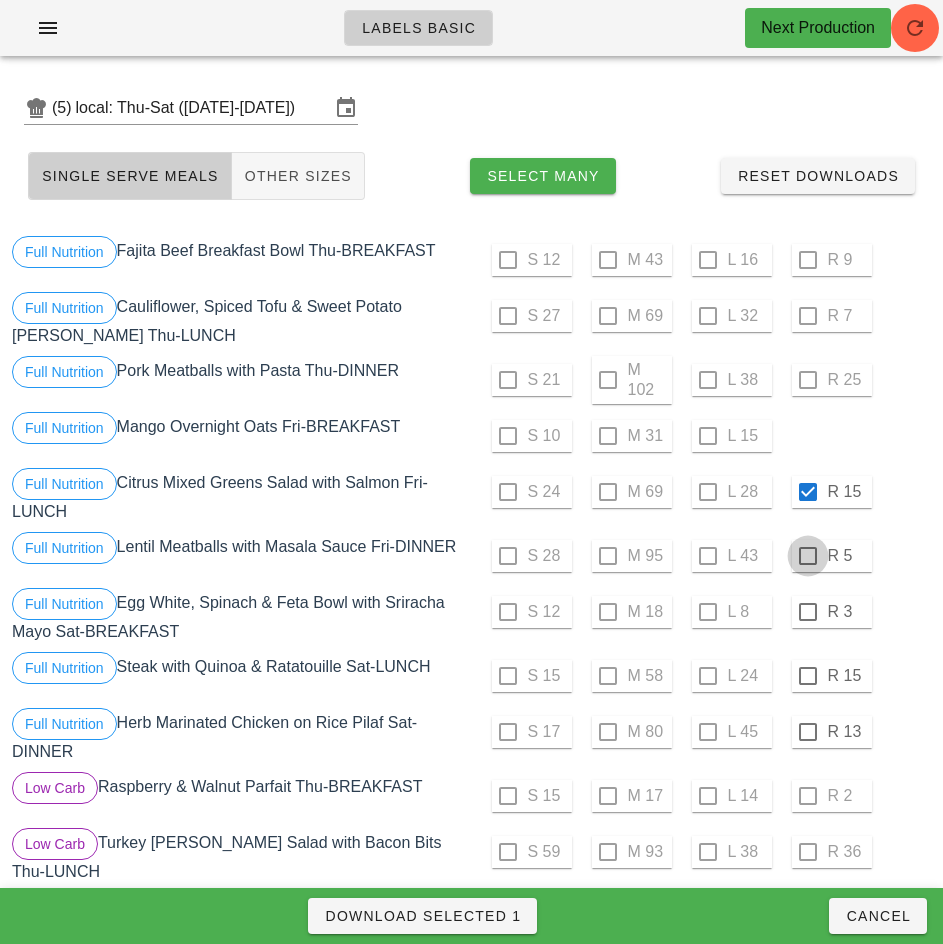 checkbox on "true" 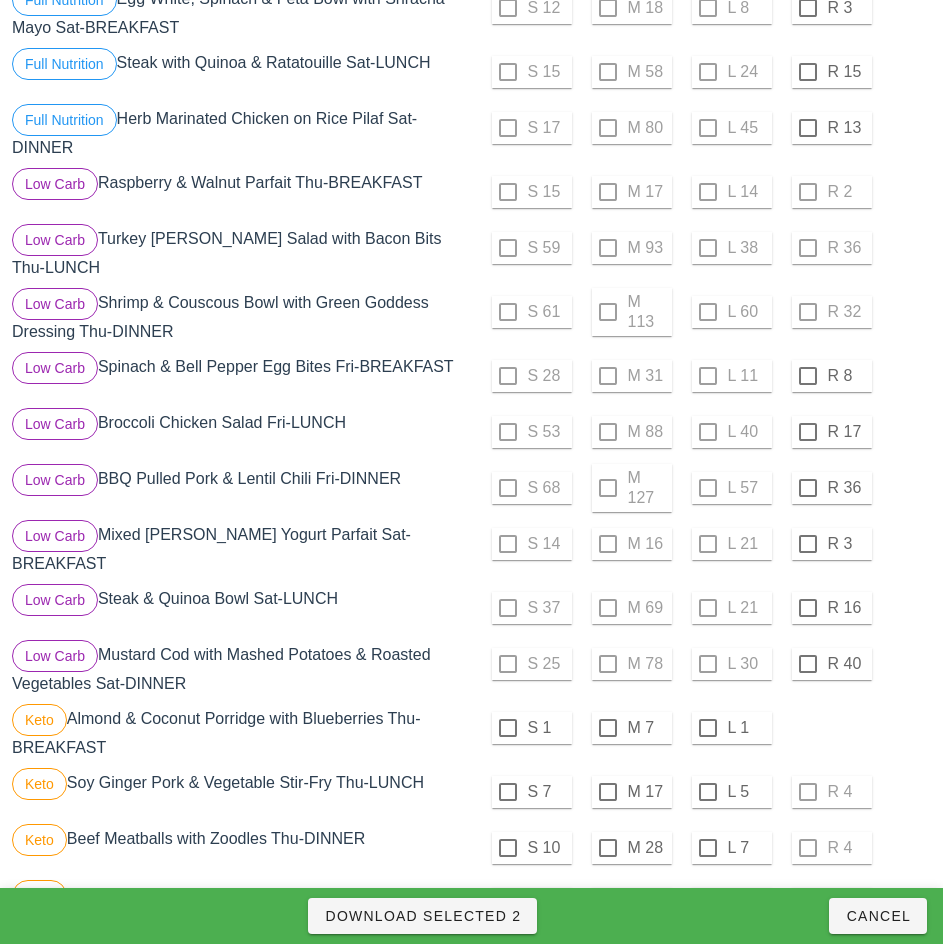 scroll, scrollTop: 610, scrollLeft: 0, axis: vertical 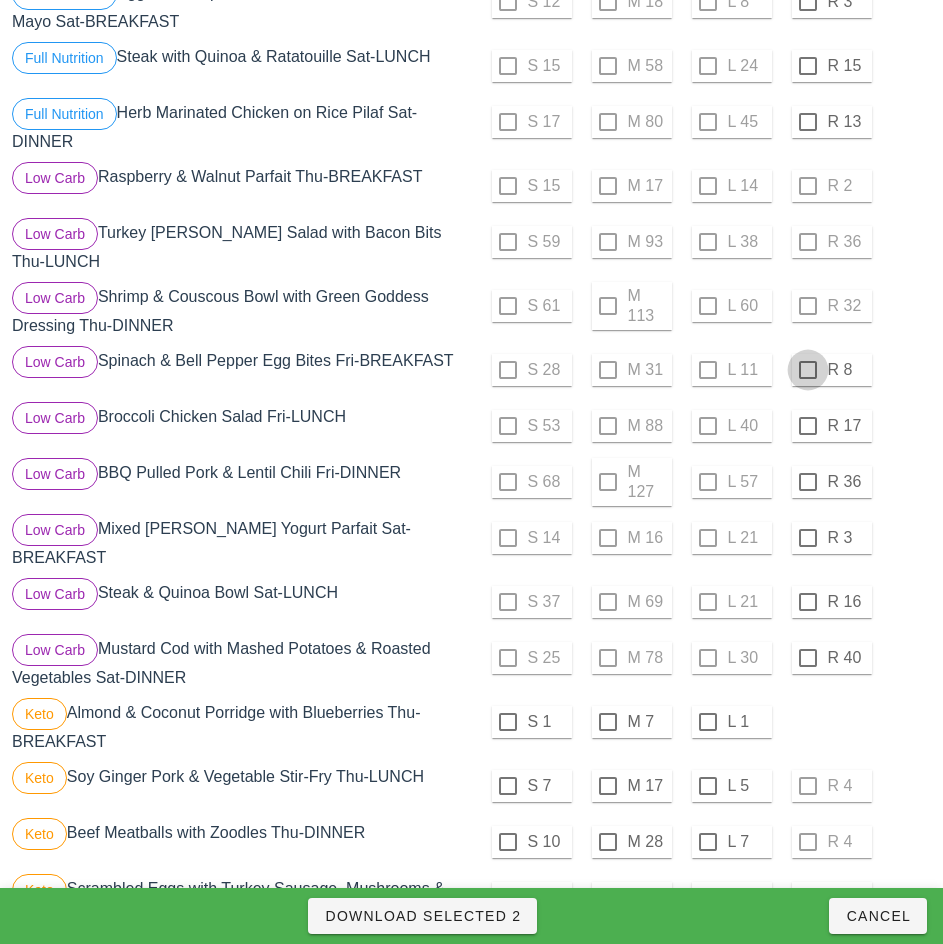 click at bounding box center (808, 370) 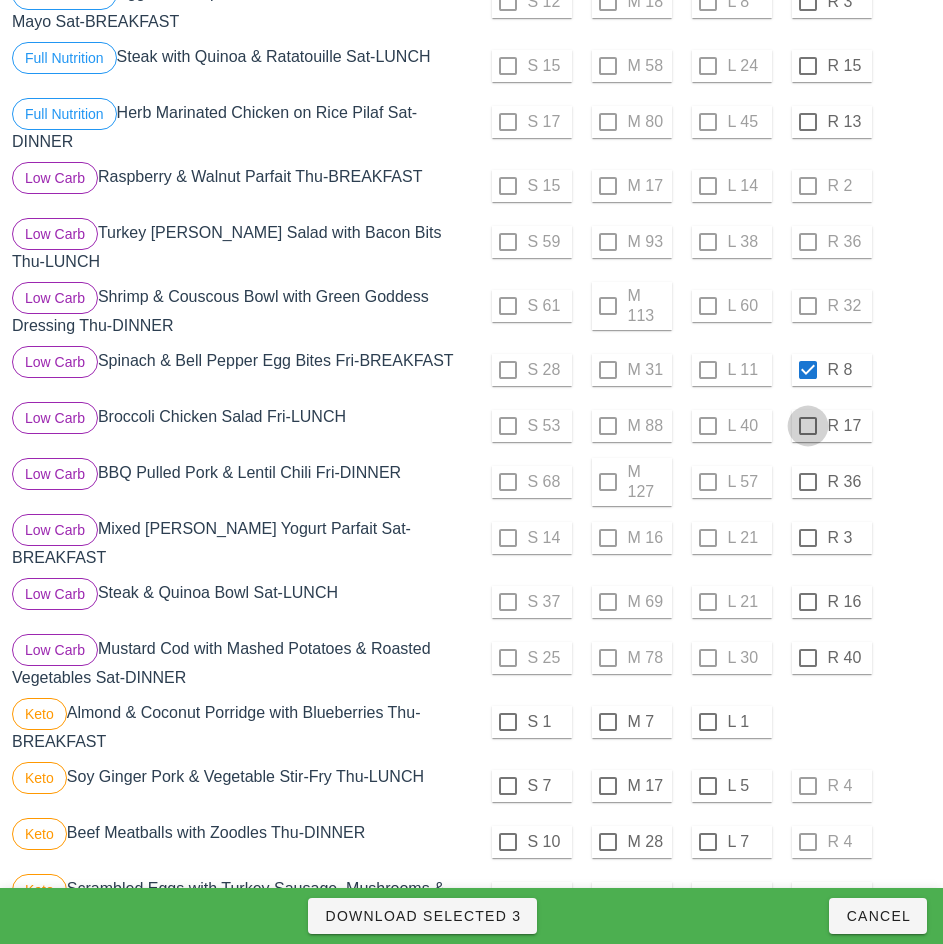 click at bounding box center [808, 426] 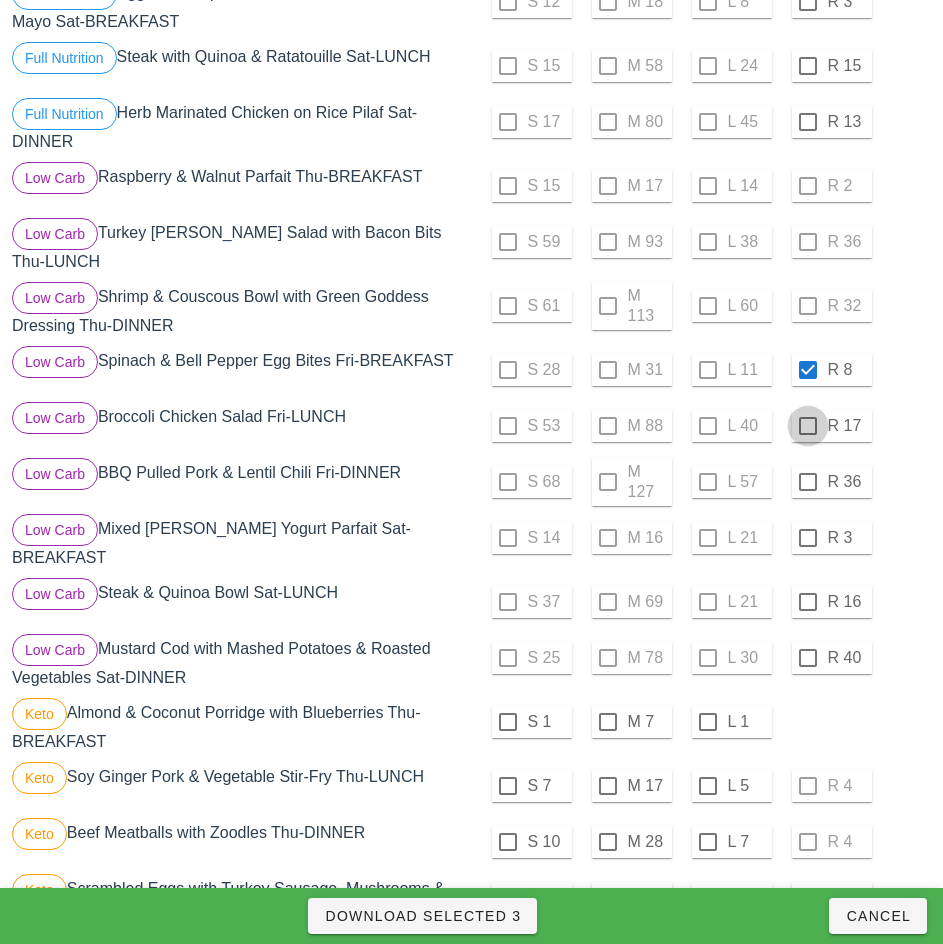 checkbox on "true" 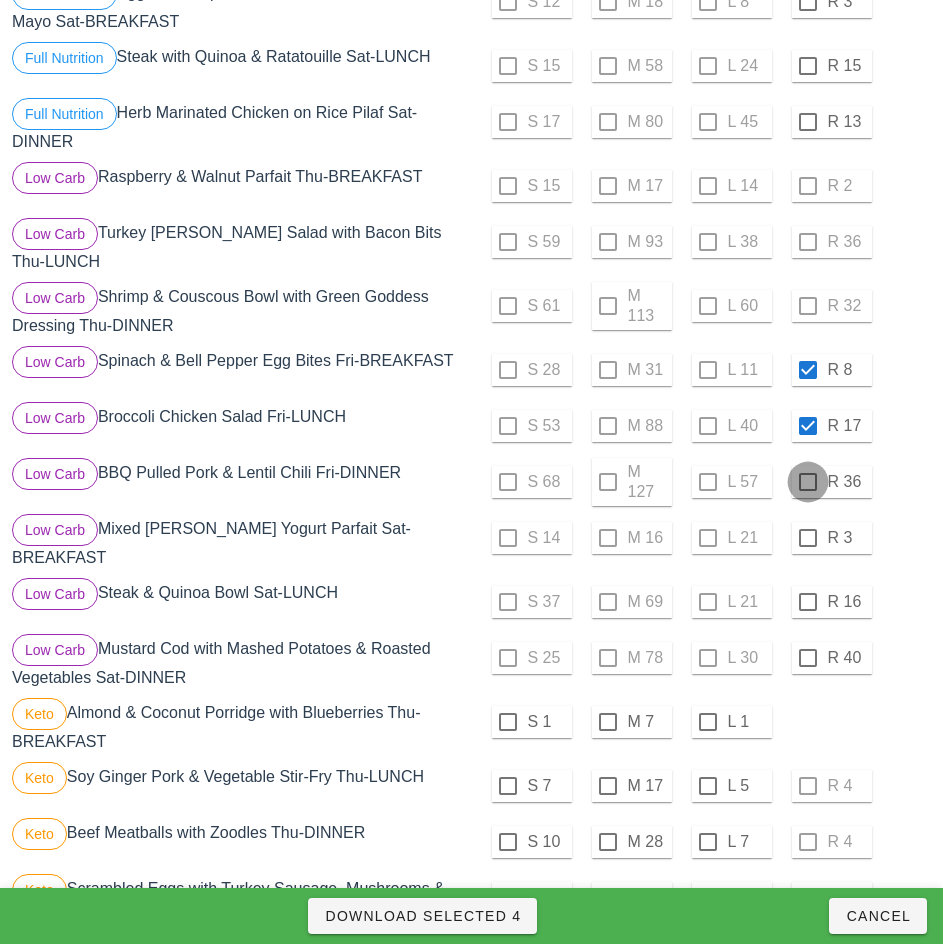 click at bounding box center [808, 482] 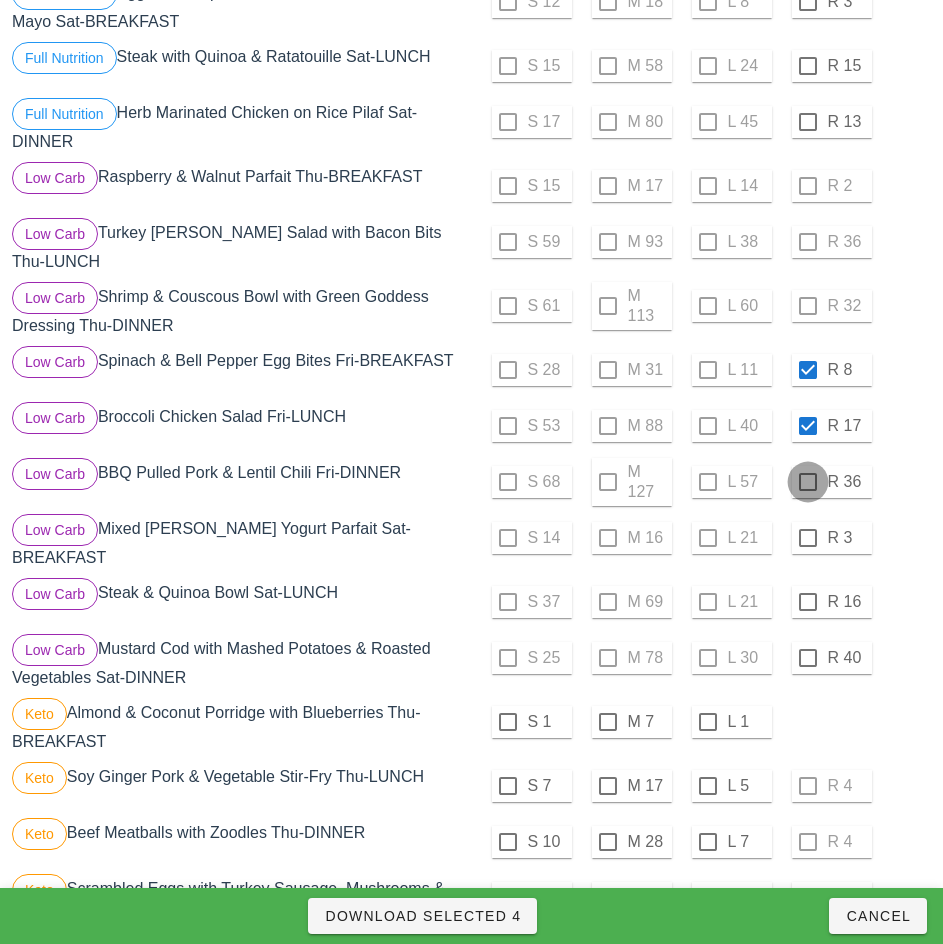 checkbox on "true" 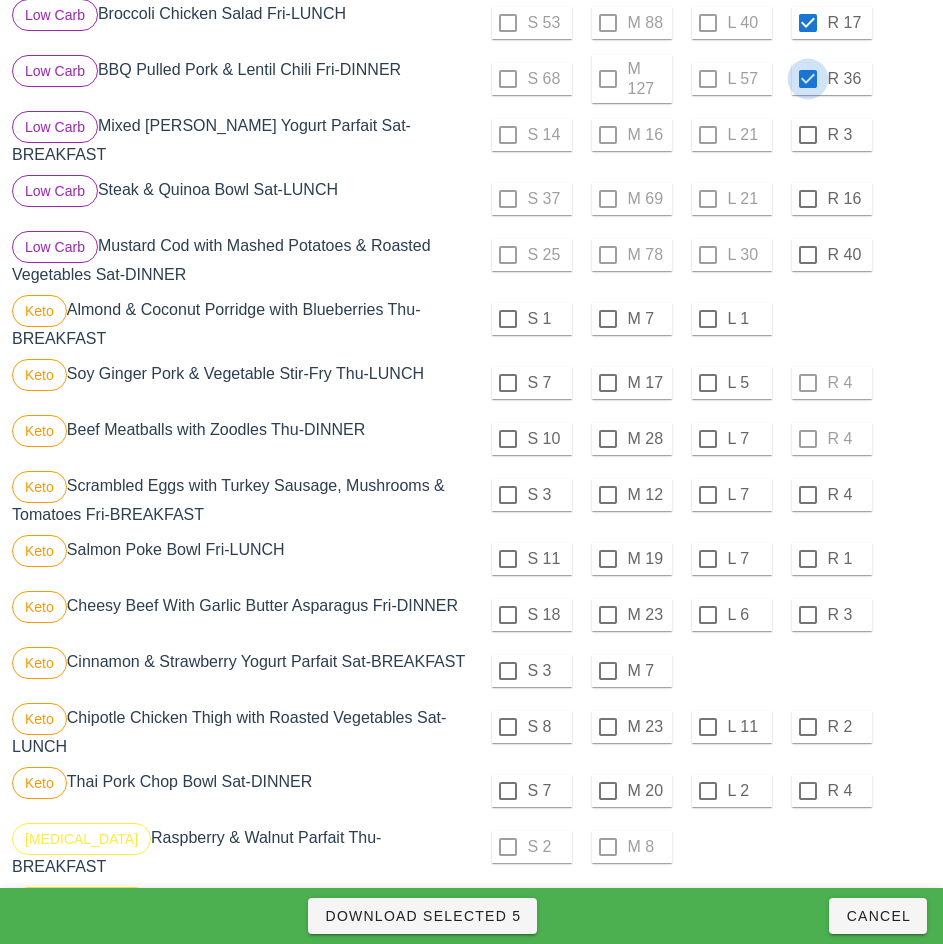 scroll, scrollTop: 1022, scrollLeft: 0, axis: vertical 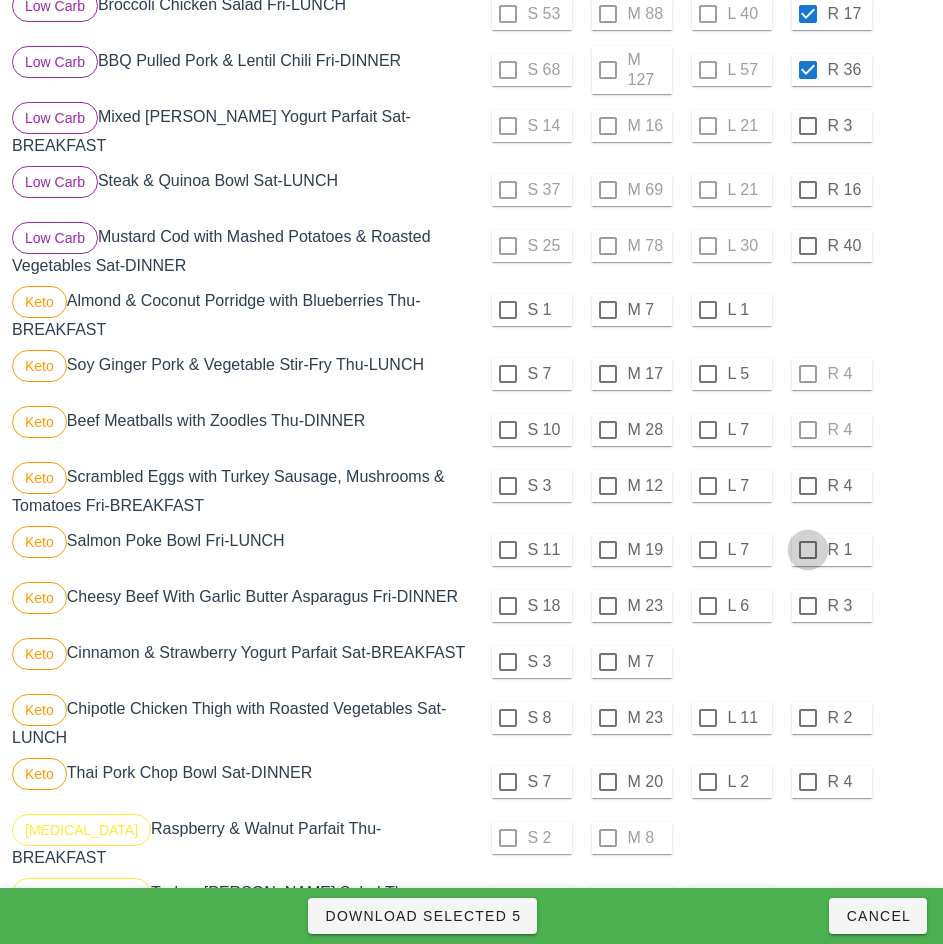 click at bounding box center [808, 486] 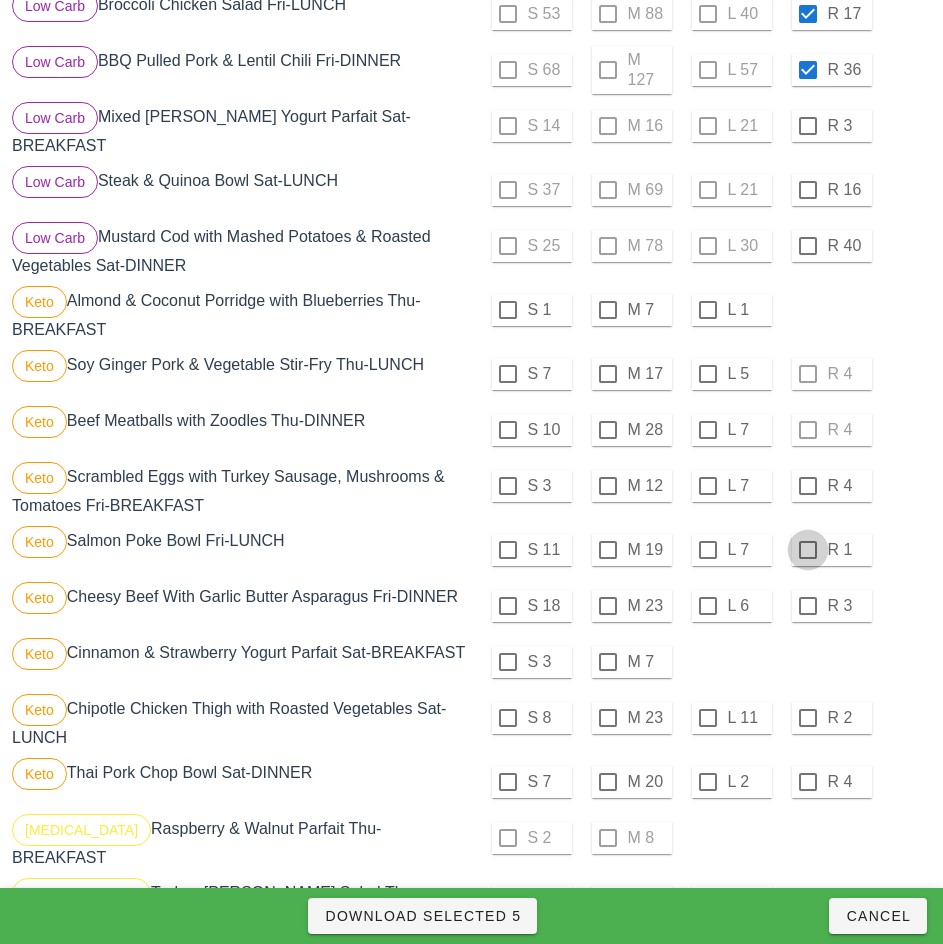 click at bounding box center [808, 550] 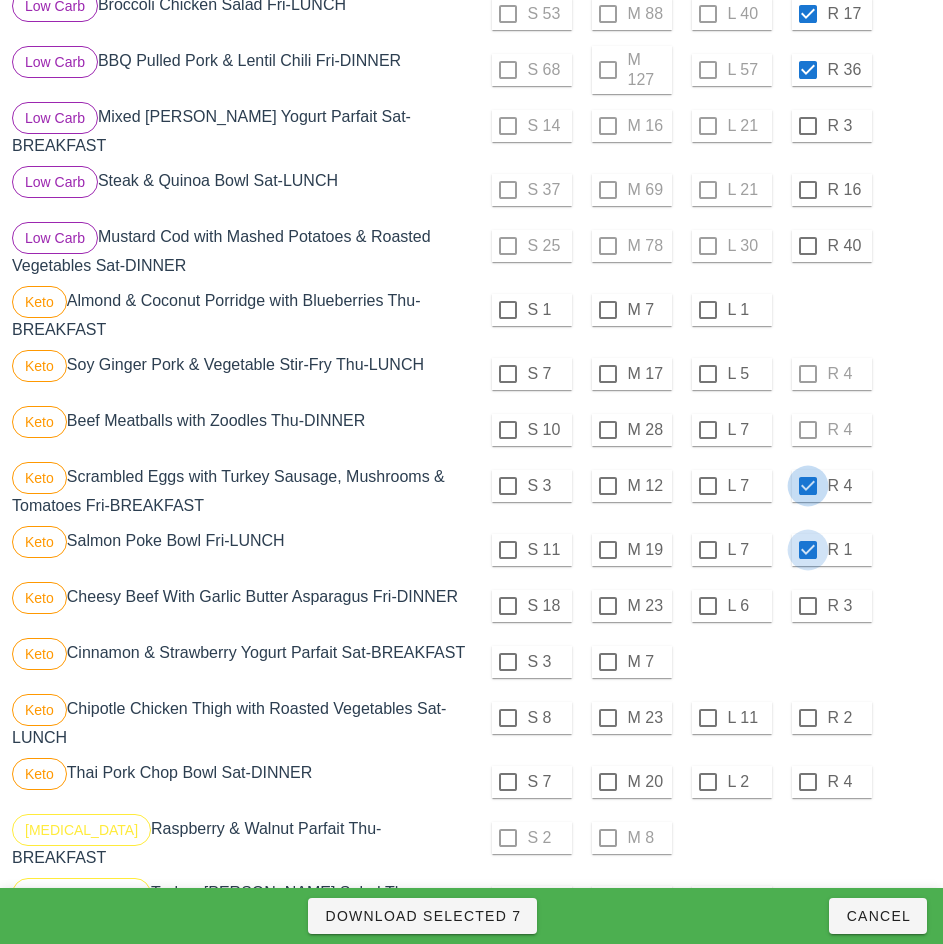 checkbox on "true" 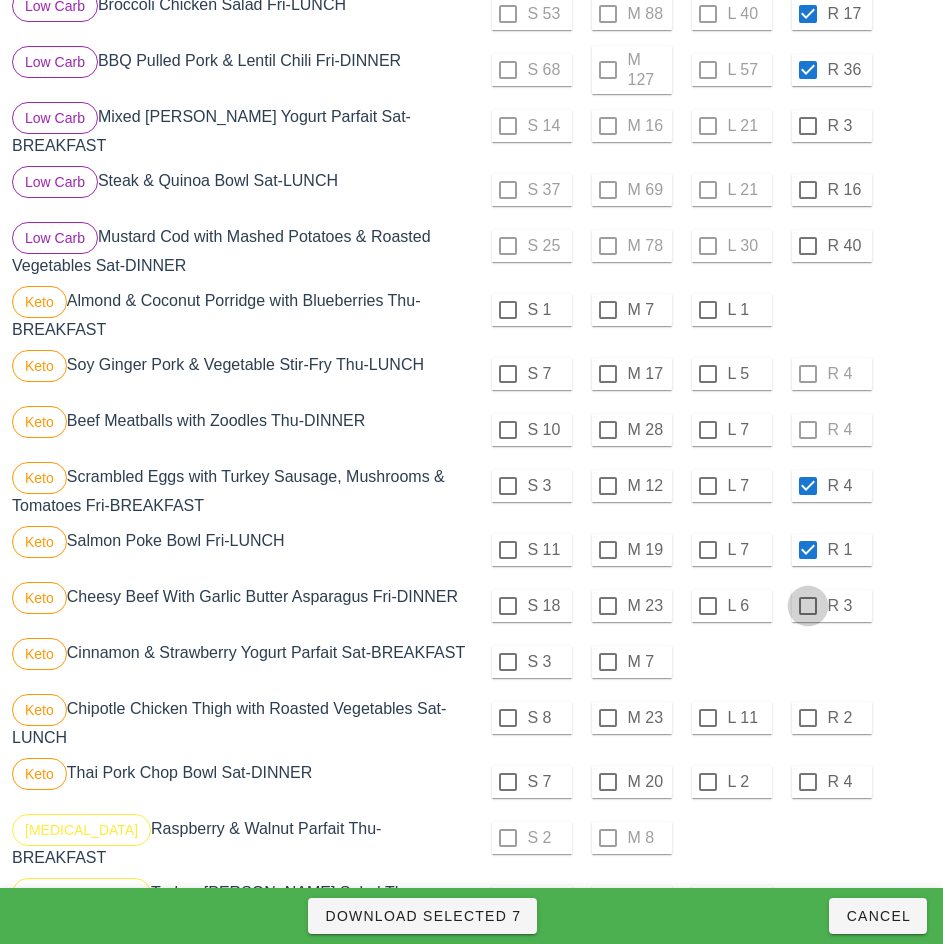 click at bounding box center [808, 606] 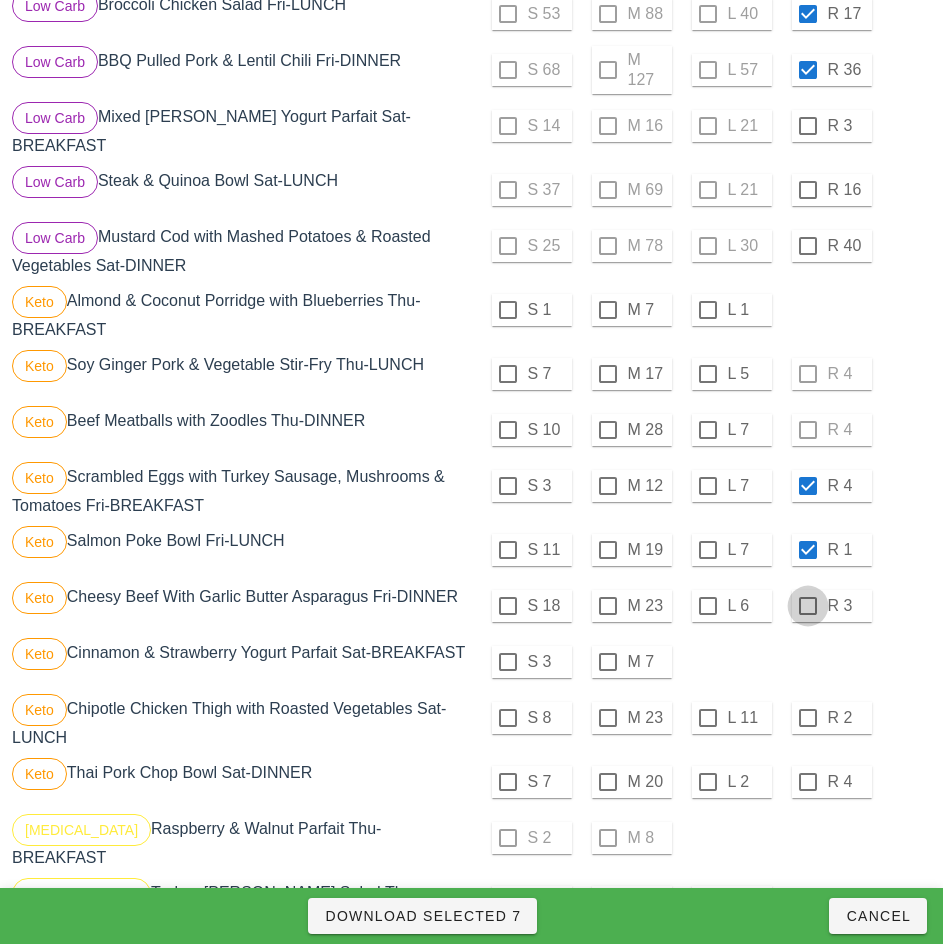 checkbox on "true" 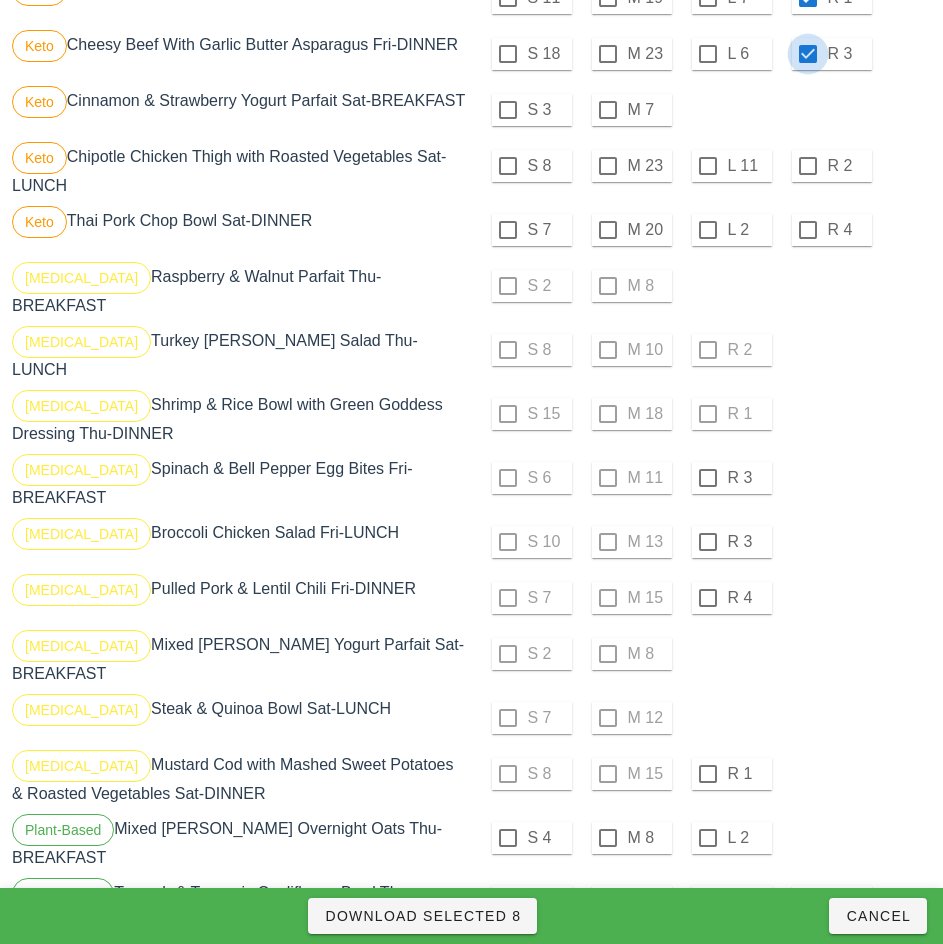 scroll, scrollTop: 1576, scrollLeft: 0, axis: vertical 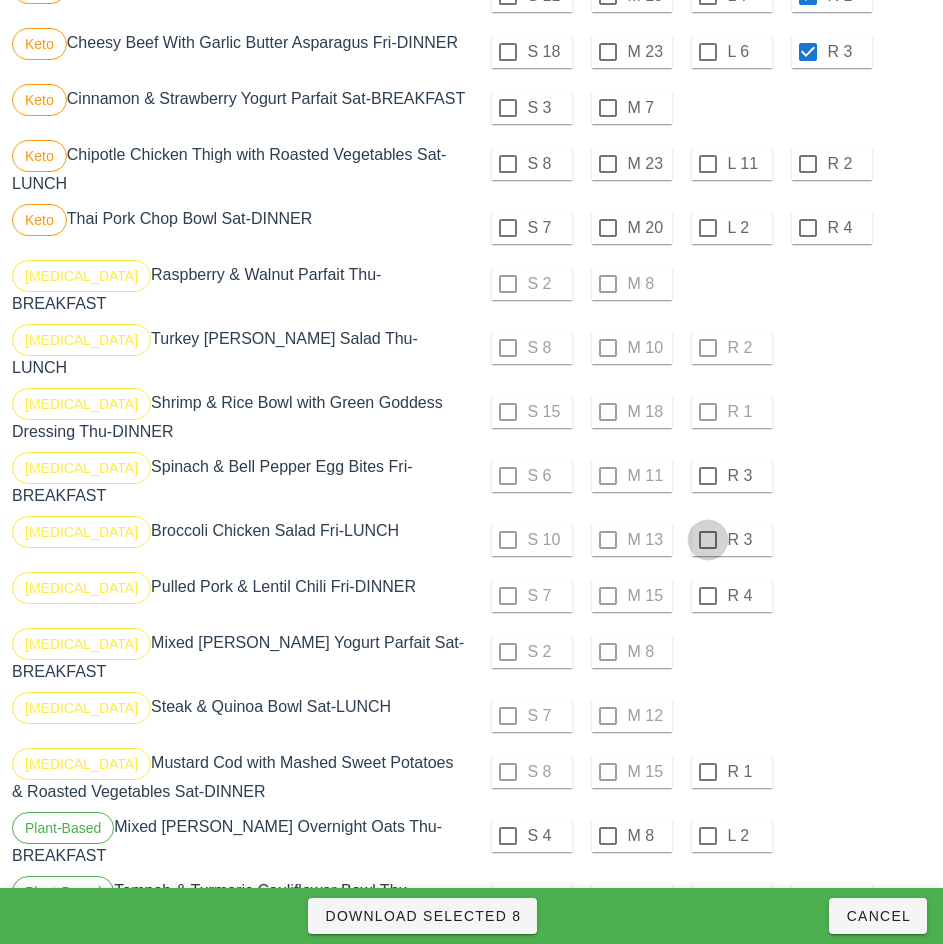 click at bounding box center (708, 476) 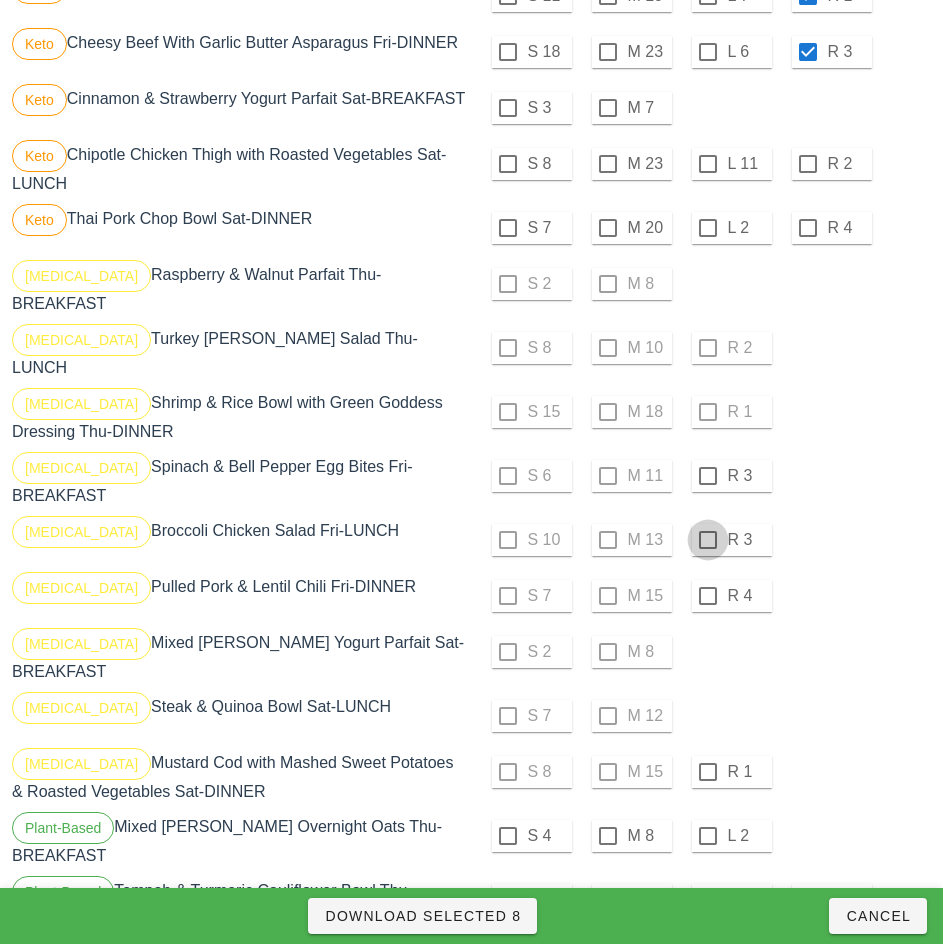 click at bounding box center (708, 540) 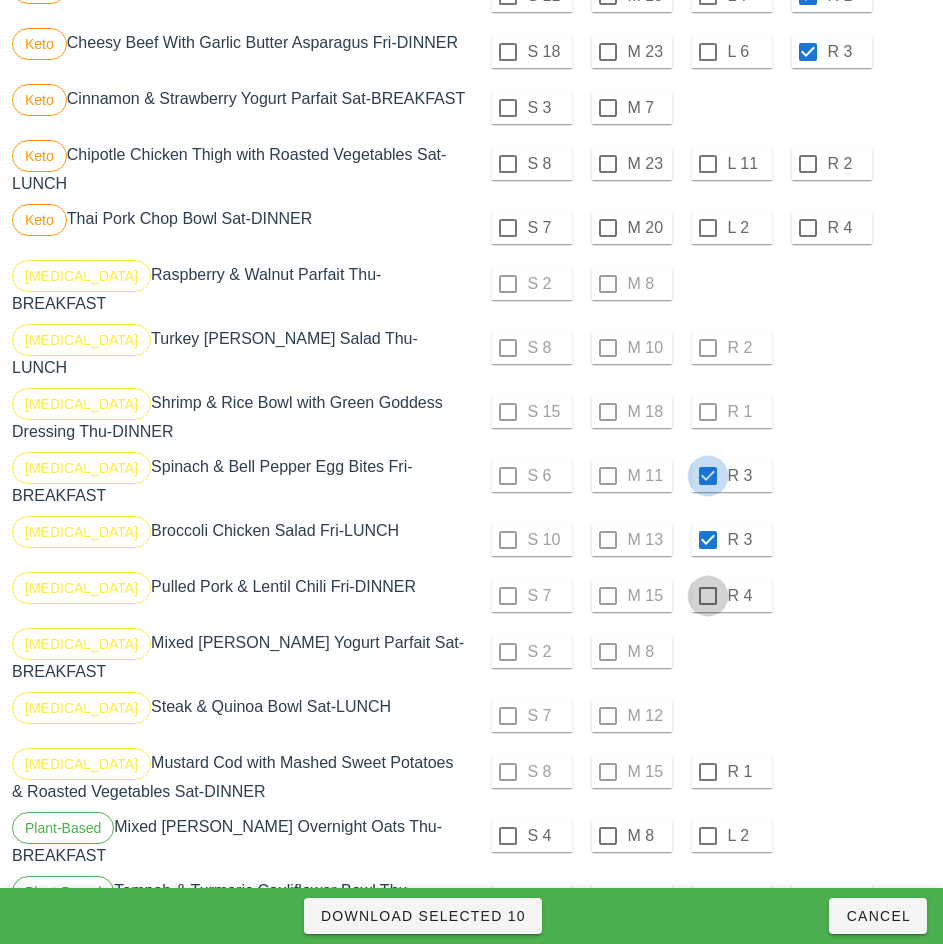 click at bounding box center [708, 596] 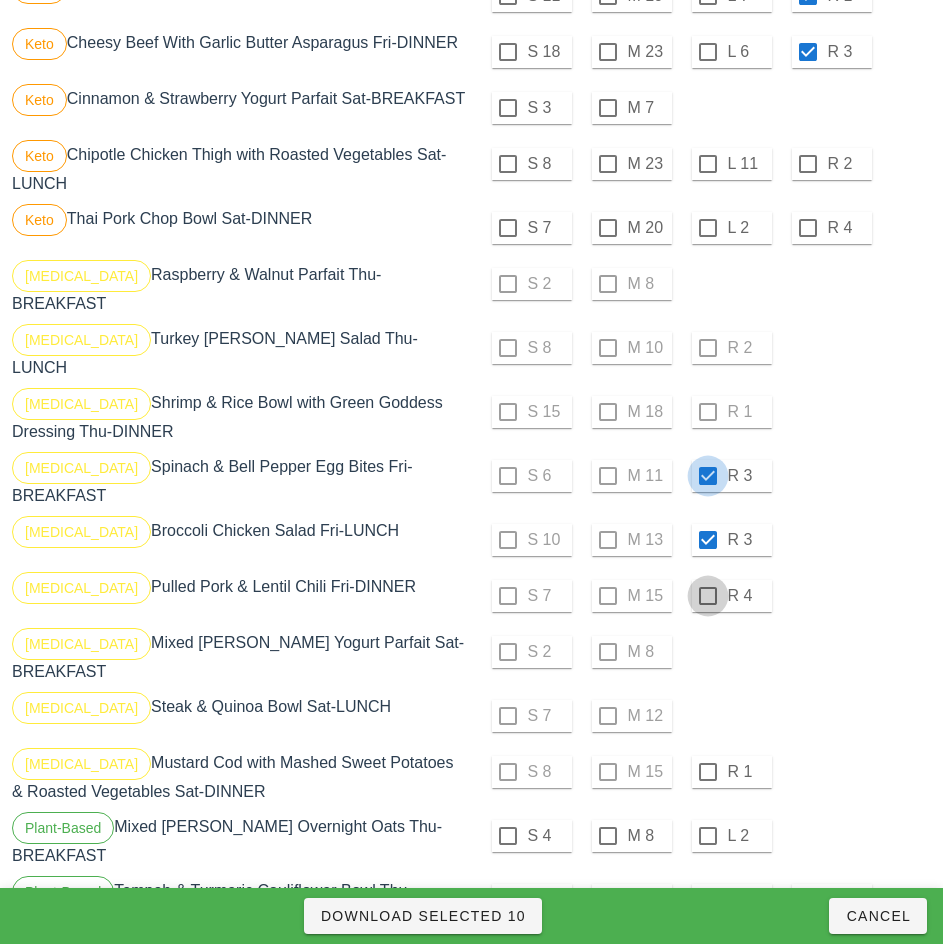 checkbox on "true" 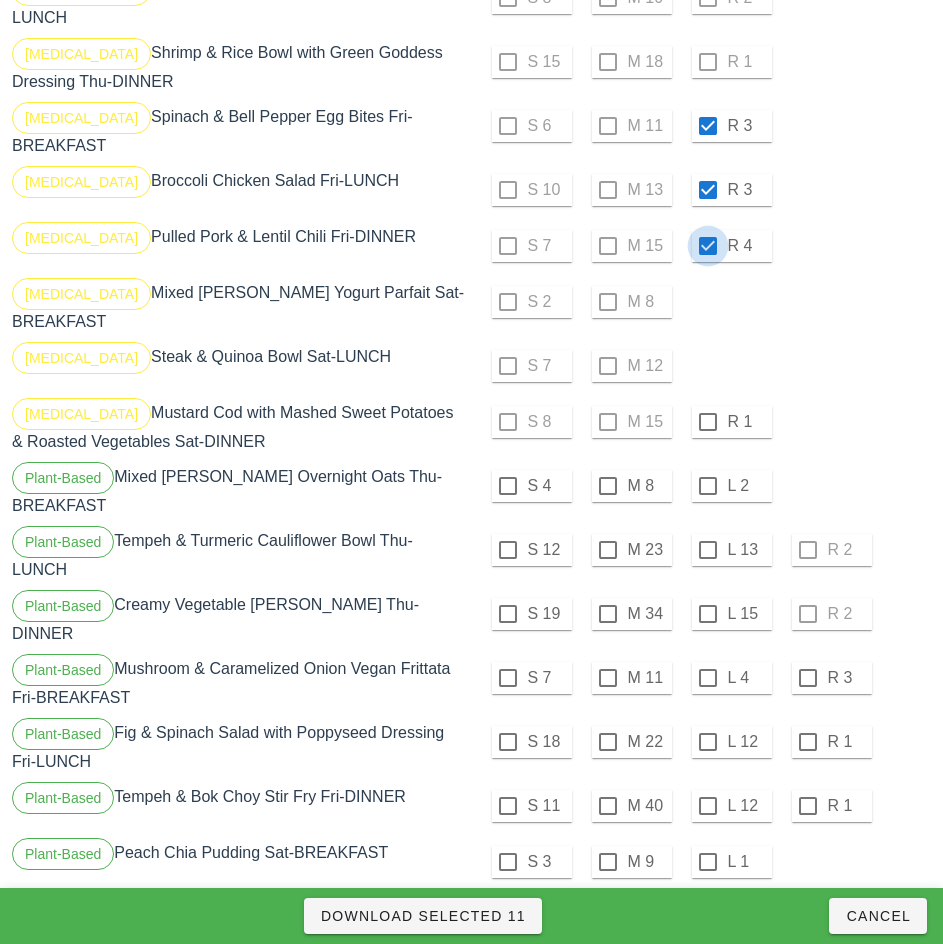 scroll, scrollTop: 2016, scrollLeft: 0, axis: vertical 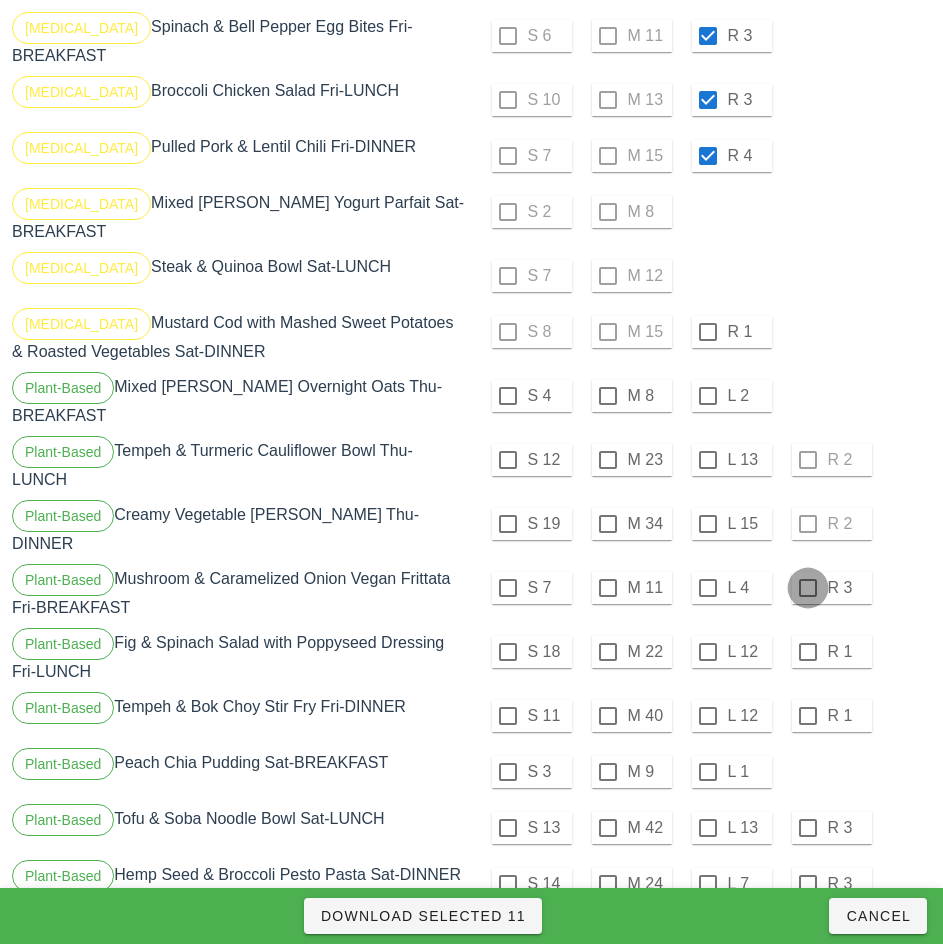 click at bounding box center [808, 588] 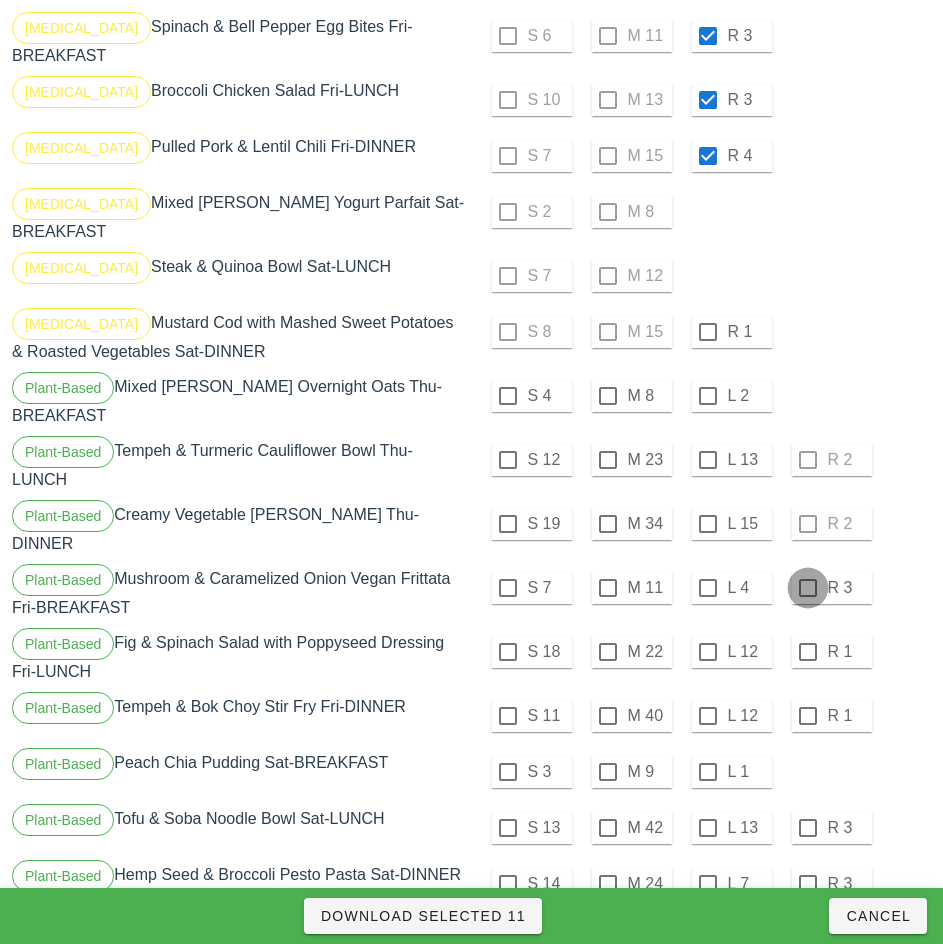 checkbox on "true" 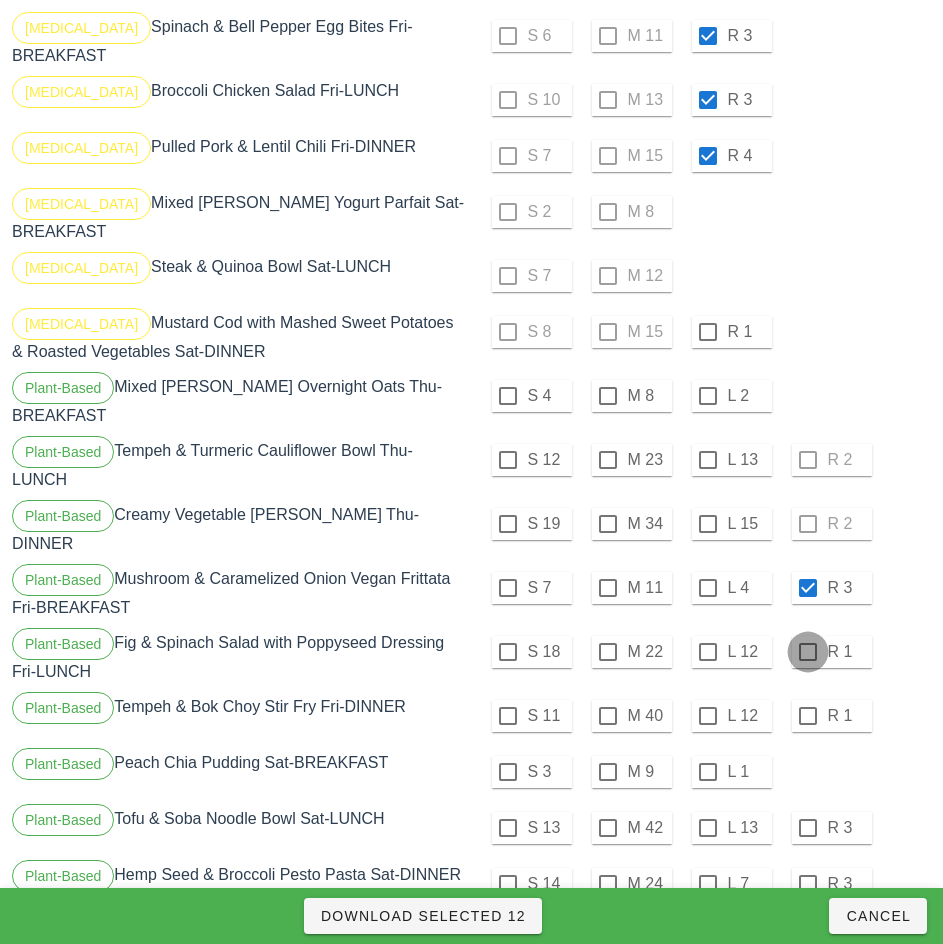 click at bounding box center (808, 652) 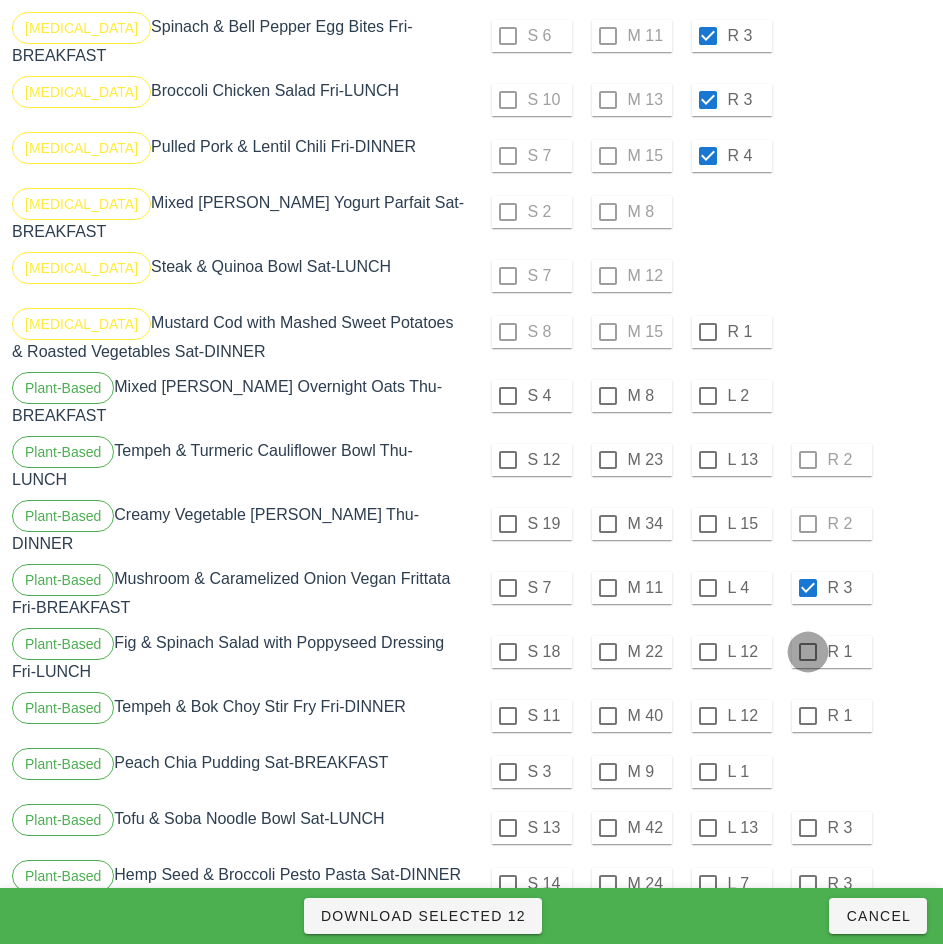 checkbox on "true" 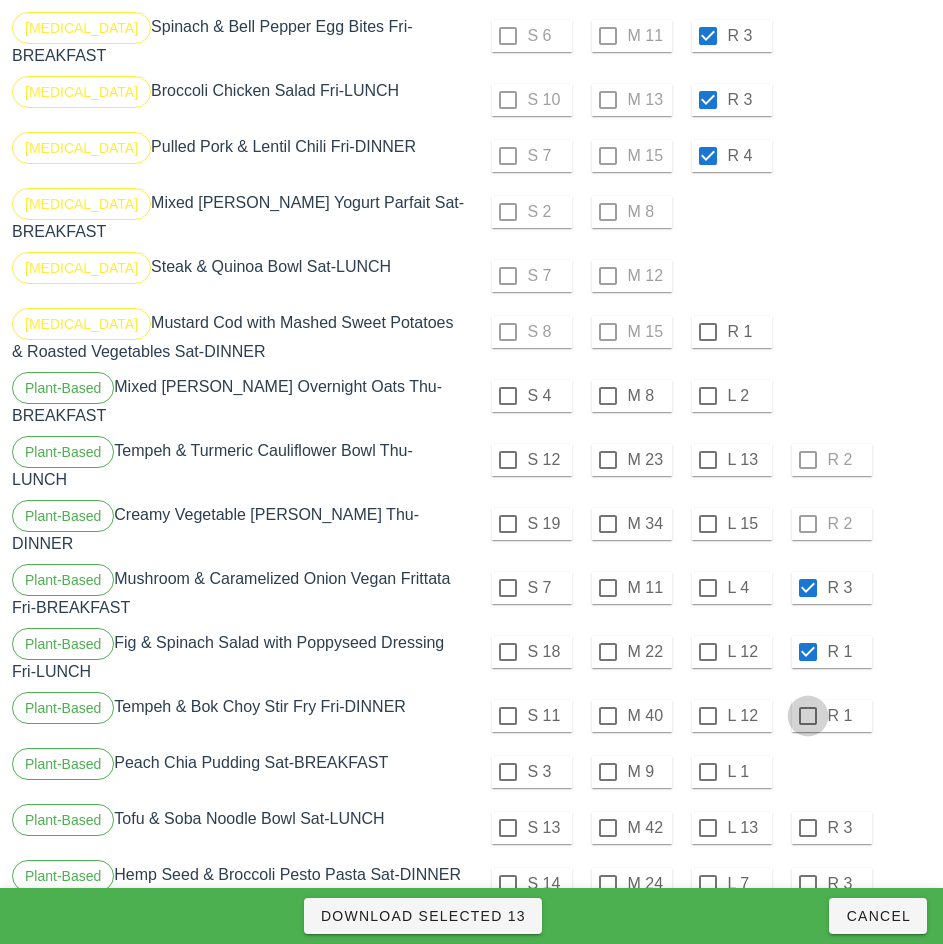 click at bounding box center (808, 716) 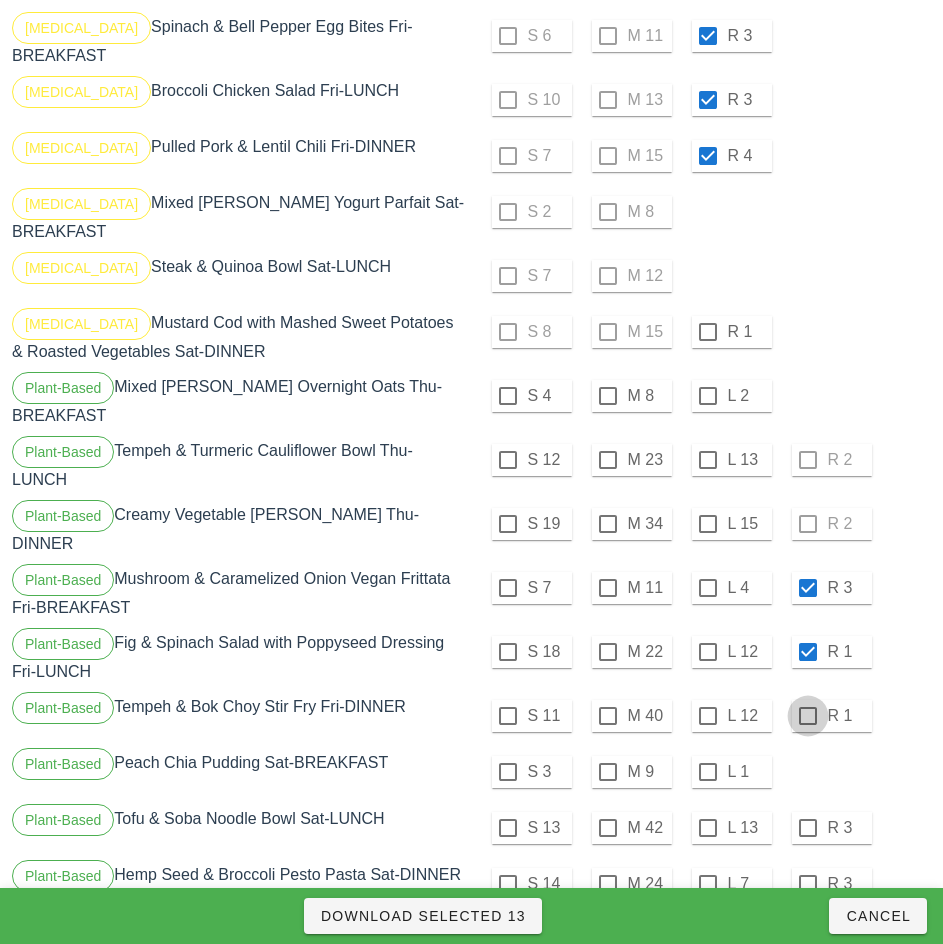 checkbox on "true" 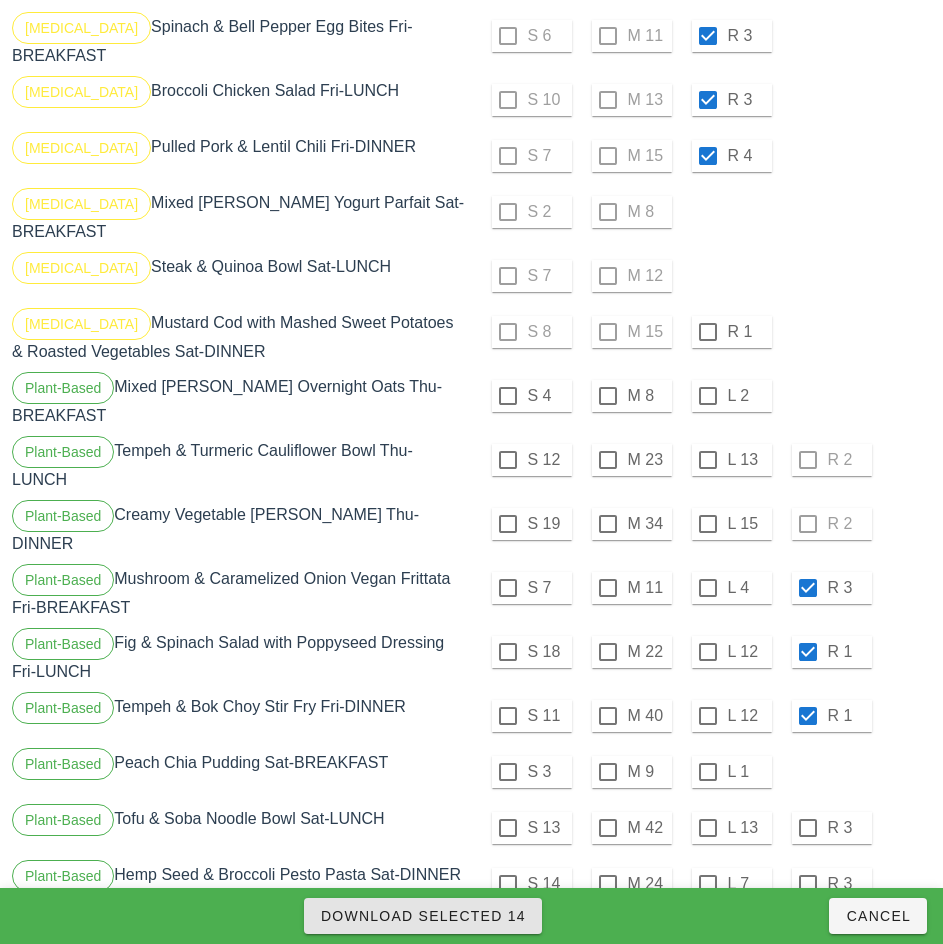 click on "Download Selected 14" at bounding box center [423, 916] 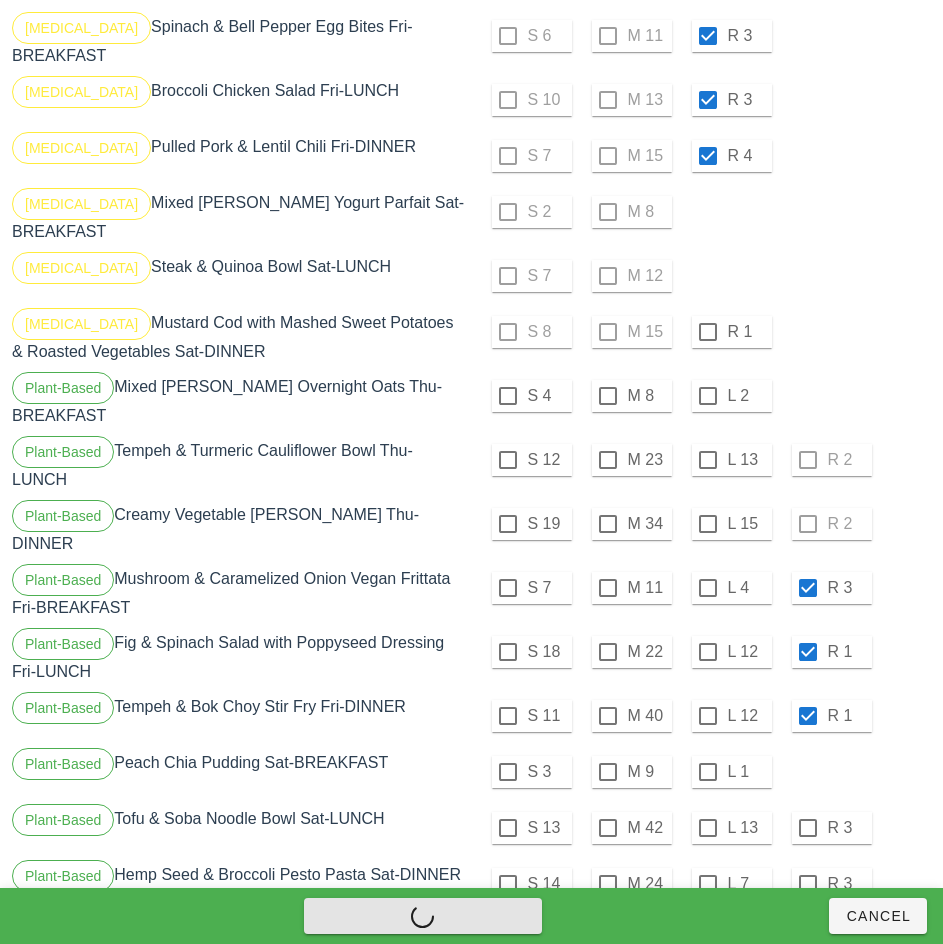 checkbox on "false" 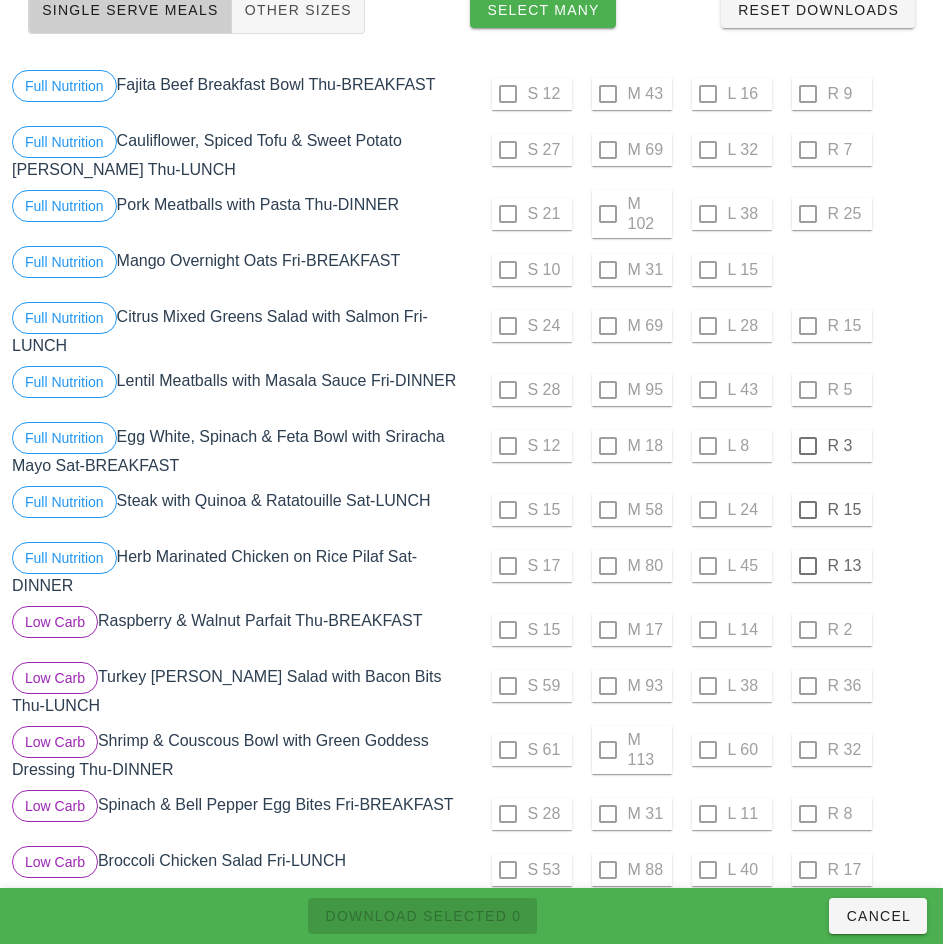 scroll, scrollTop: 179, scrollLeft: 0, axis: vertical 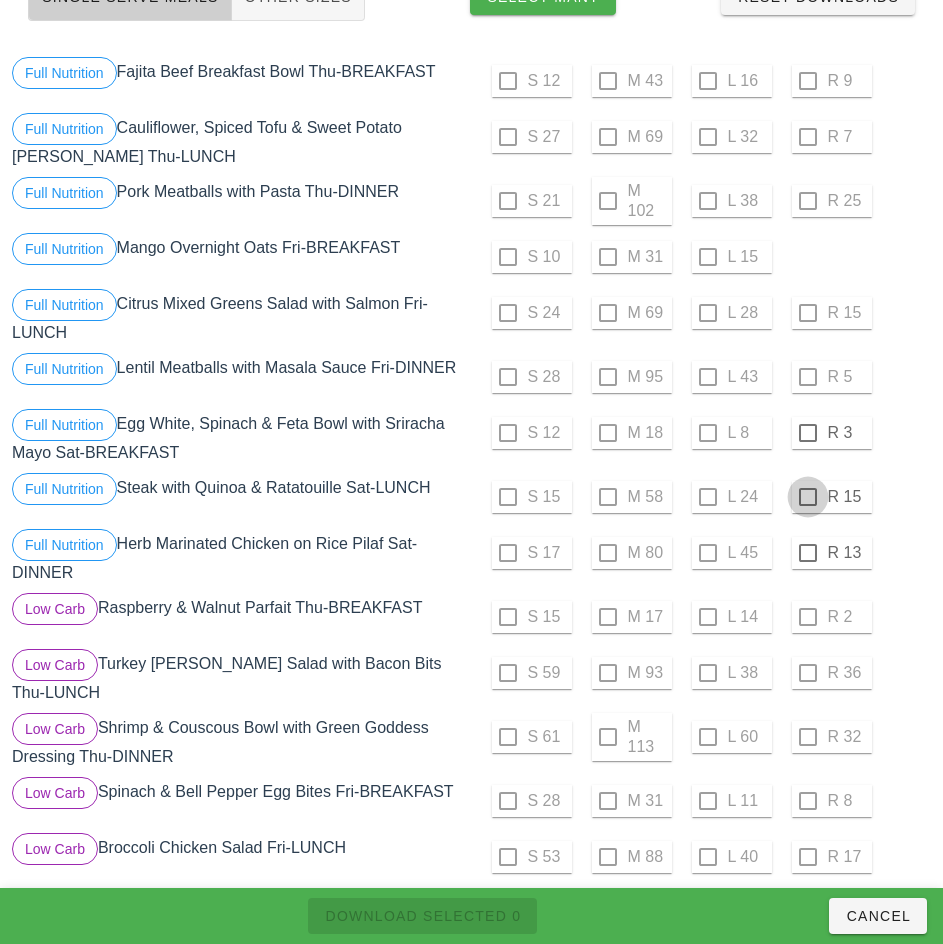 click at bounding box center [808, 433] 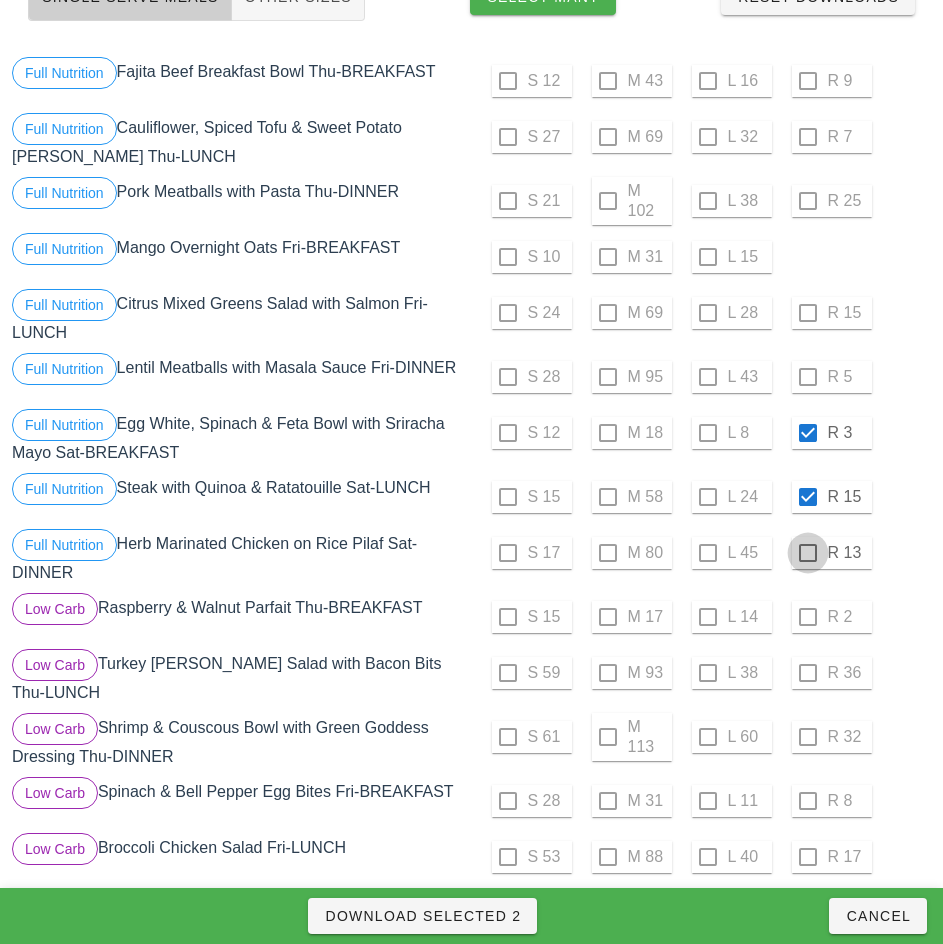click at bounding box center [808, 553] 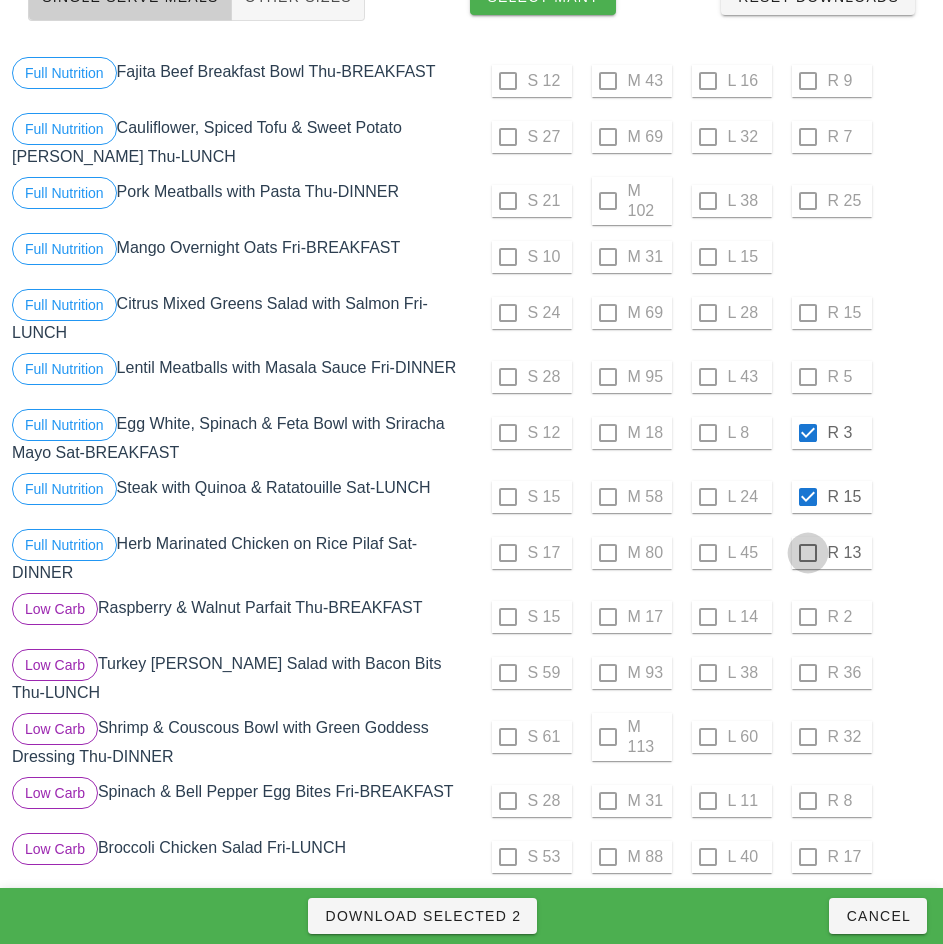 checkbox on "true" 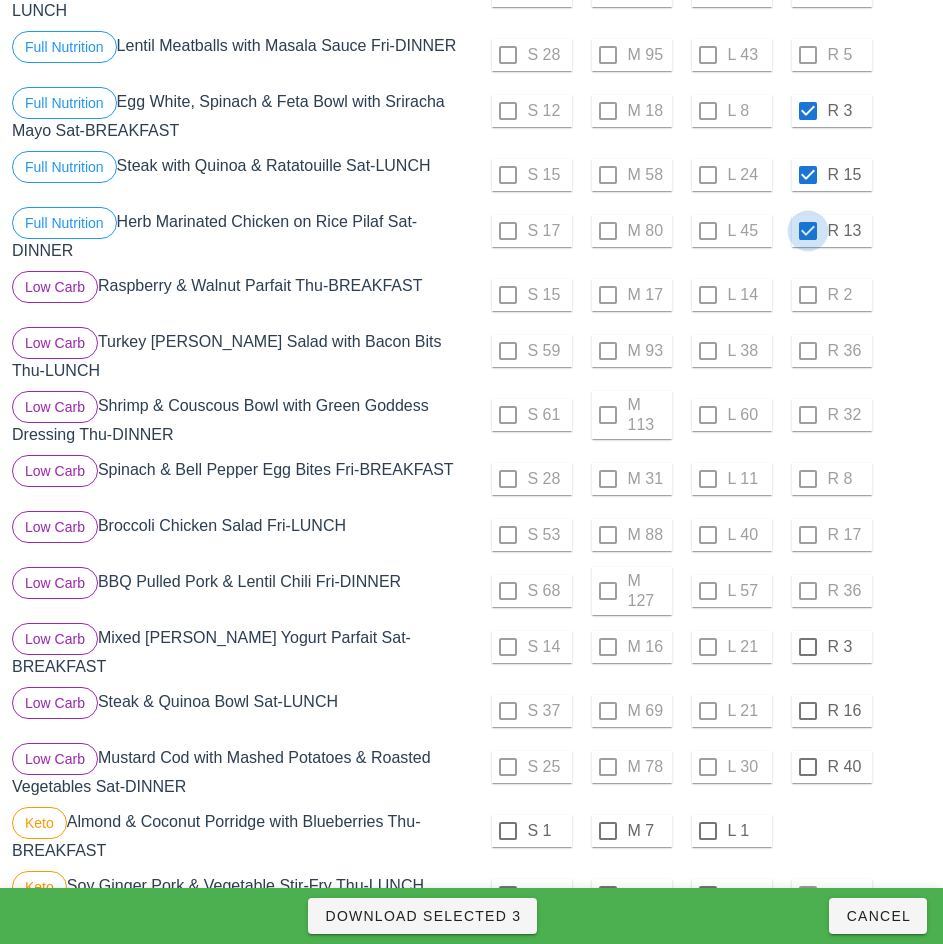 scroll, scrollTop: 502, scrollLeft: 0, axis: vertical 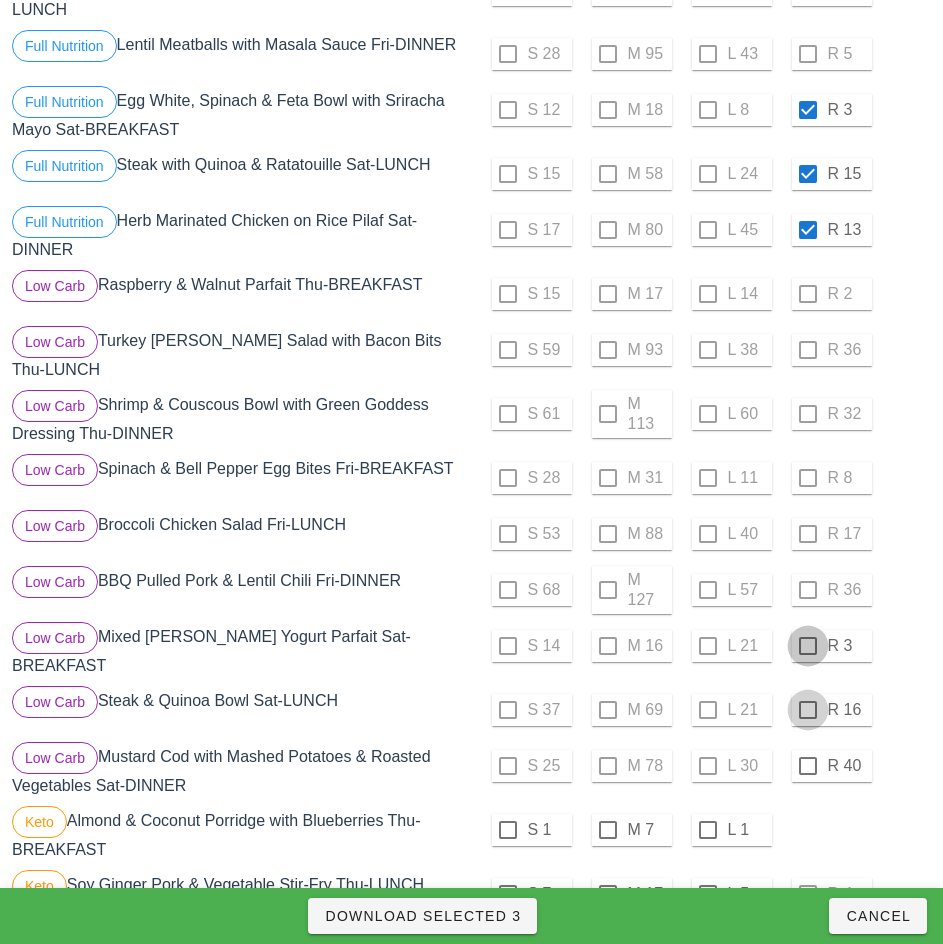 click at bounding box center [808, 646] 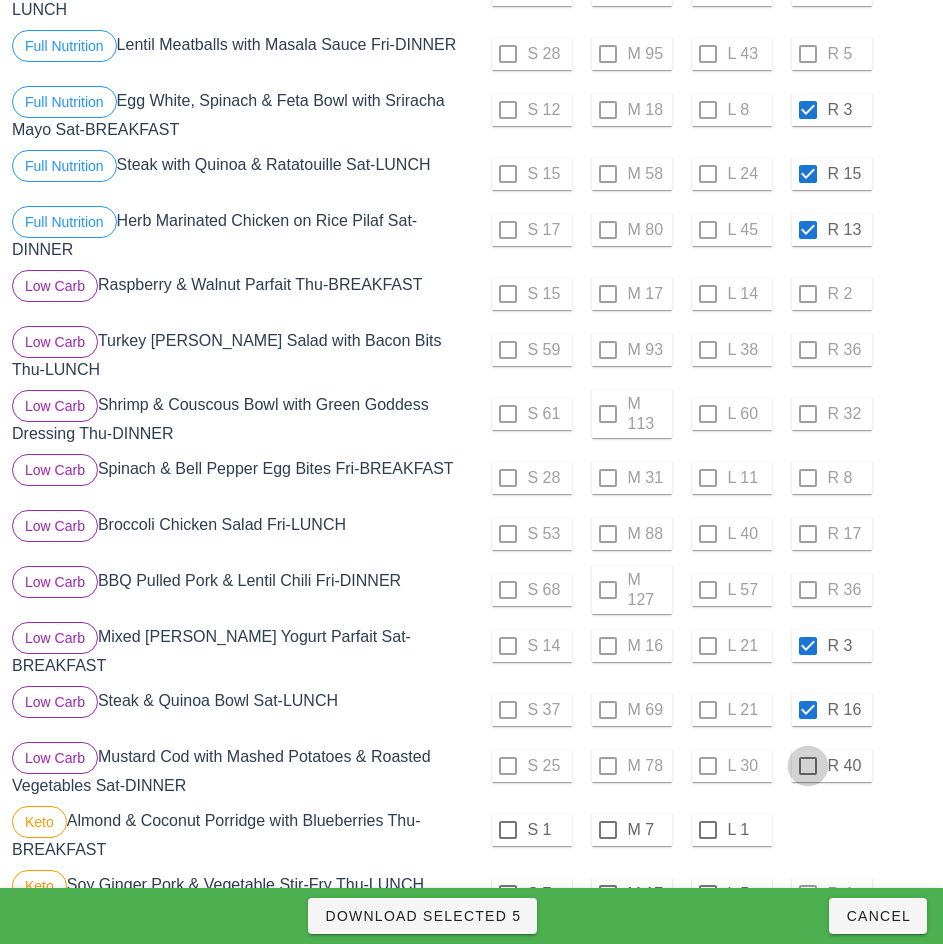 click at bounding box center (808, 766) 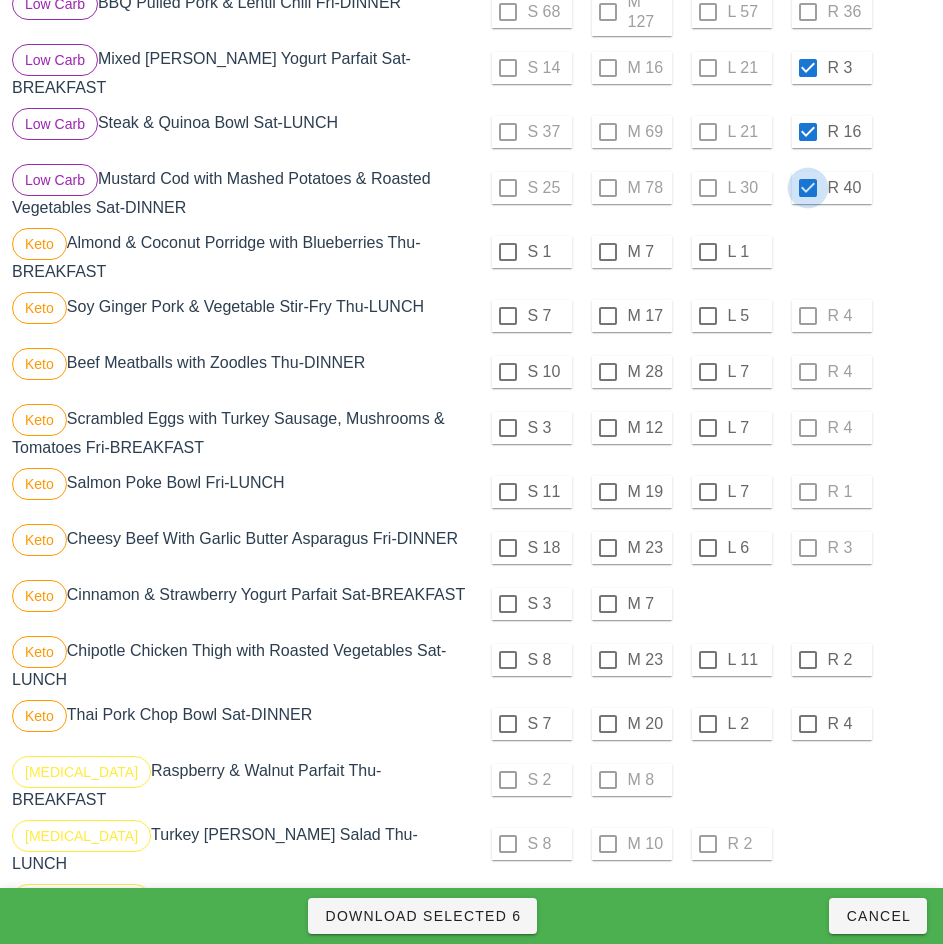 scroll, scrollTop: 1095, scrollLeft: 0, axis: vertical 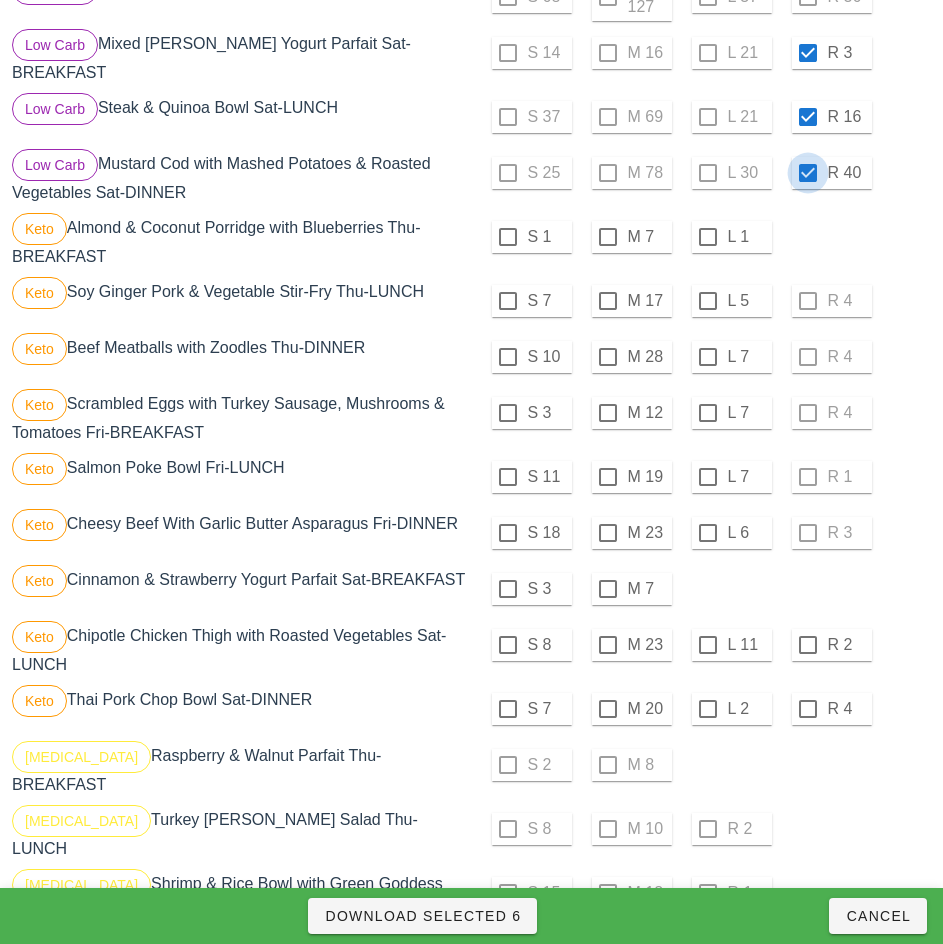click at bounding box center (808, 645) 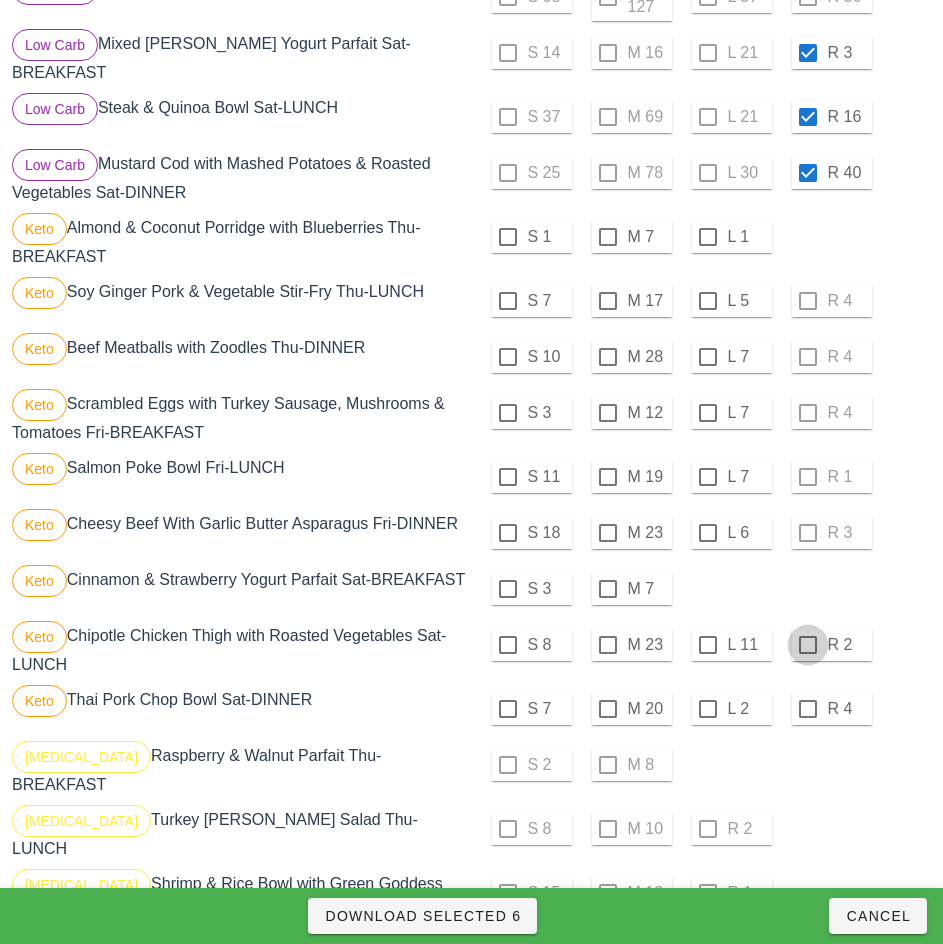 checkbox on "true" 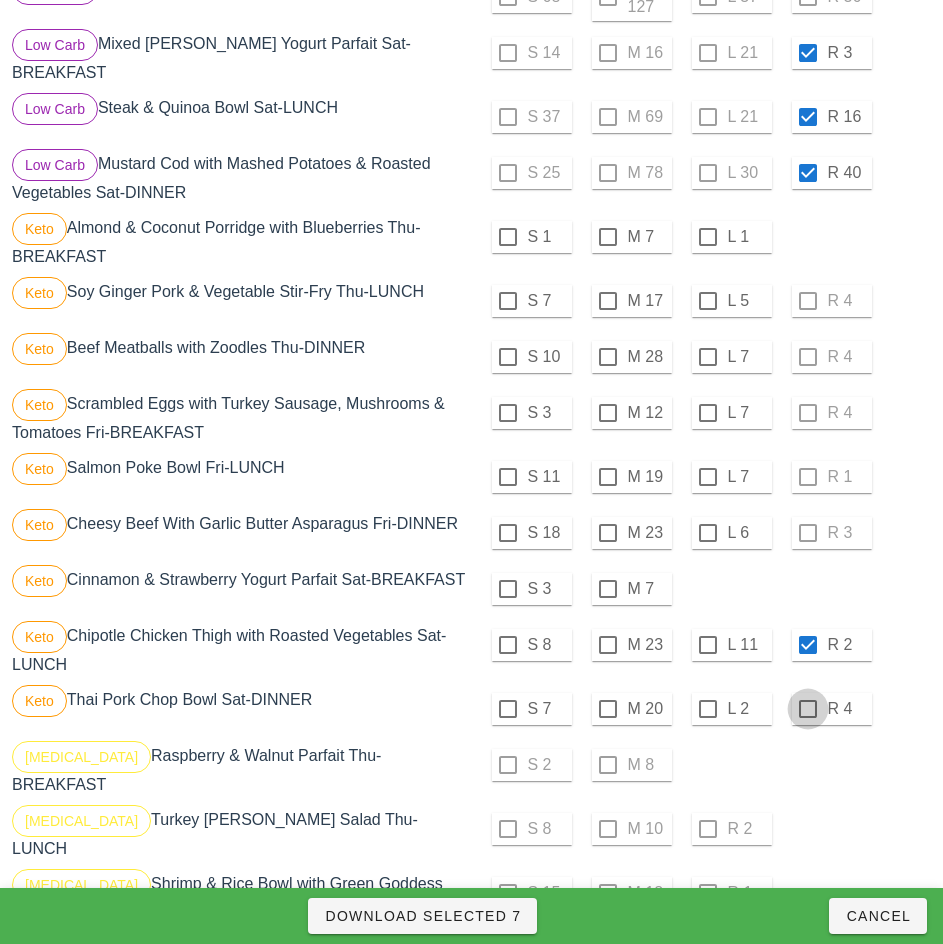 click at bounding box center [808, 709] 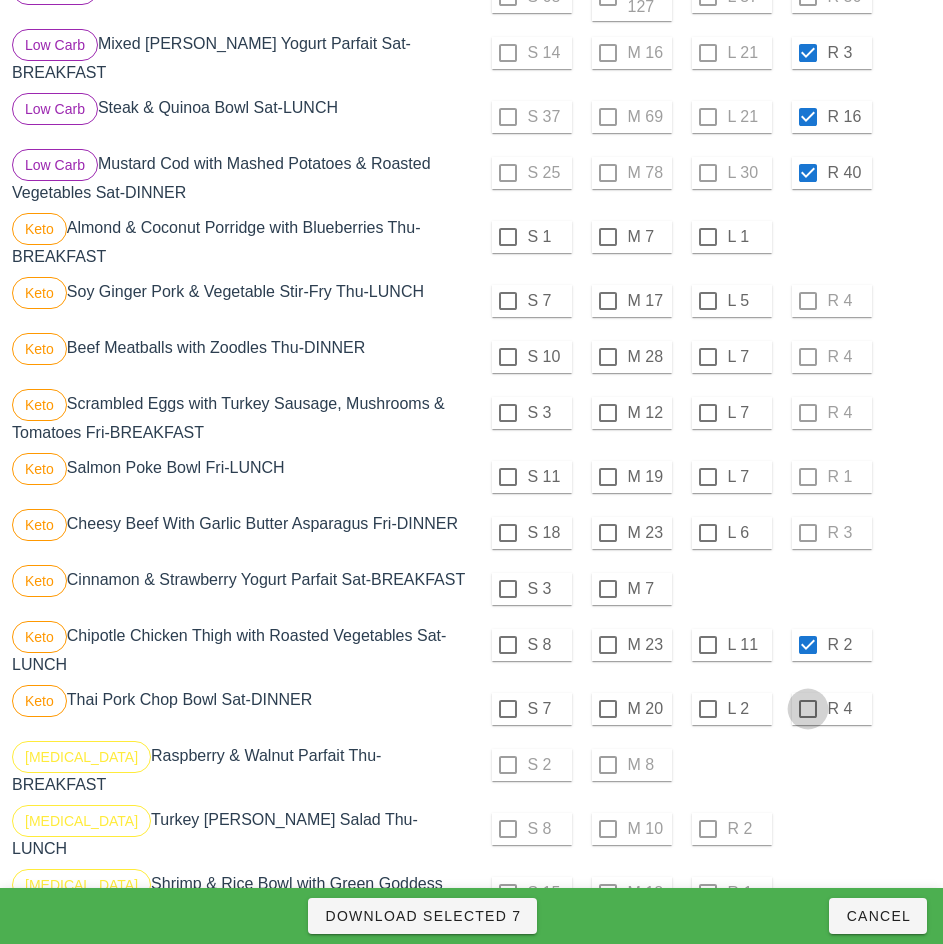 checkbox on "true" 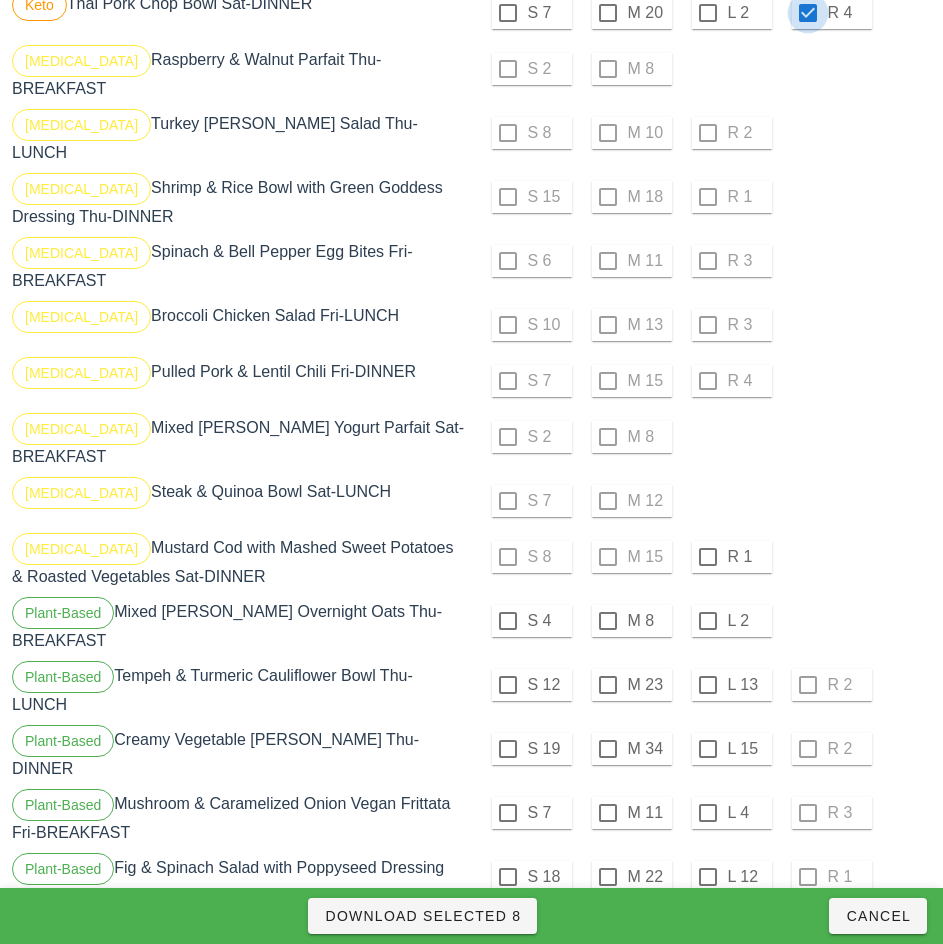 scroll, scrollTop: 1792, scrollLeft: 0, axis: vertical 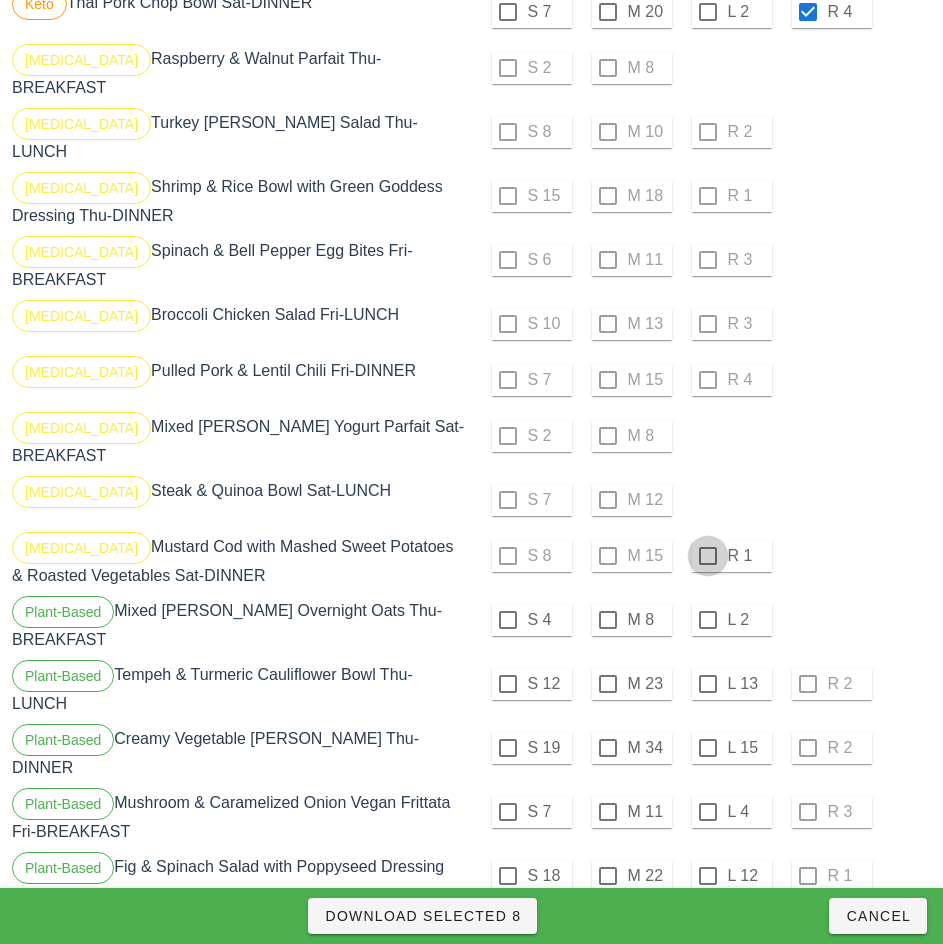 click at bounding box center (708, 556) 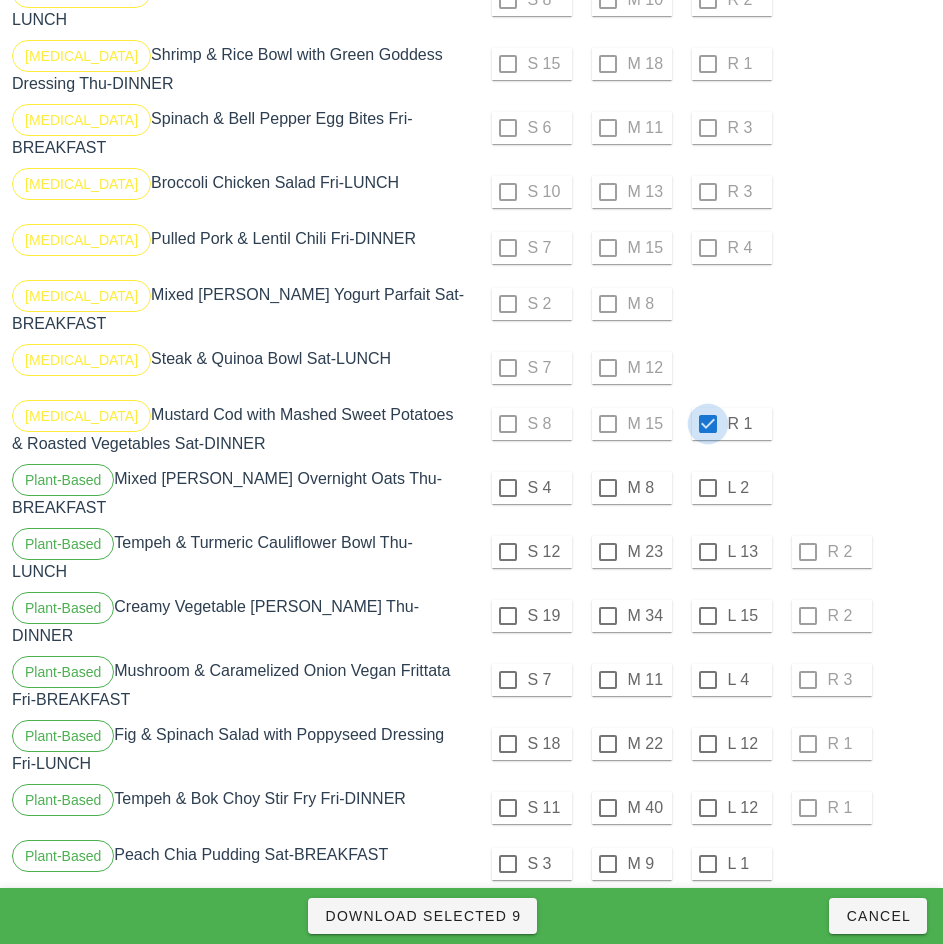 scroll, scrollTop: 2016, scrollLeft: 0, axis: vertical 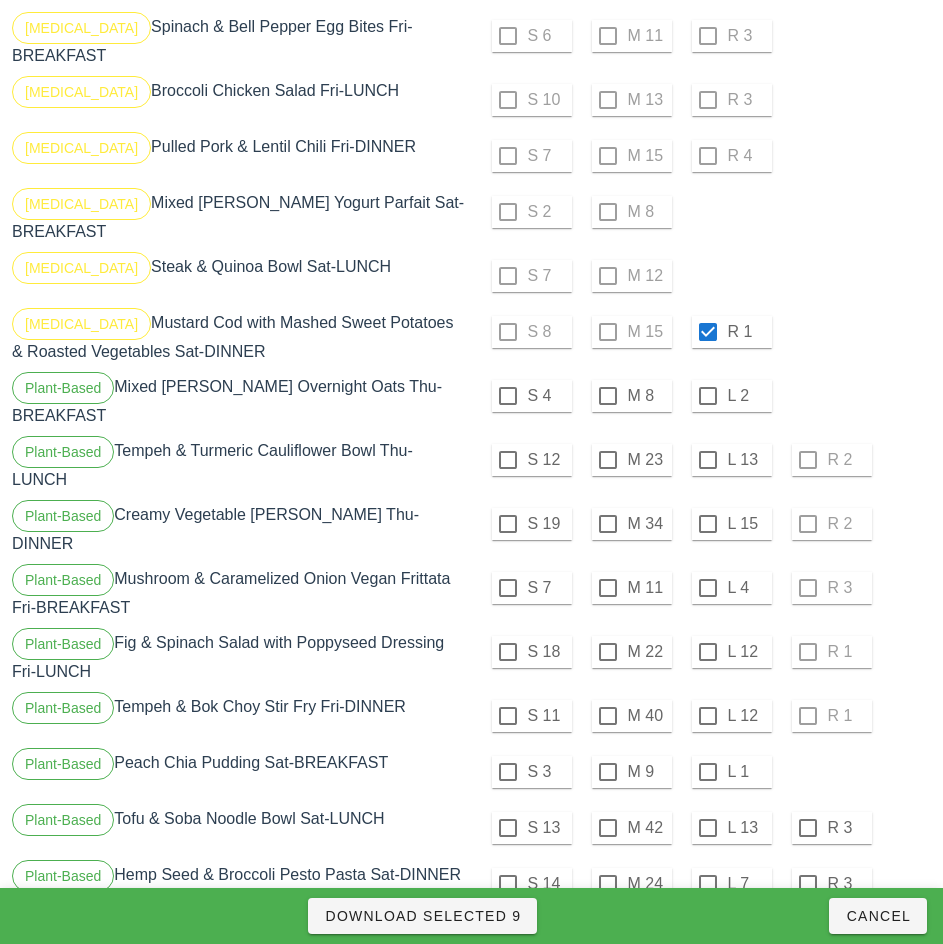 click on "S 11 M 40 L 12 R 1" at bounding box center [704, 716] 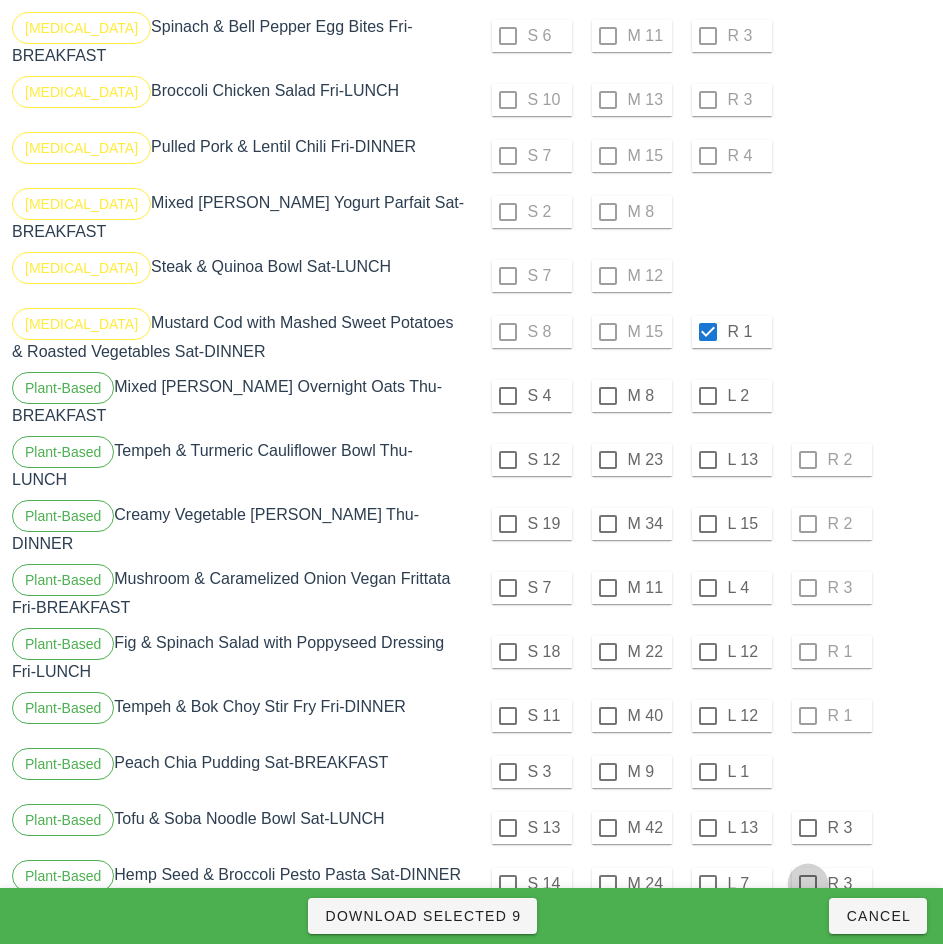click at bounding box center [808, 828] 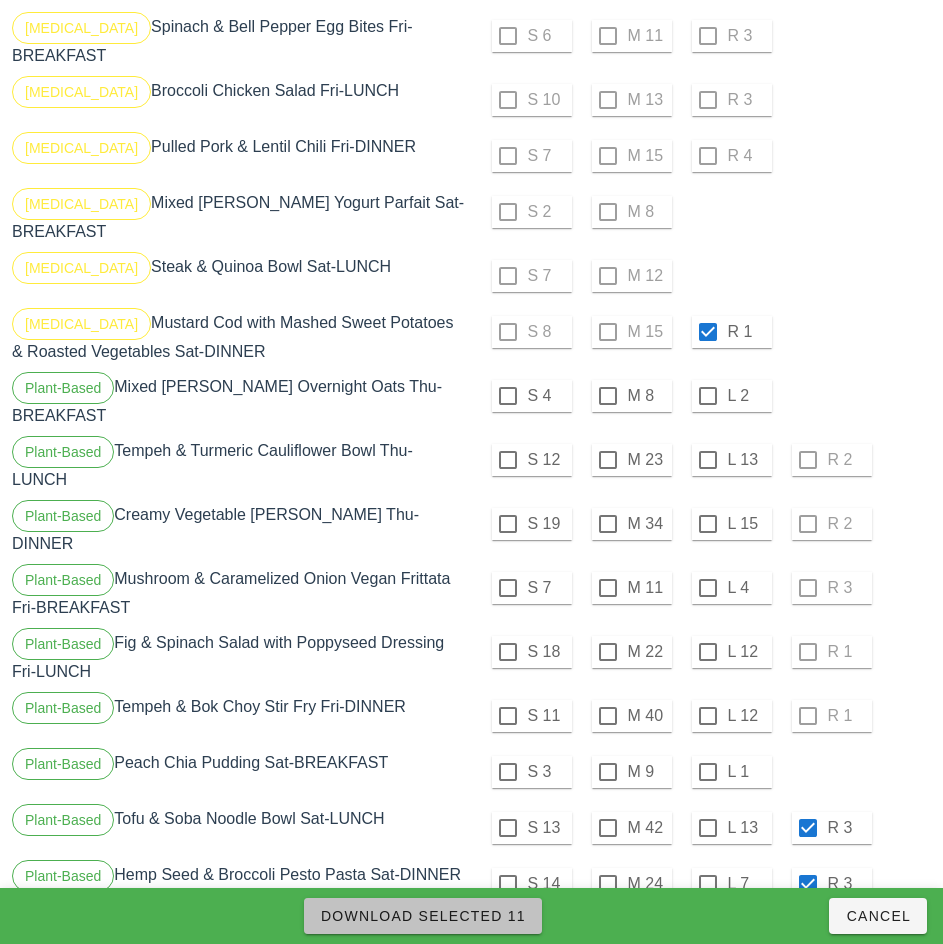 click on "Download Selected 11" at bounding box center (423, 916) 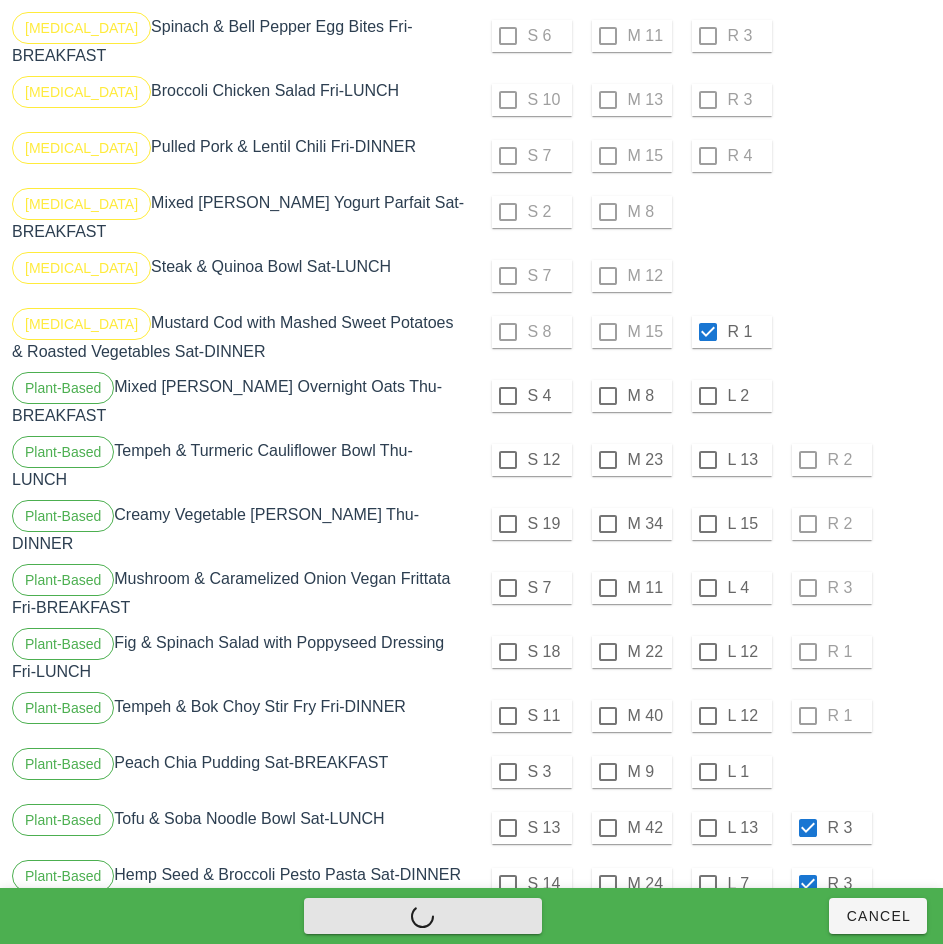 checkbox on "false" 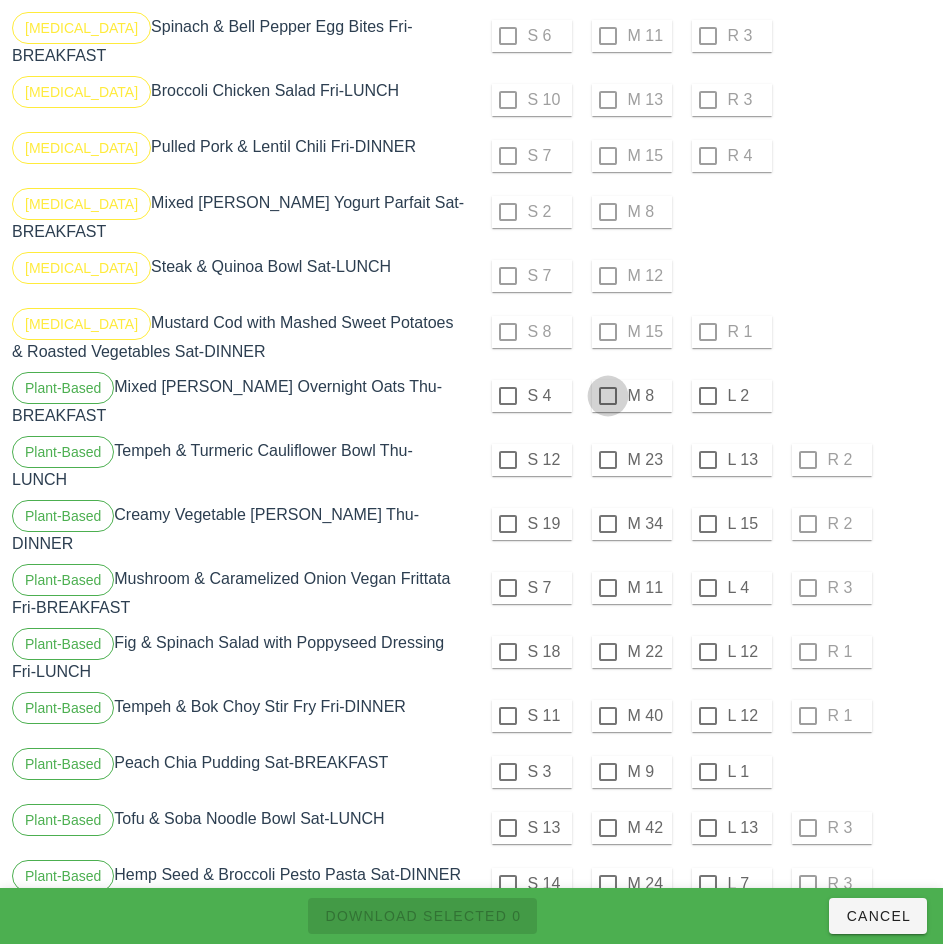 click at bounding box center [608, 396] 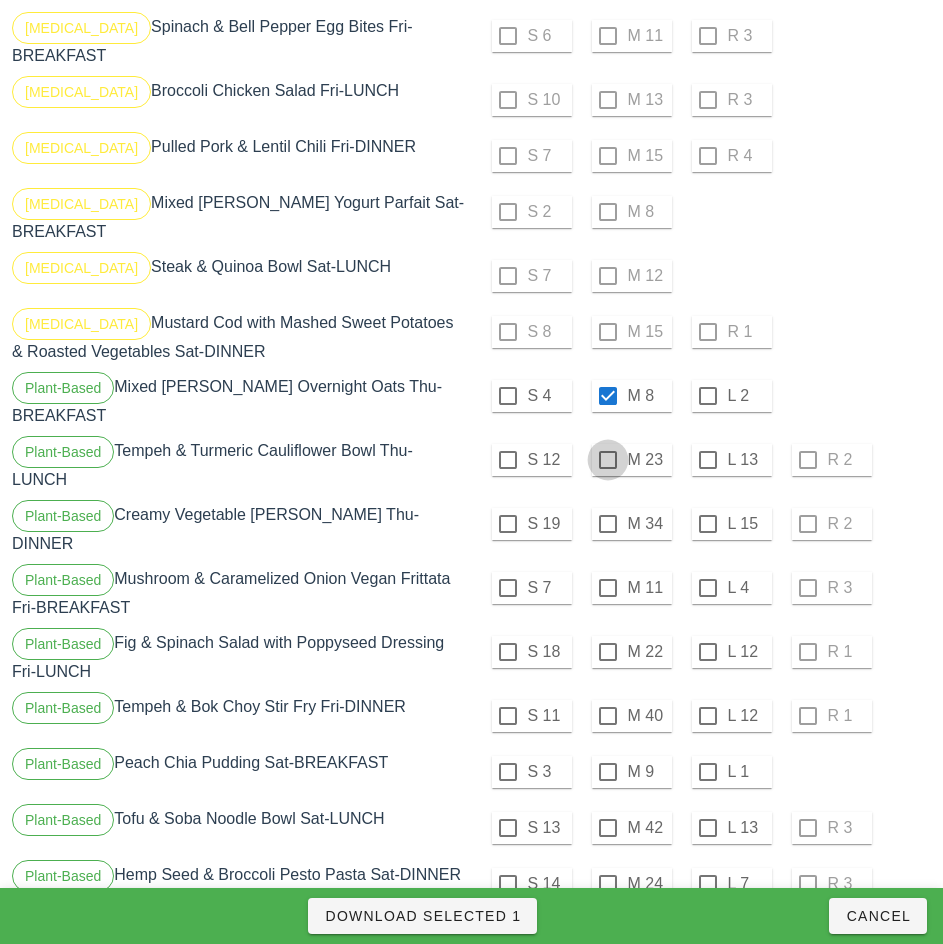 click at bounding box center [608, 460] 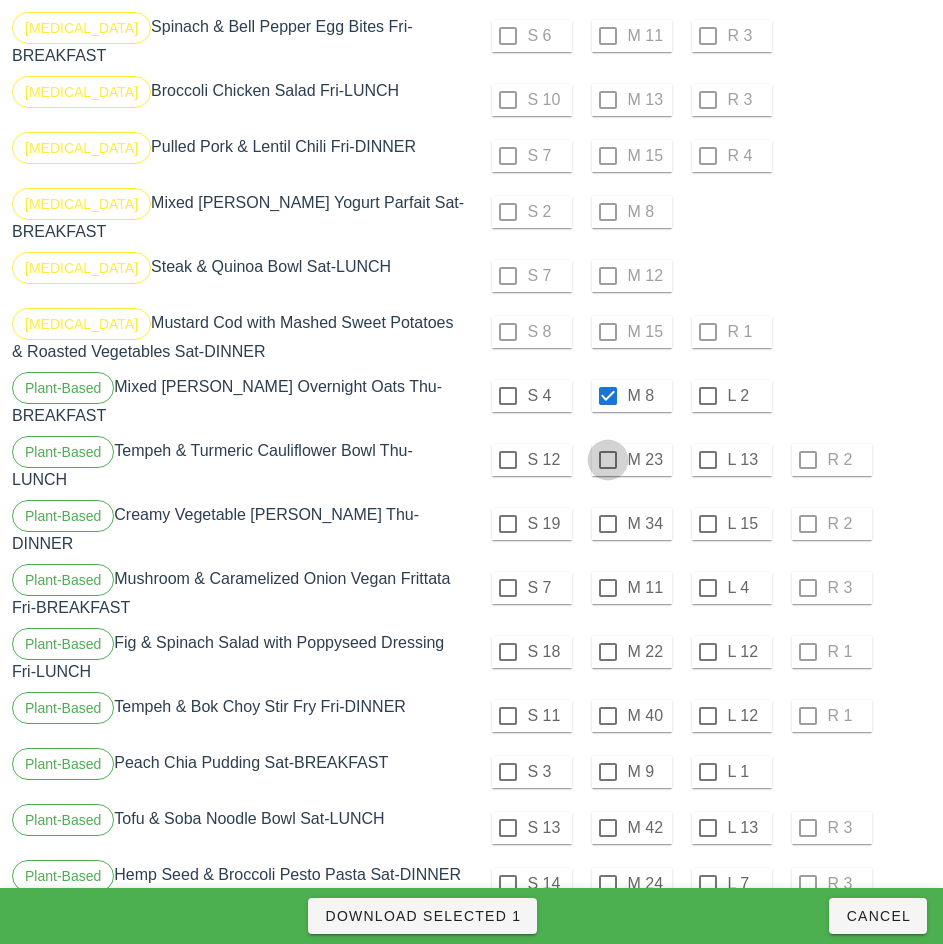 checkbox on "true" 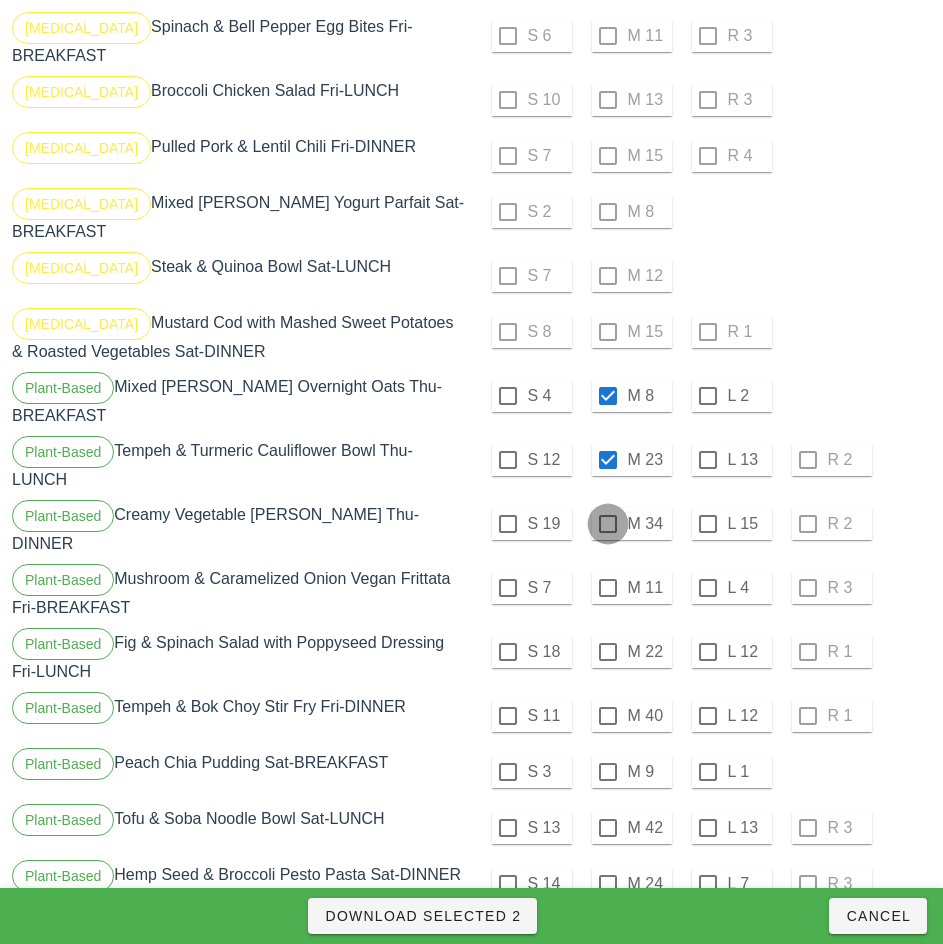 click at bounding box center (608, 524) 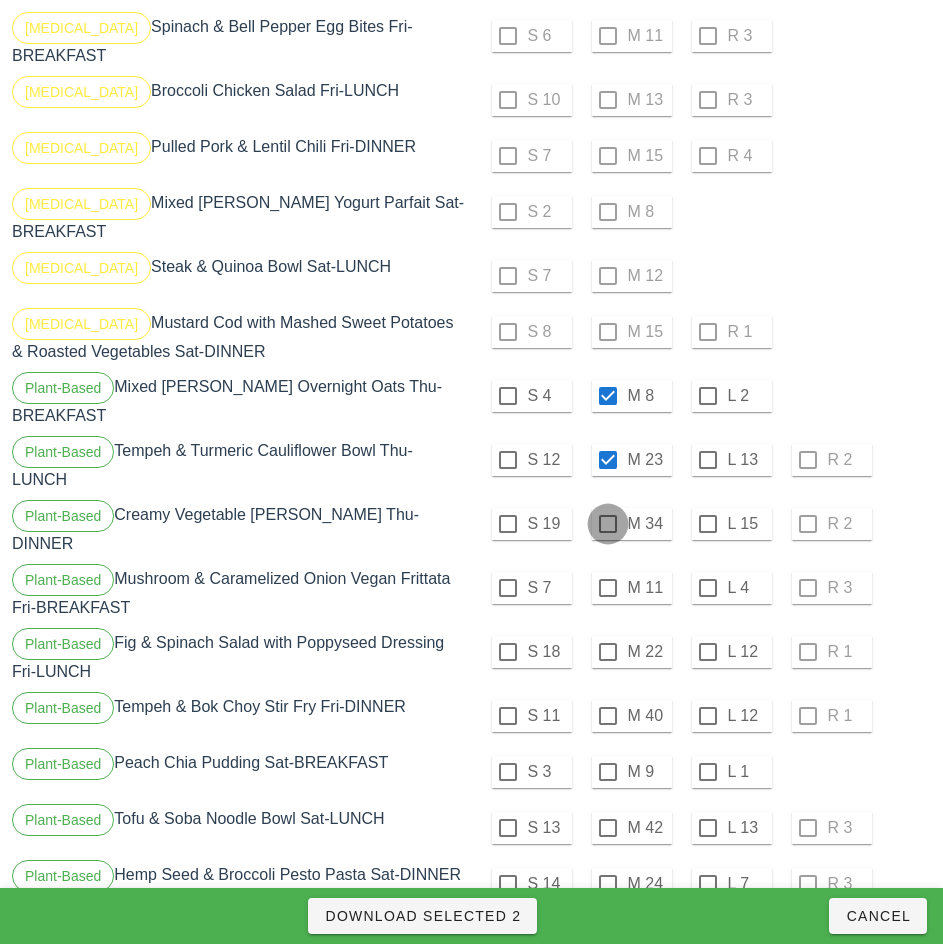 checkbox on "true" 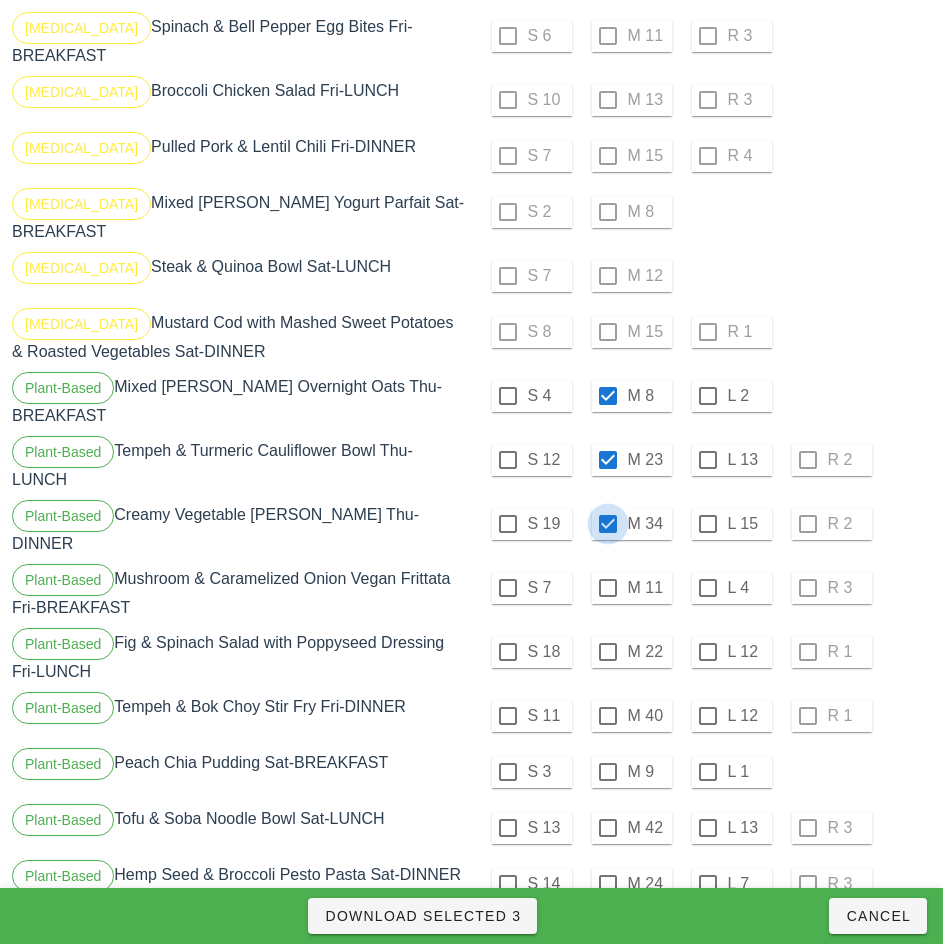 click at bounding box center [608, 588] 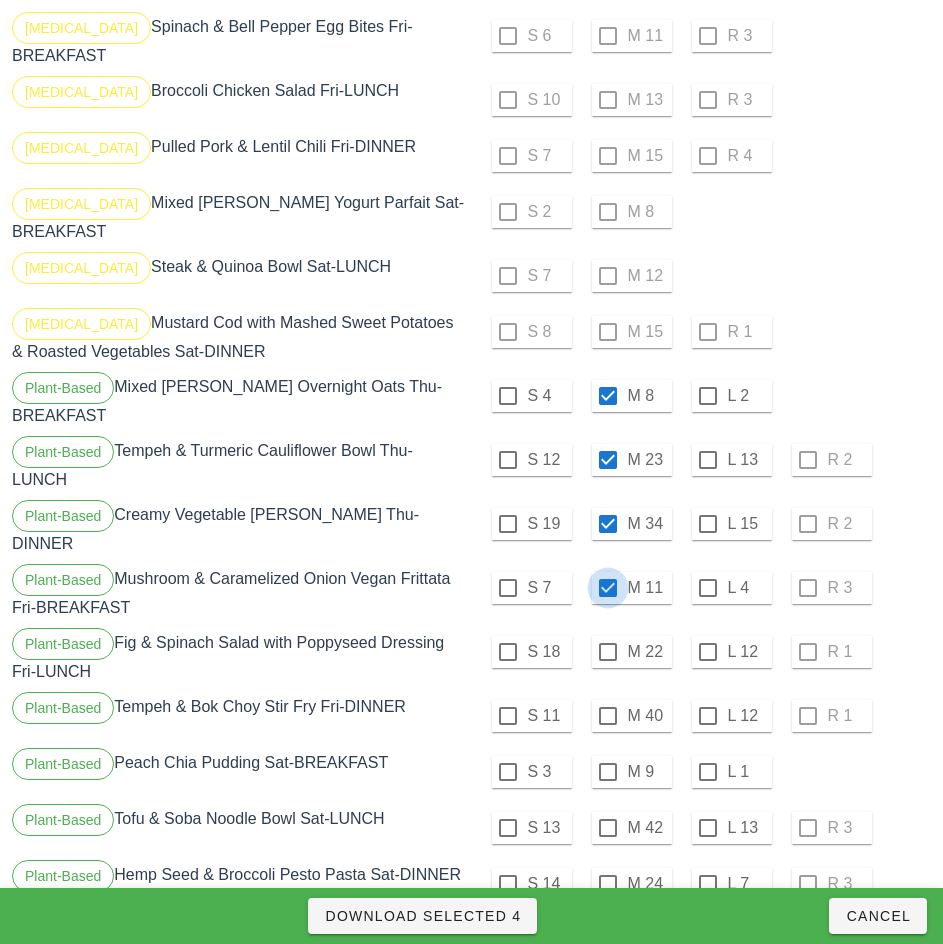 checkbox on "true" 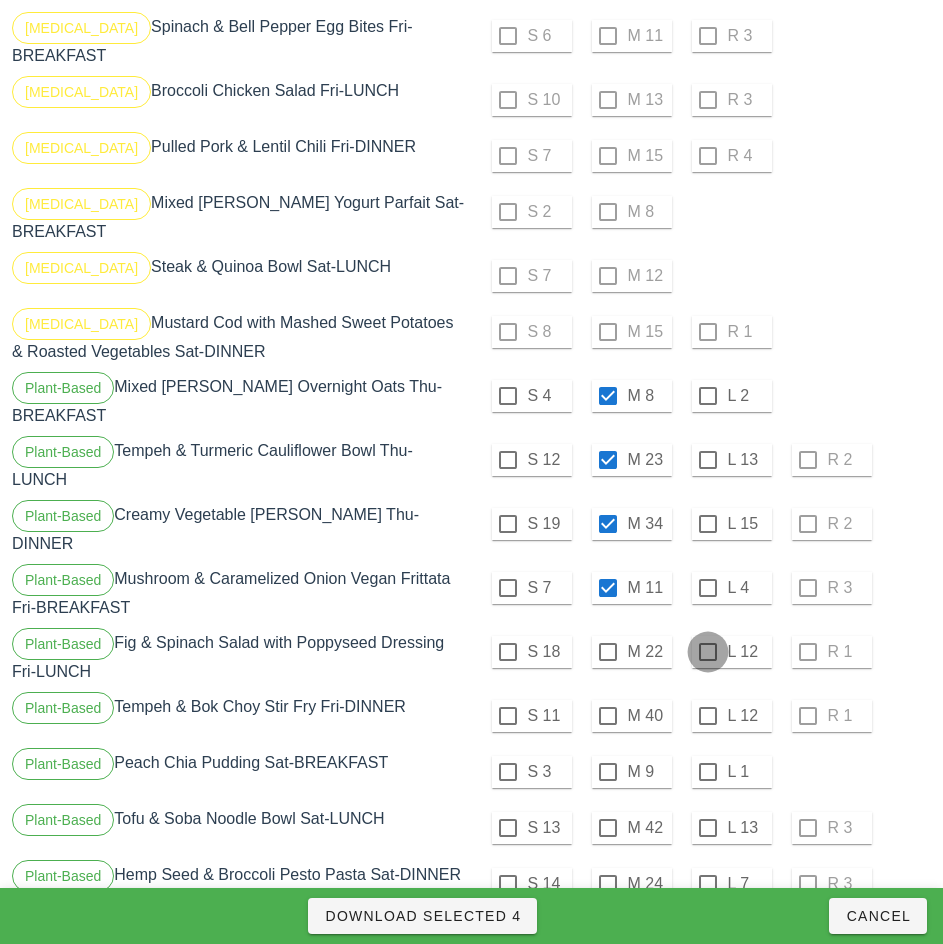 click at bounding box center [708, 652] 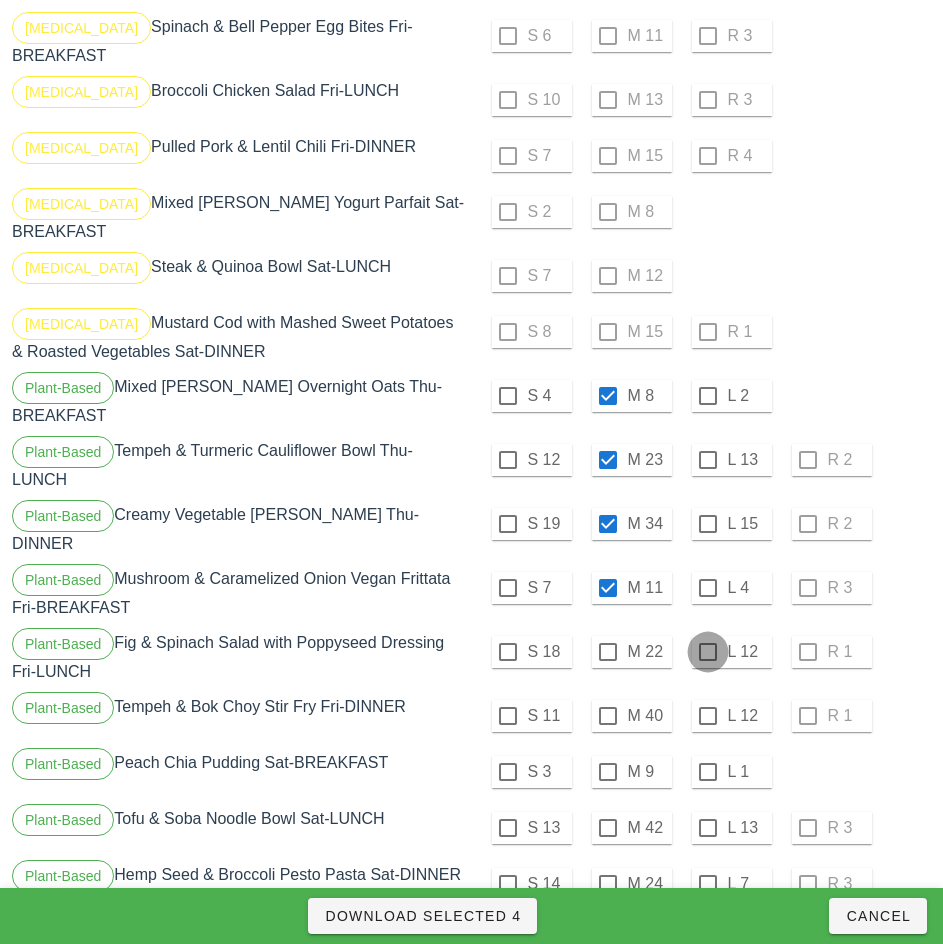 checkbox on "true" 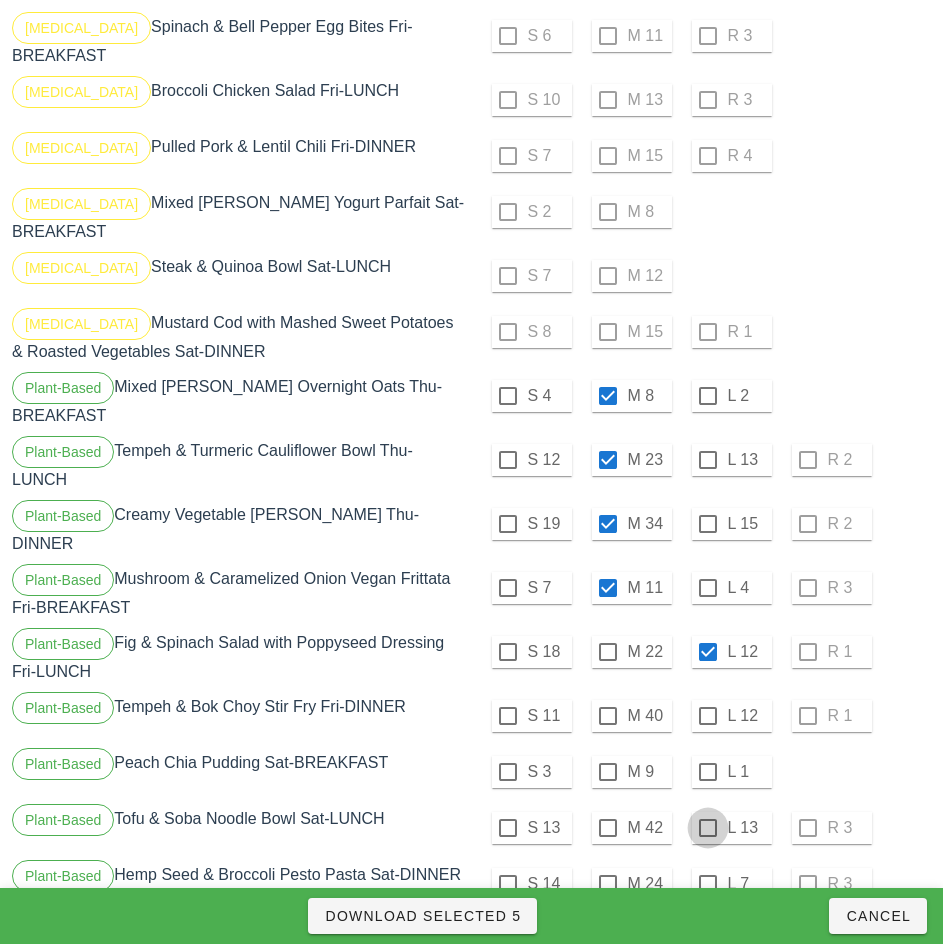 click at bounding box center (708, 716) 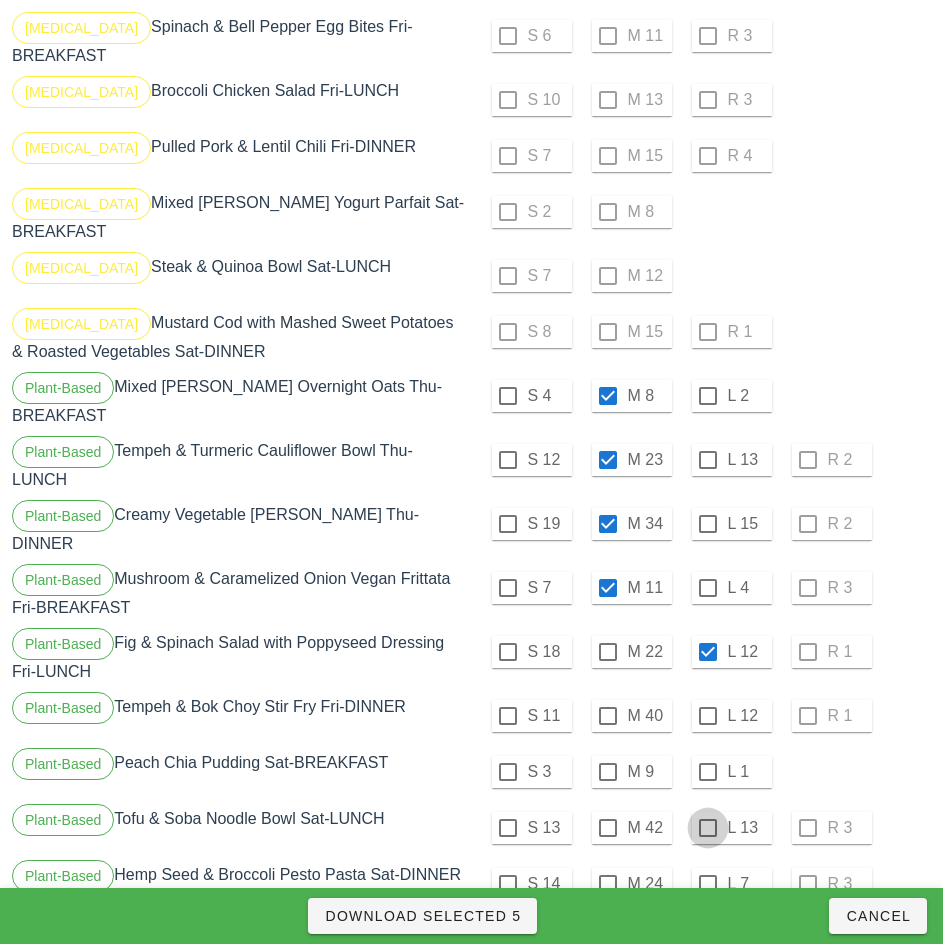 click at bounding box center [708, 772] 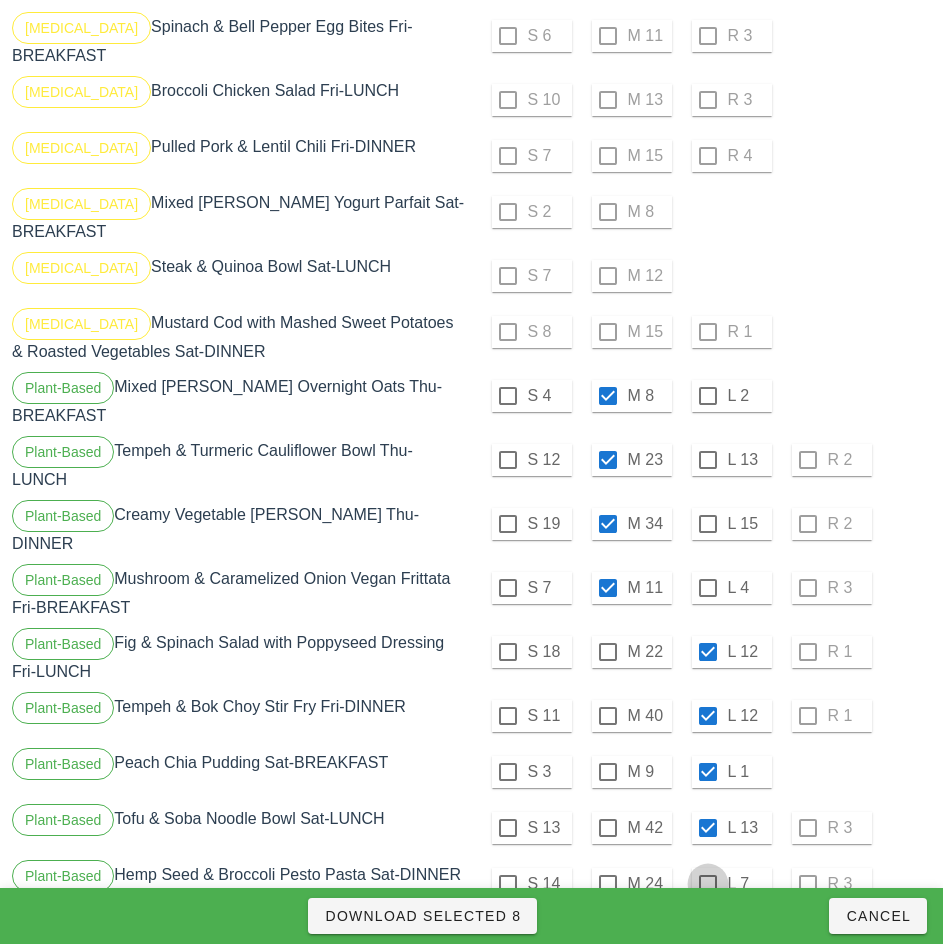 click at bounding box center (708, 884) 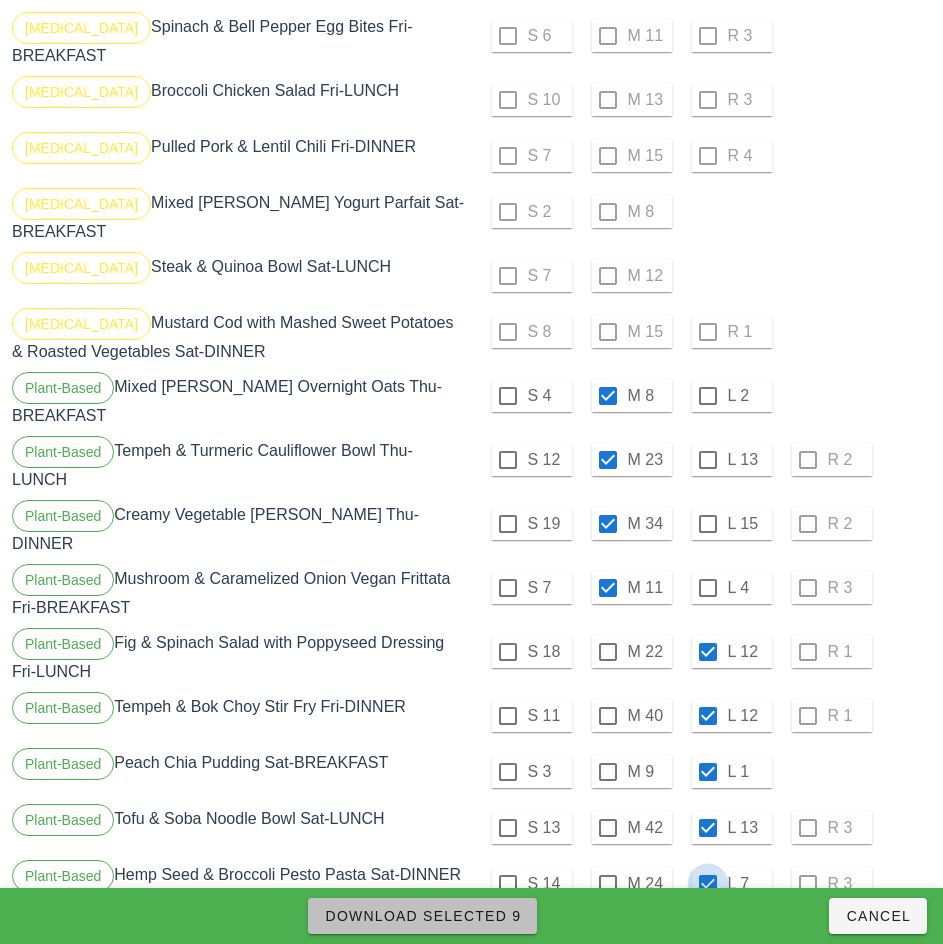 click on "Download Selected 9" at bounding box center (422, 916) 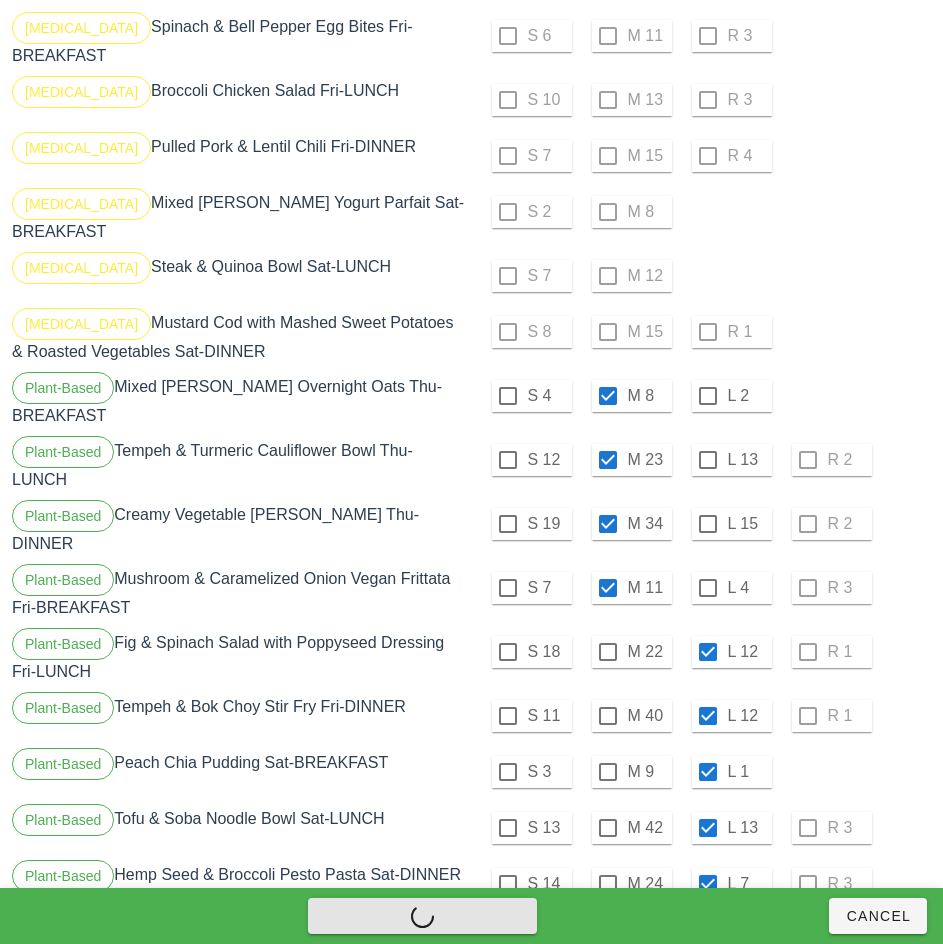 checkbox on "false" 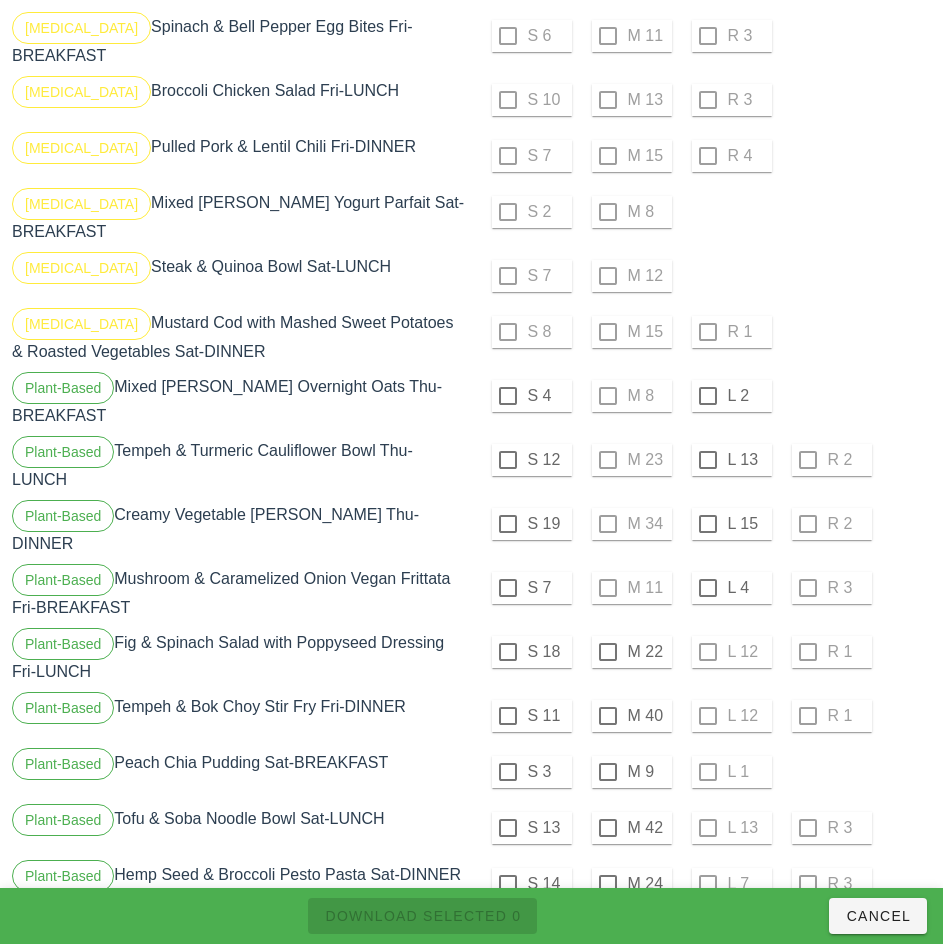 click at bounding box center (508, 396) 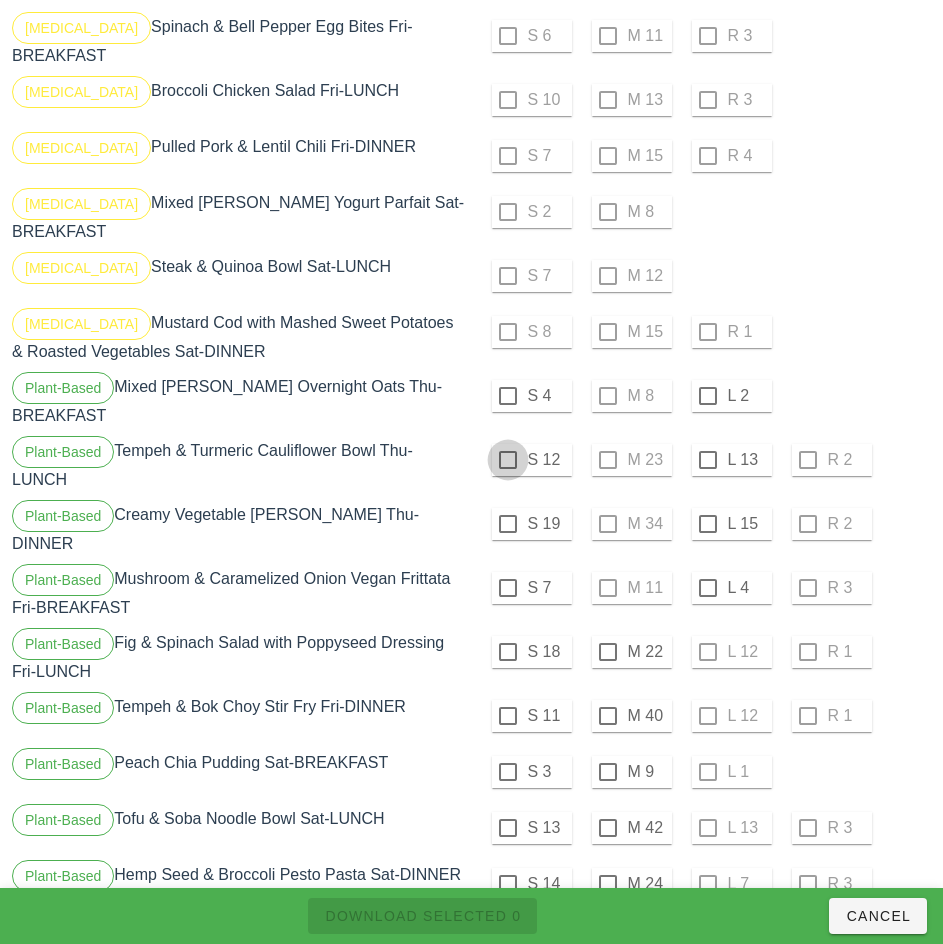 click at bounding box center (508, 460) 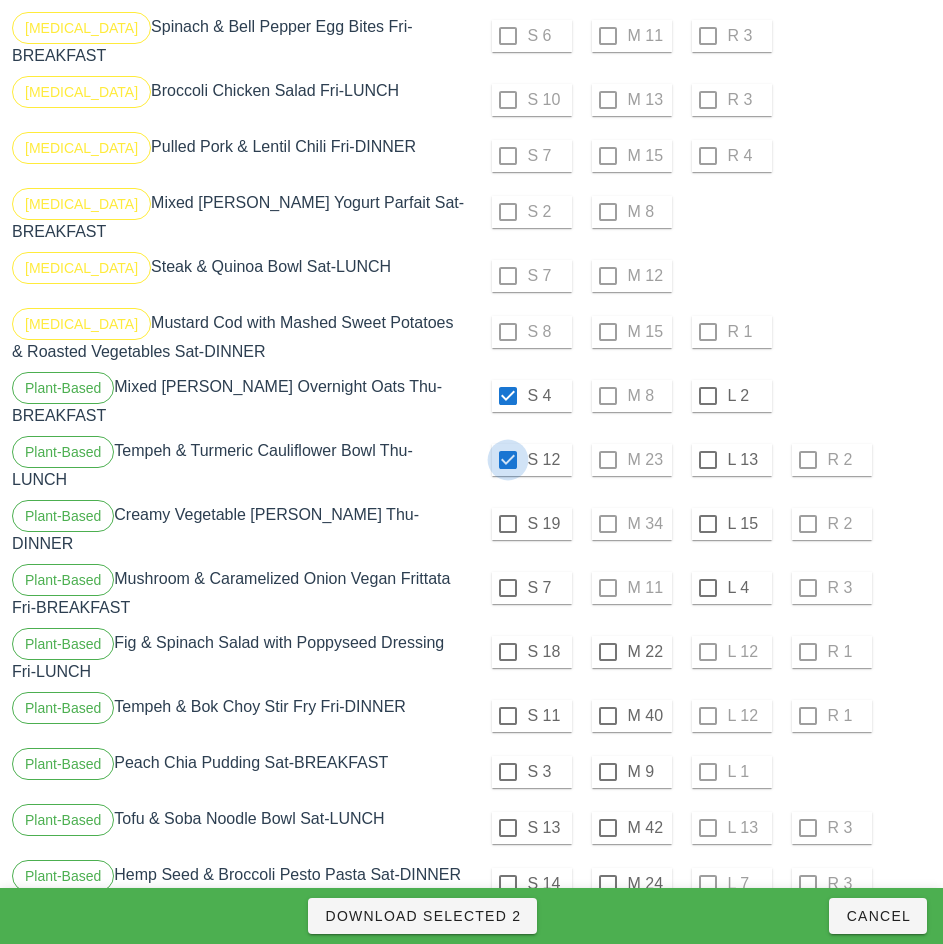 click at bounding box center (508, 524) 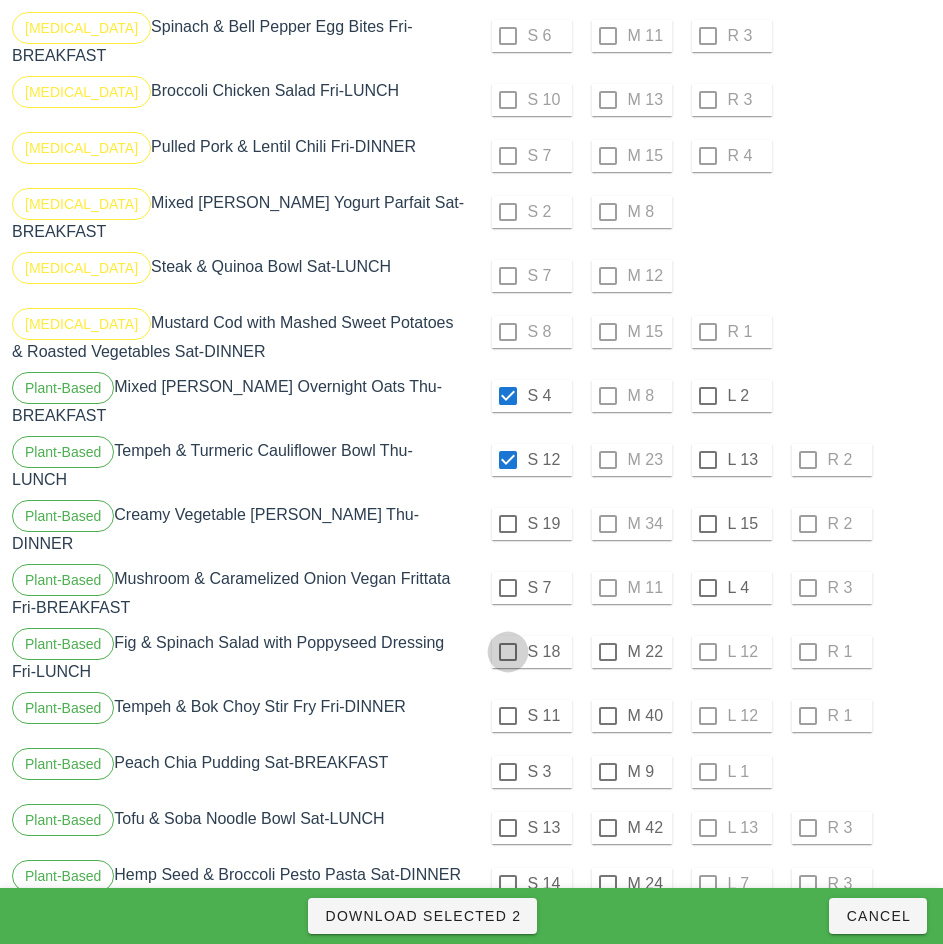 click at bounding box center (508, 588) 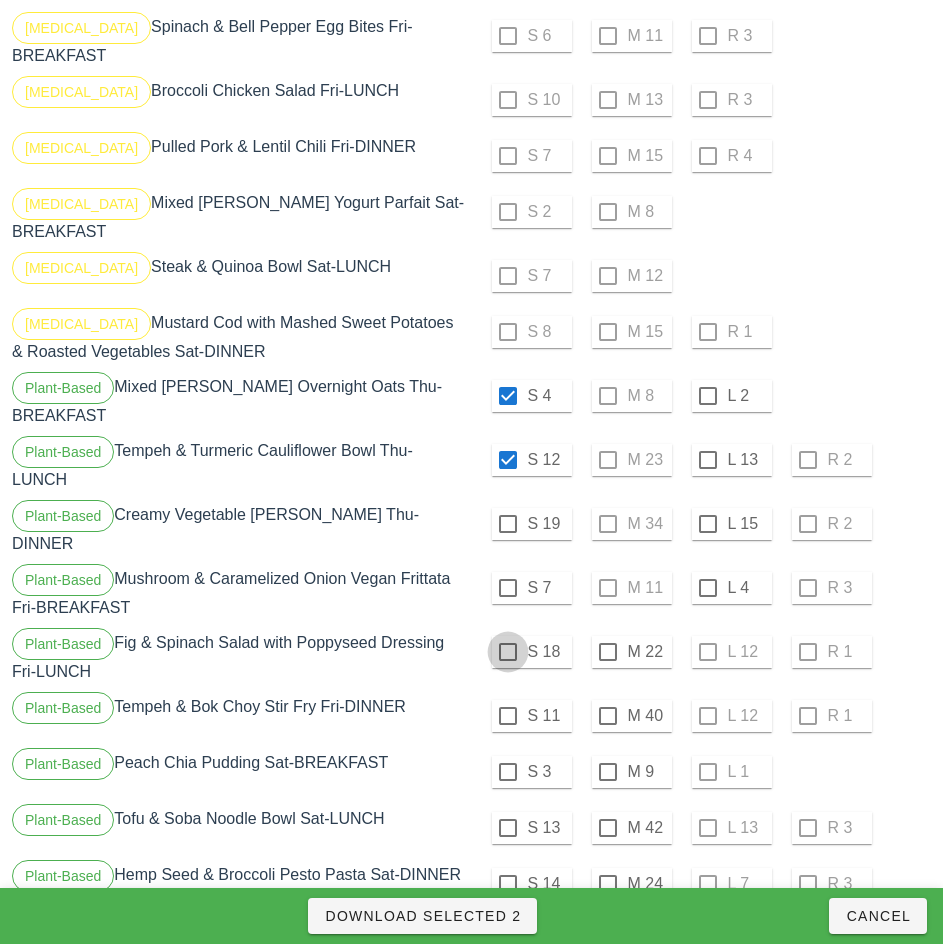 click at bounding box center [508, 652] 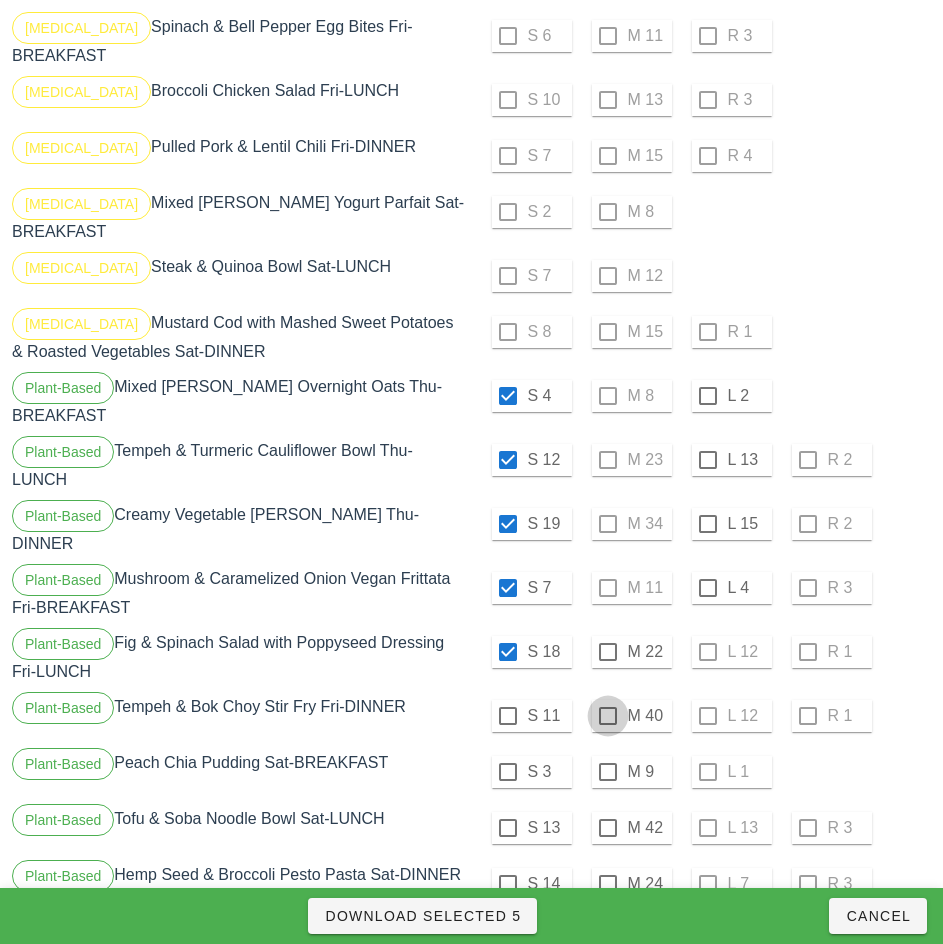 click at bounding box center [608, 716] 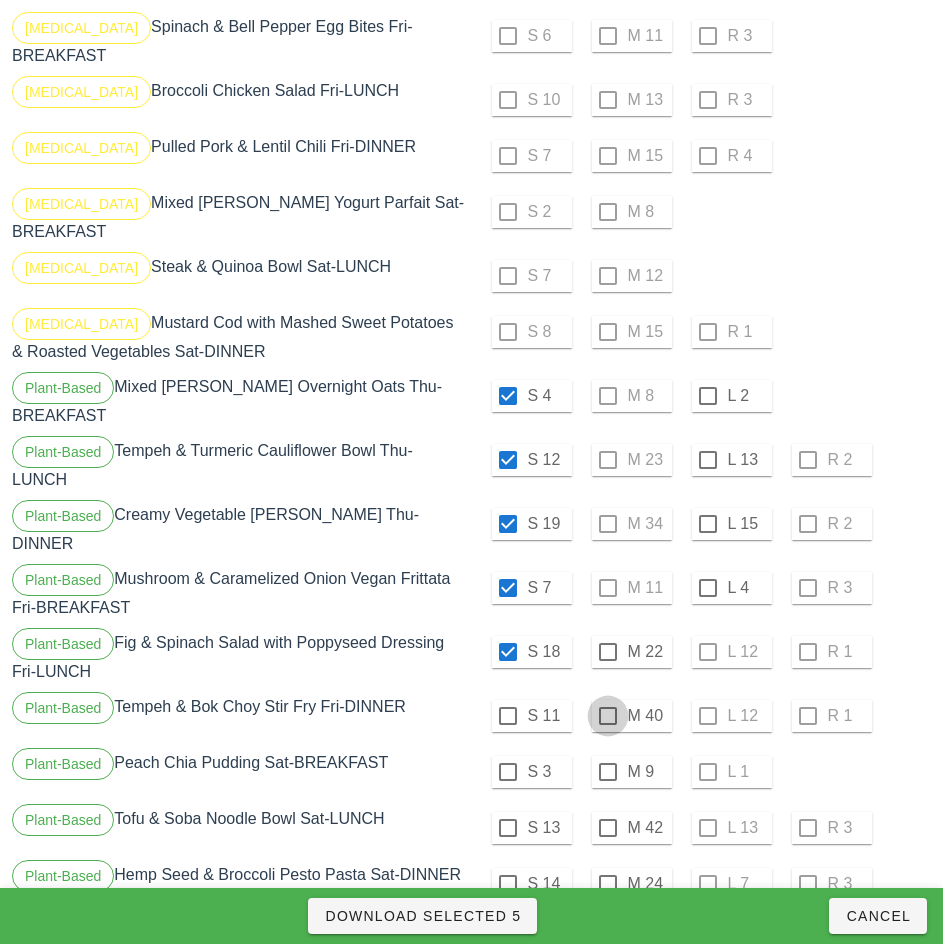checkbox on "true" 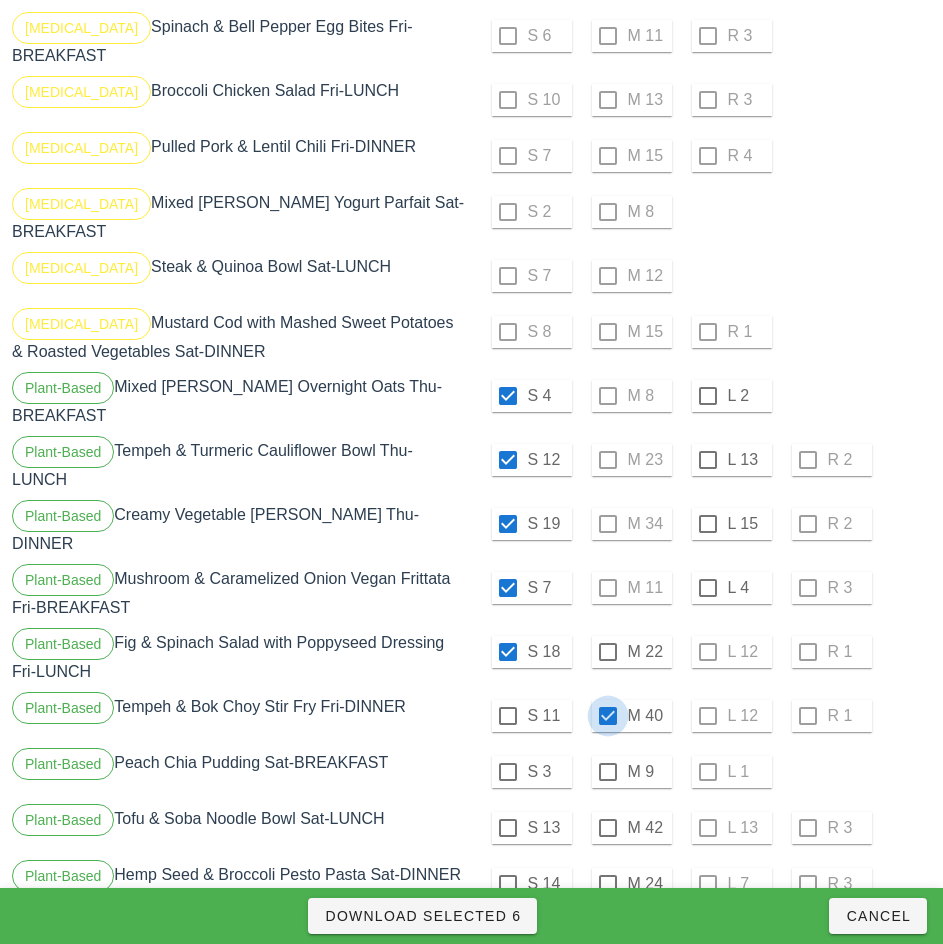 click at bounding box center (508, 772) 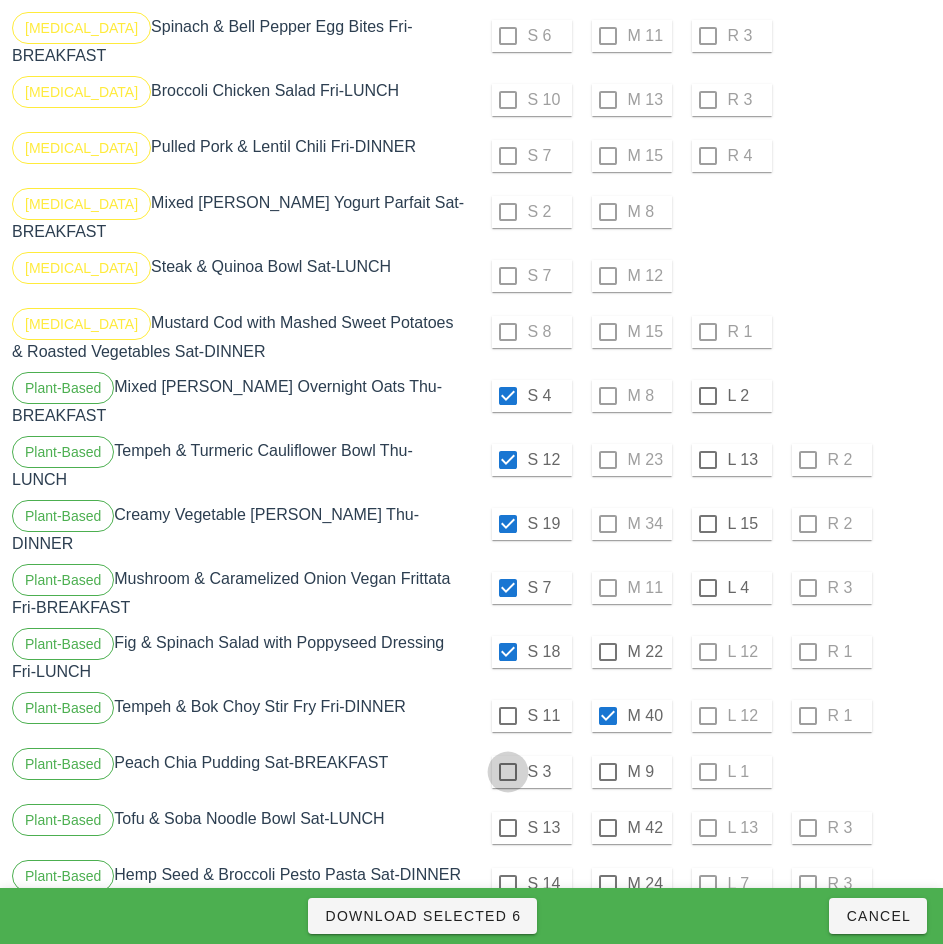 checkbox on "true" 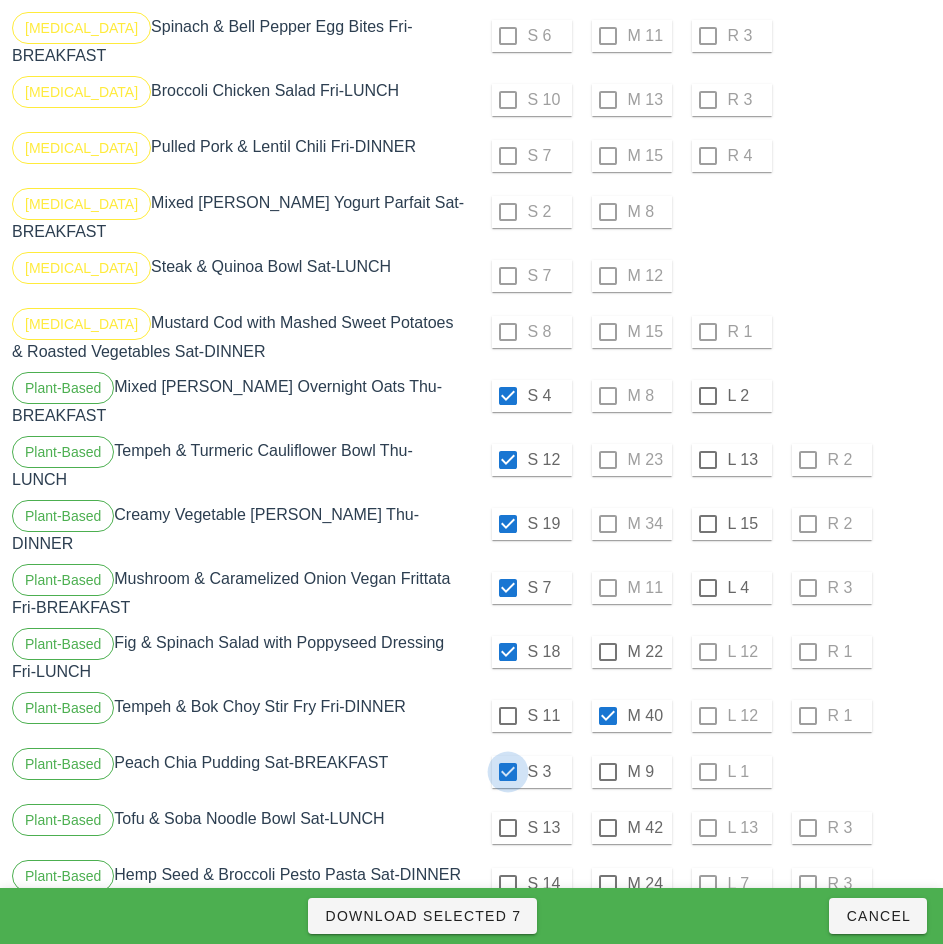 click at bounding box center (508, 828) 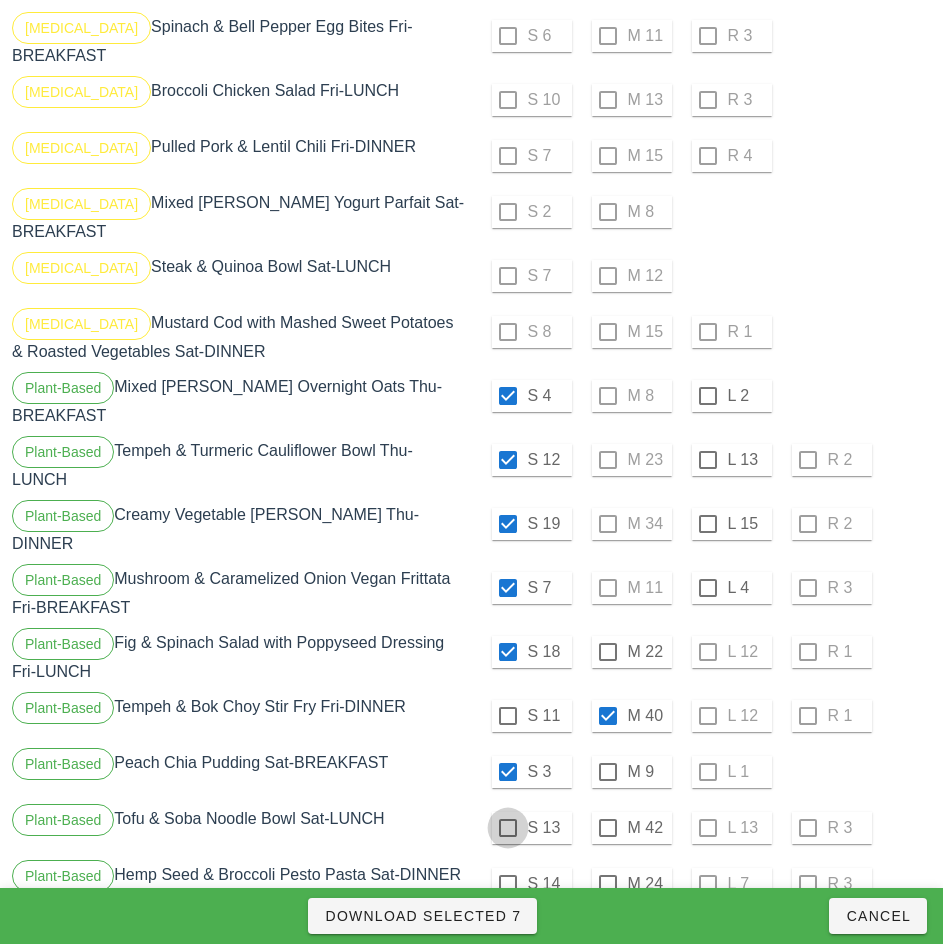 checkbox on "true" 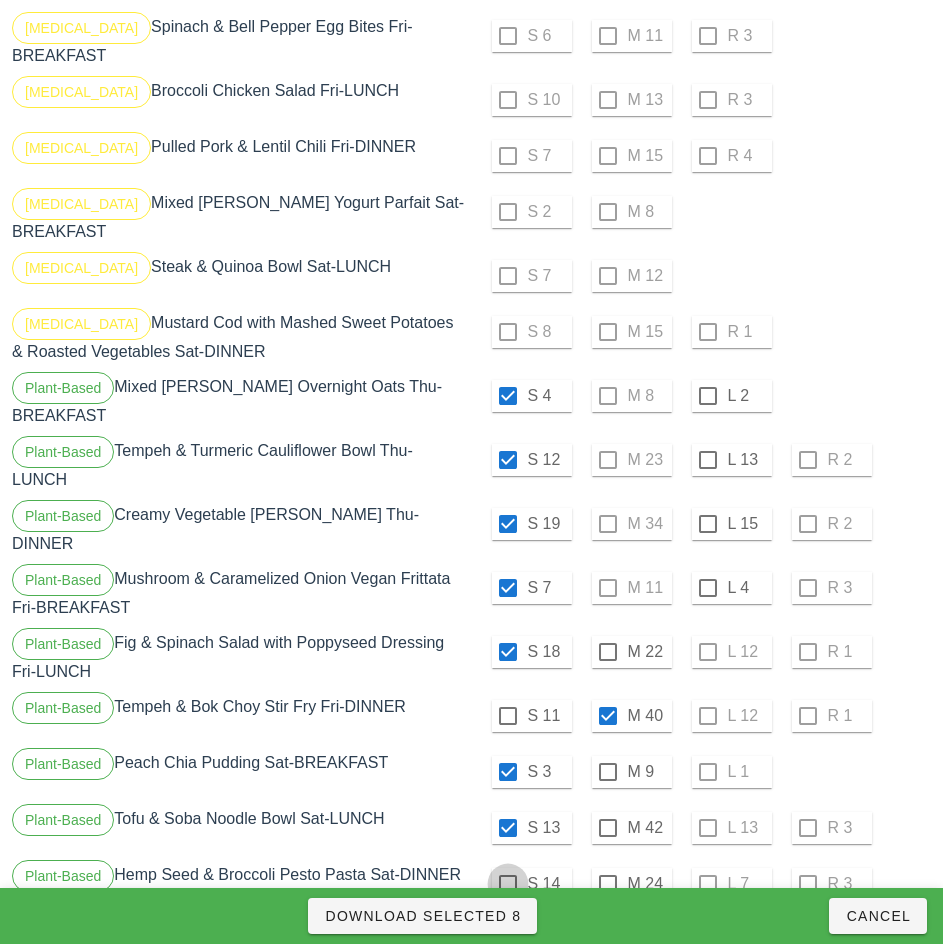 click at bounding box center (508, 884) 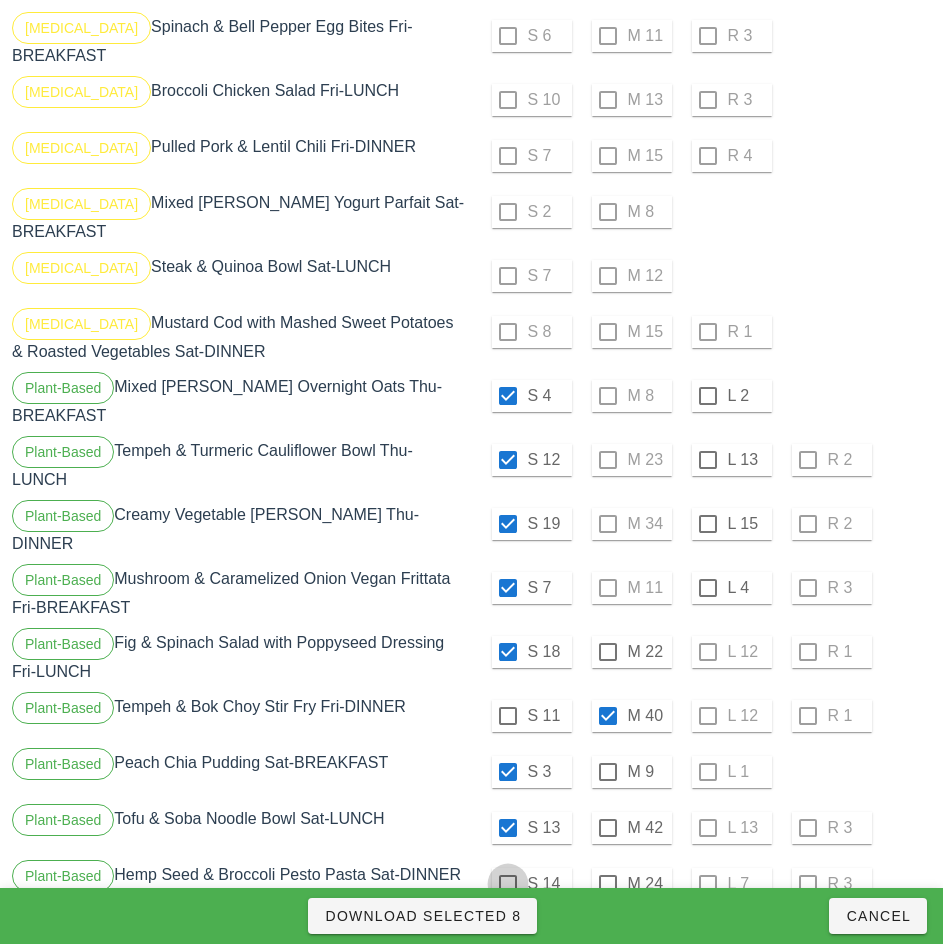 checkbox on "true" 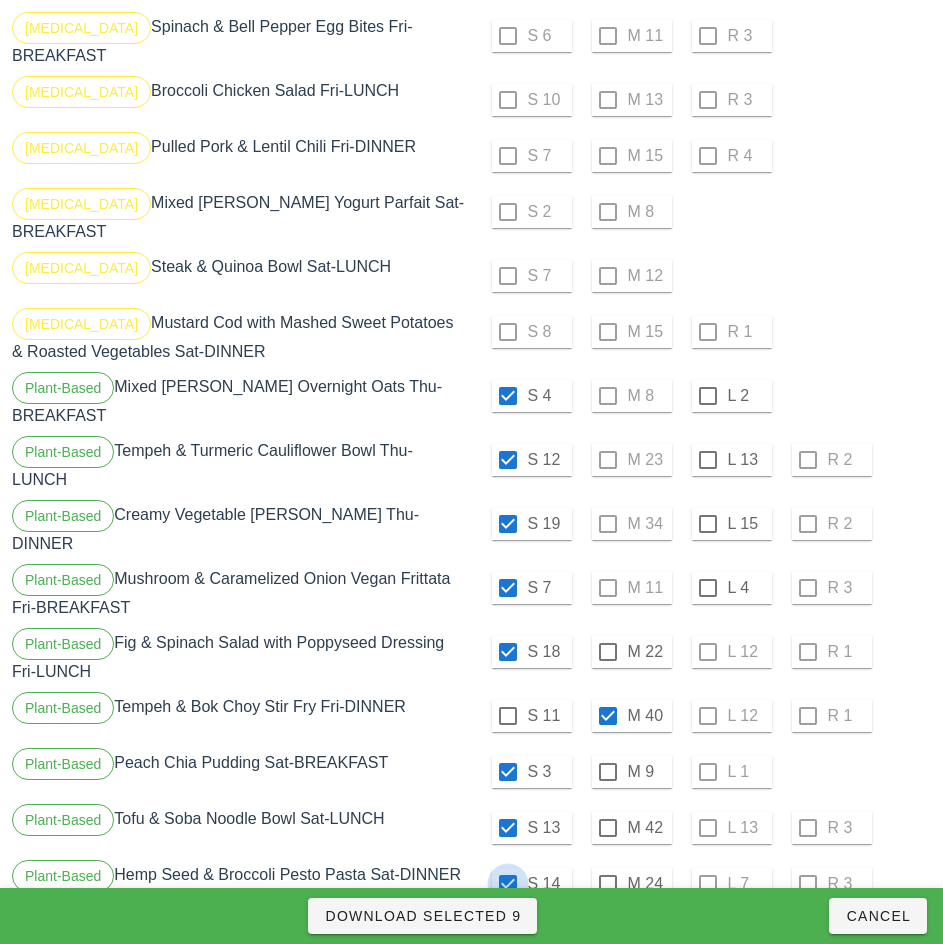 click on "Download Selected 9" at bounding box center (422, 916) 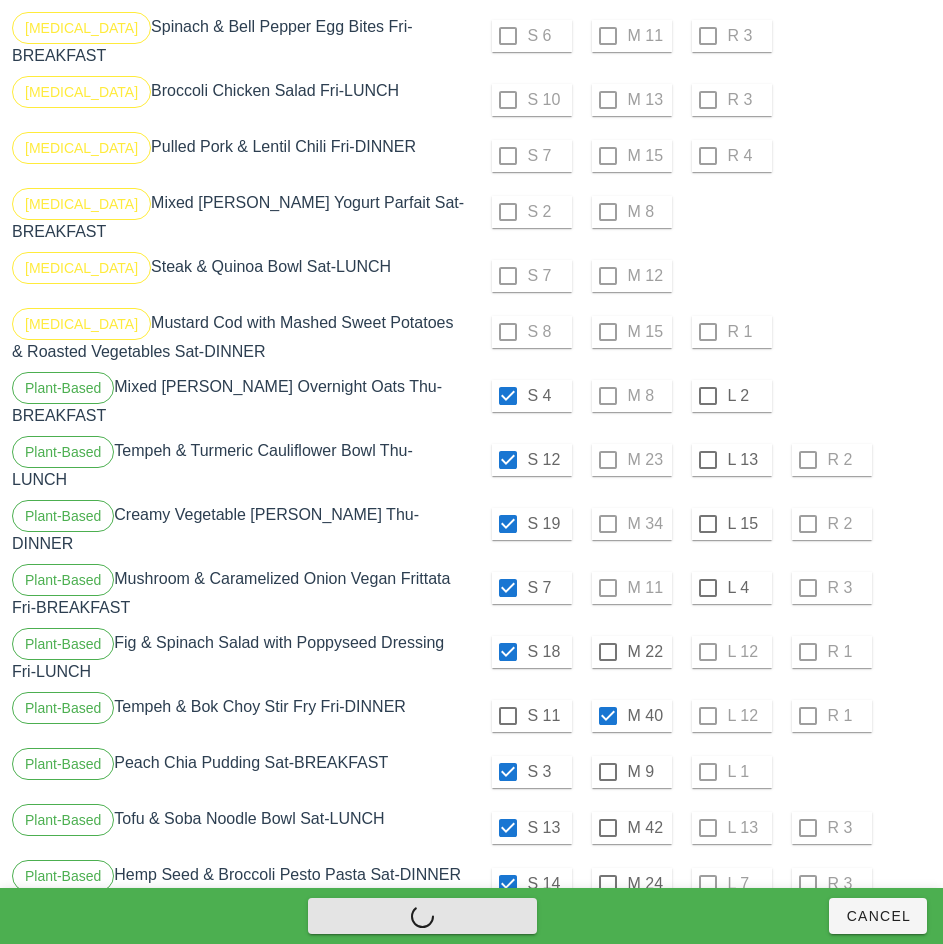 checkbox on "false" 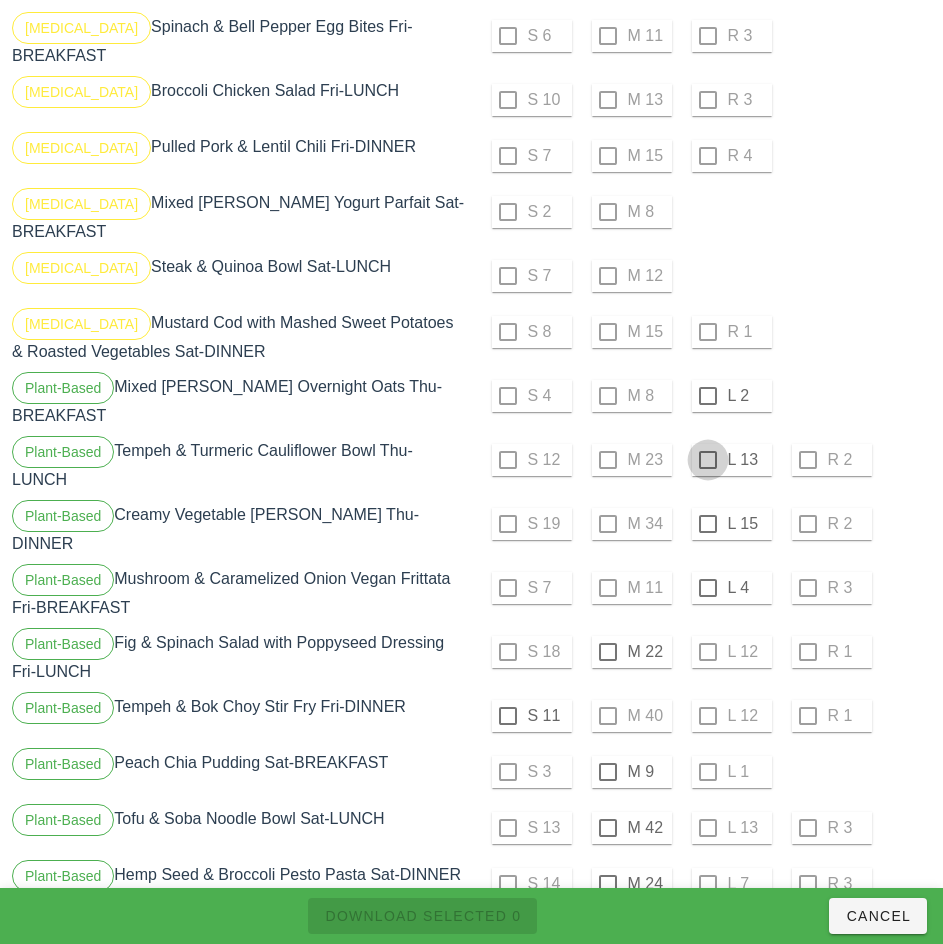 click at bounding box center (708, 396) 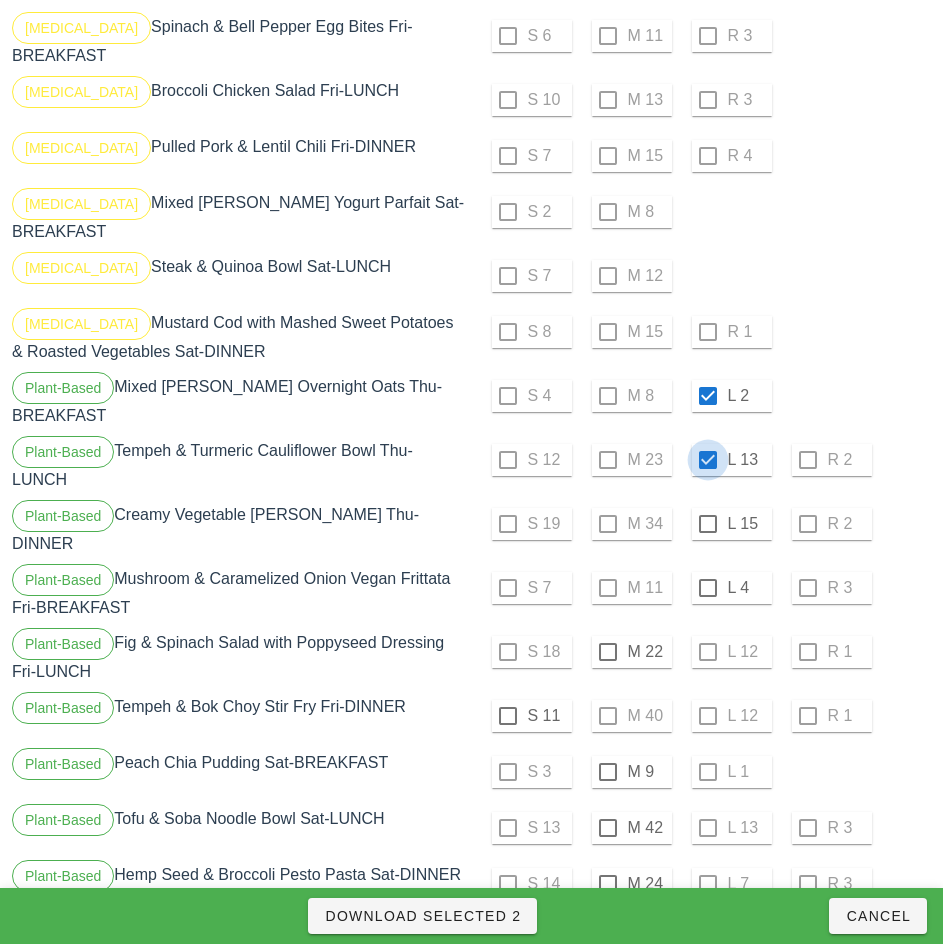 click at bounding box center [708, 524] 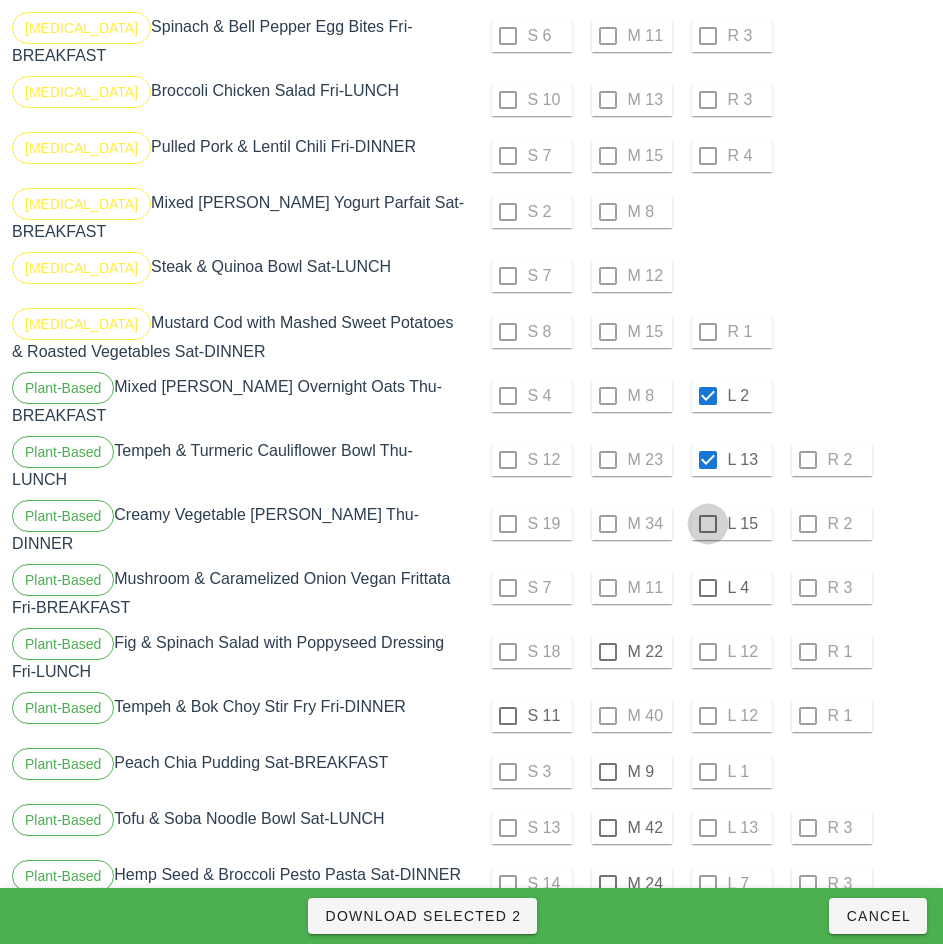 checkbox on "true" 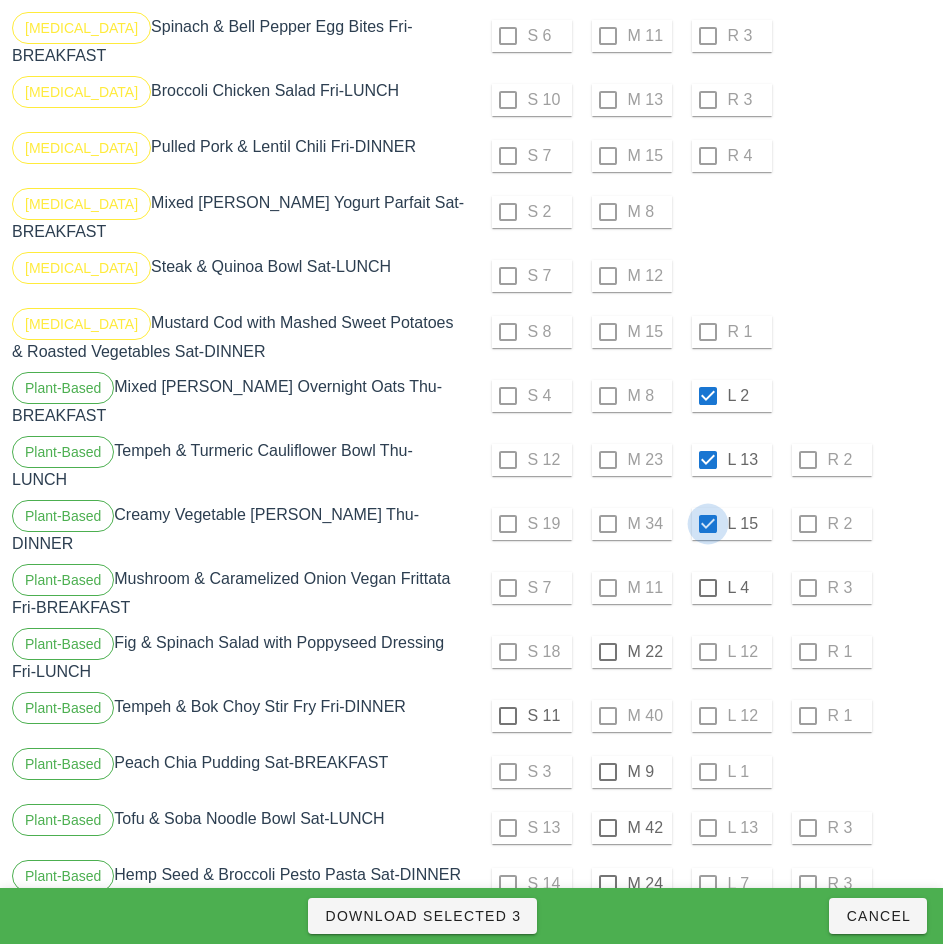 click at bounding box center [708, 588] 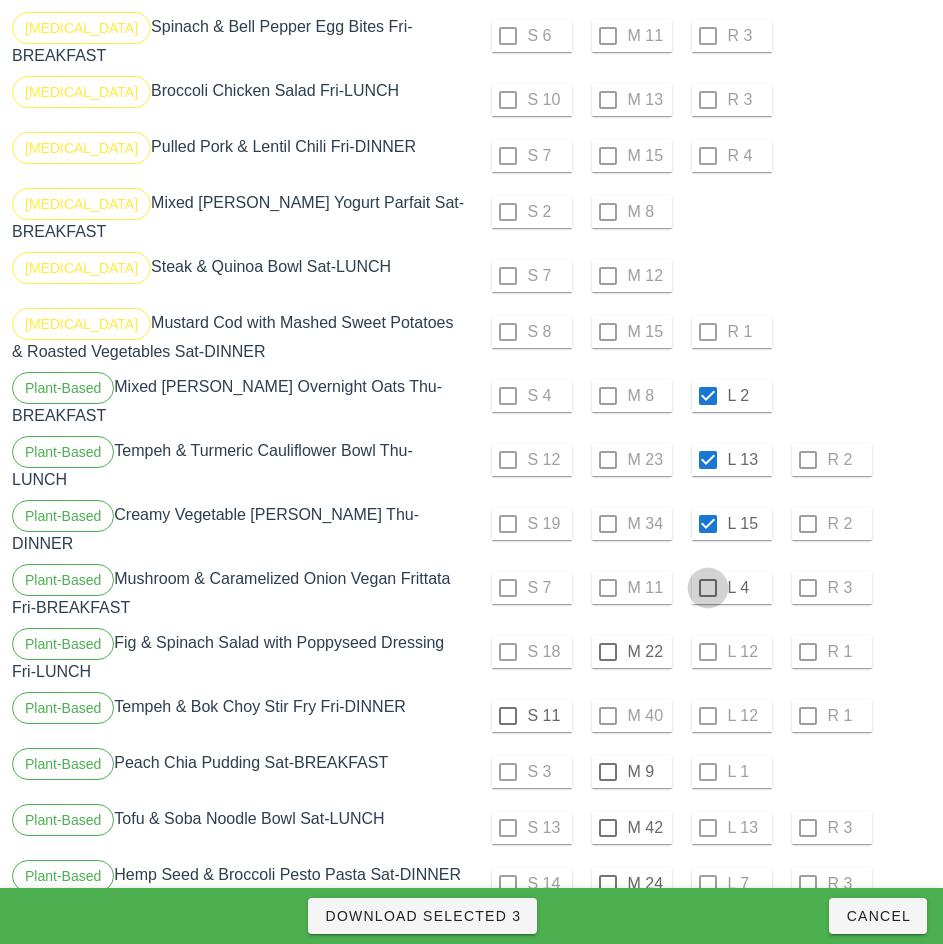 checkbox on "true" 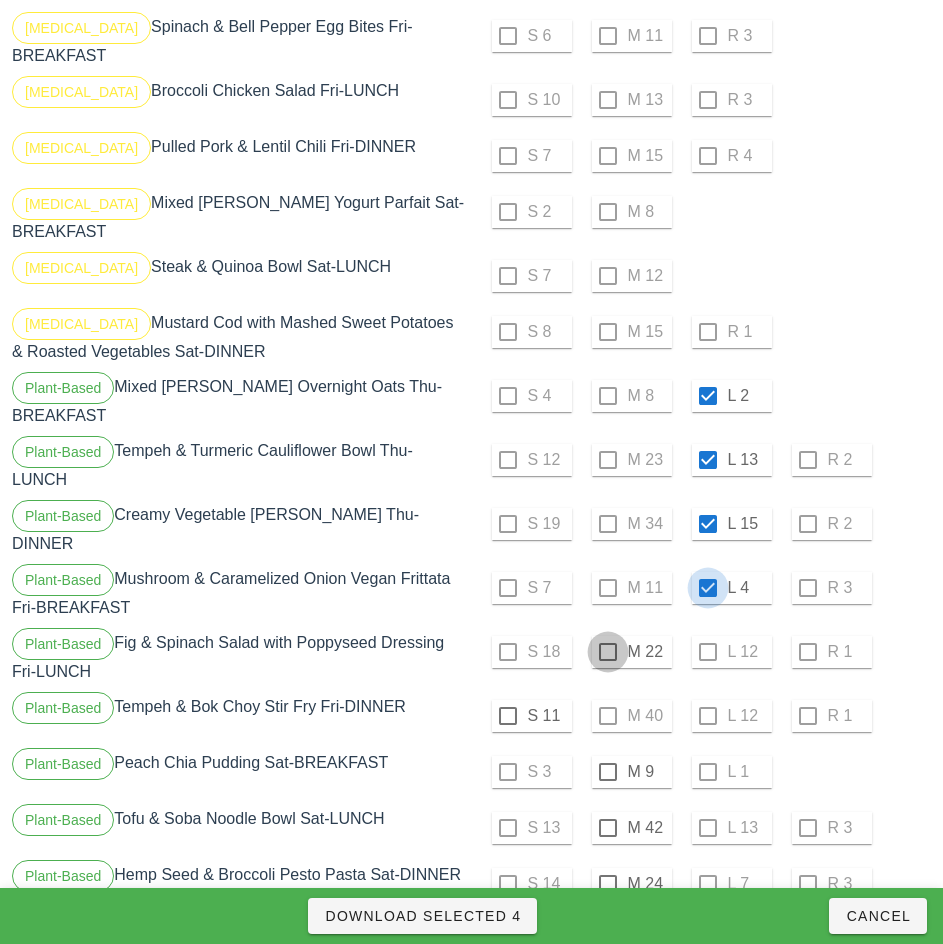 click at bounding box center (608, 652) 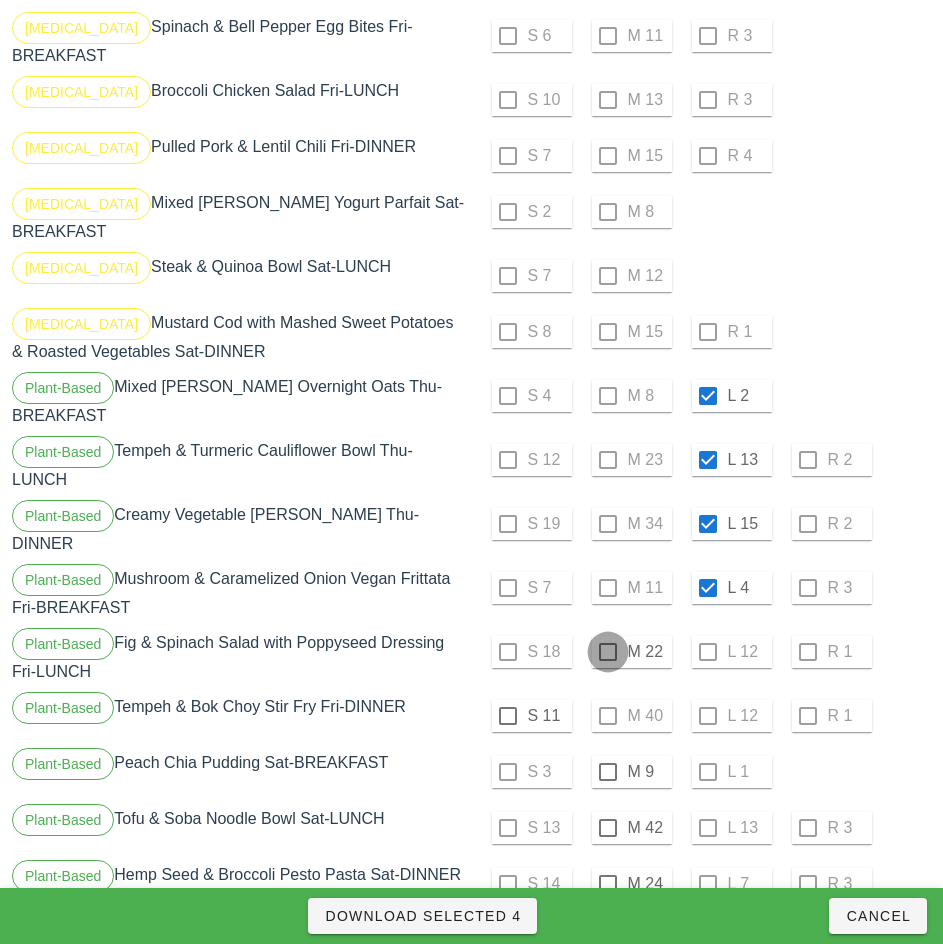 checkbox on "true" 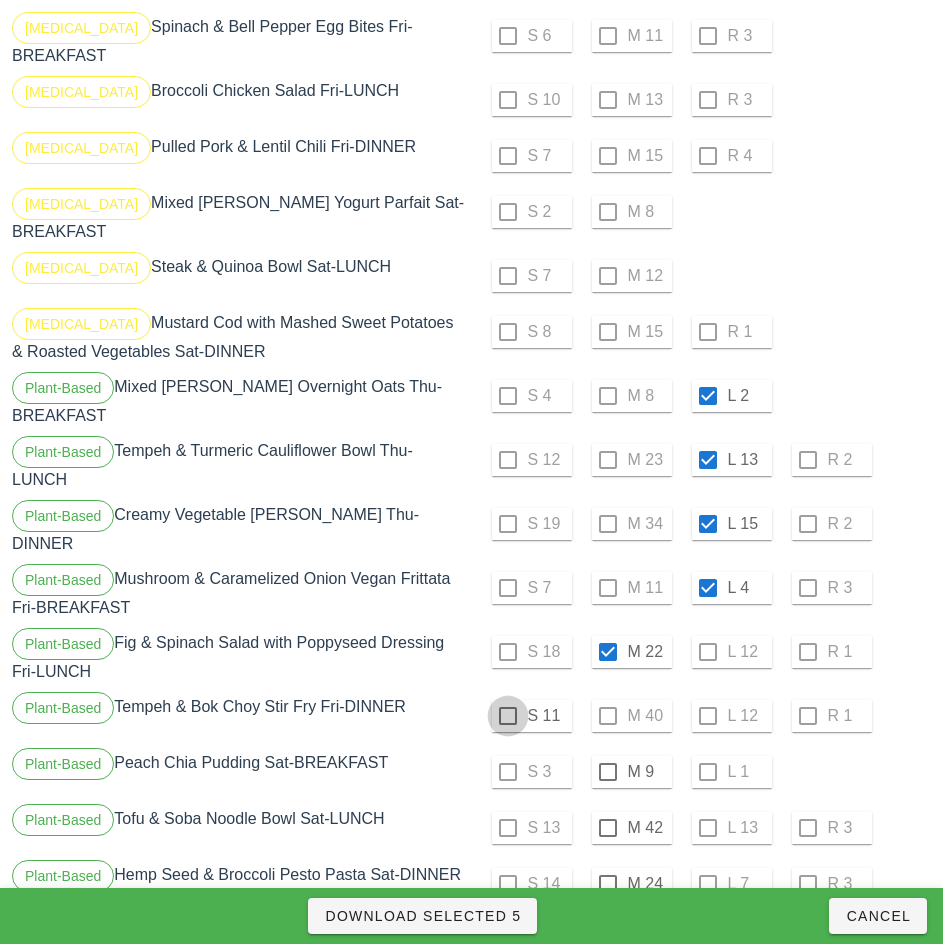 click at bounding box center [508, 716] 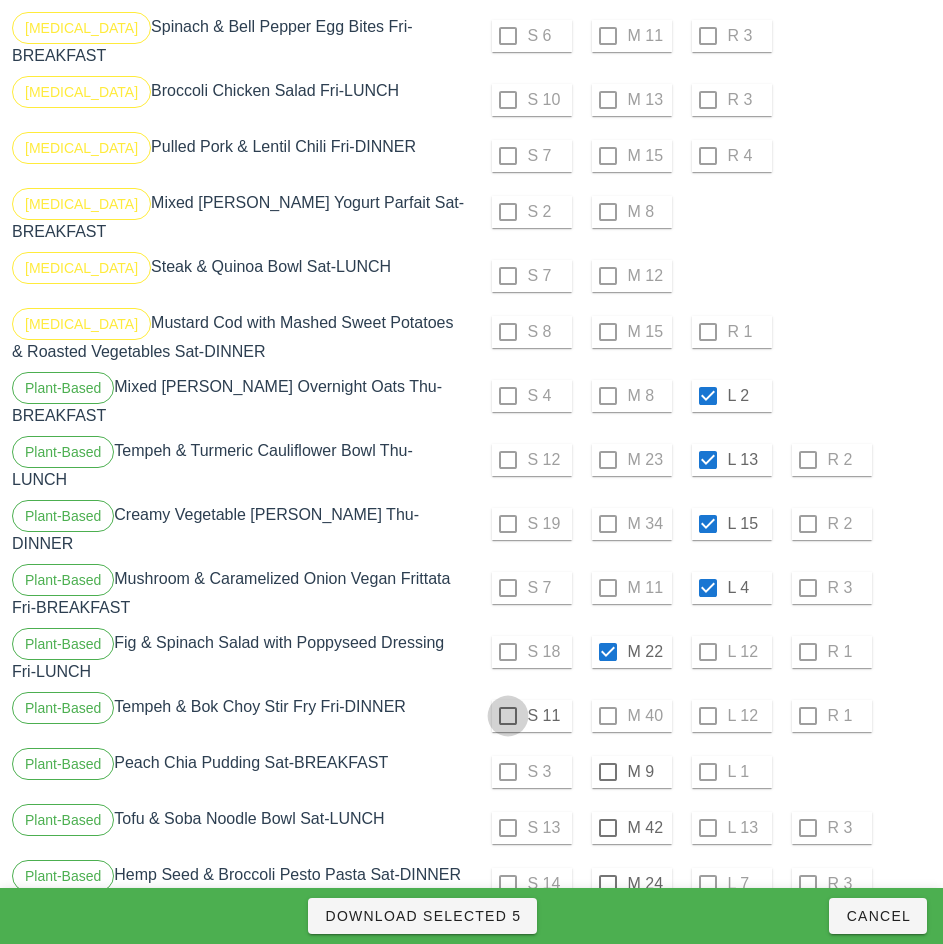checkbox on "true" 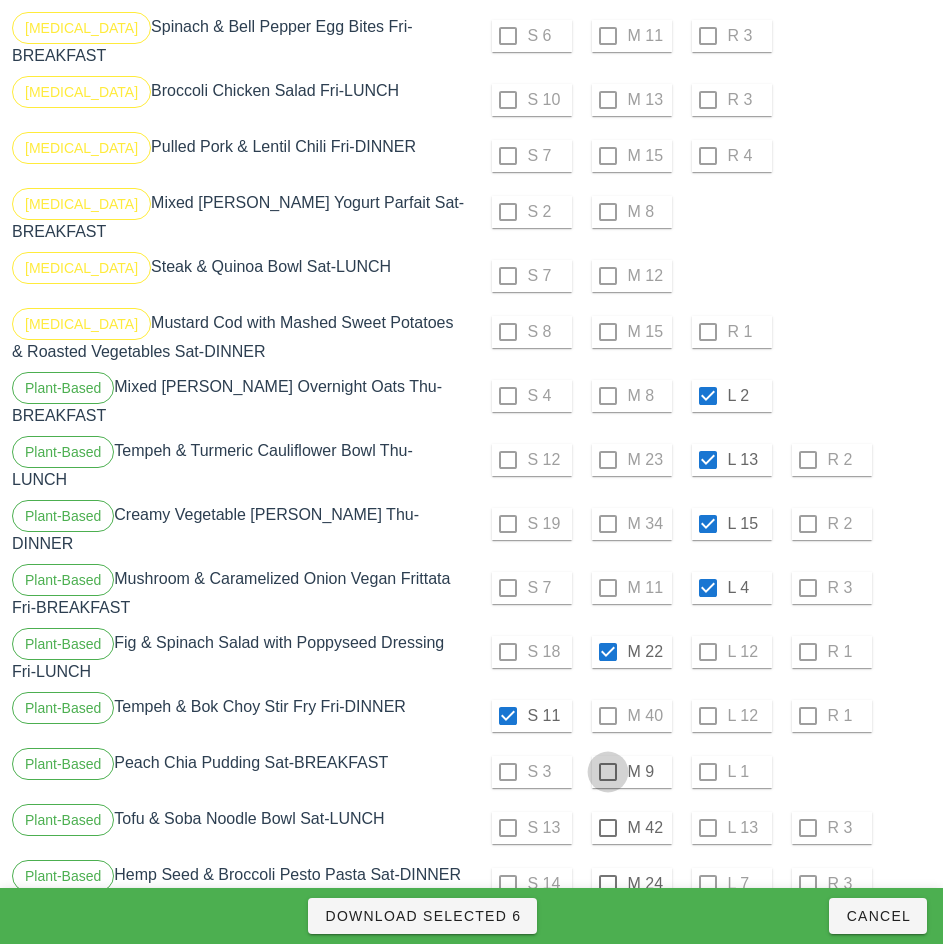 click at bounding box center (608, 772) 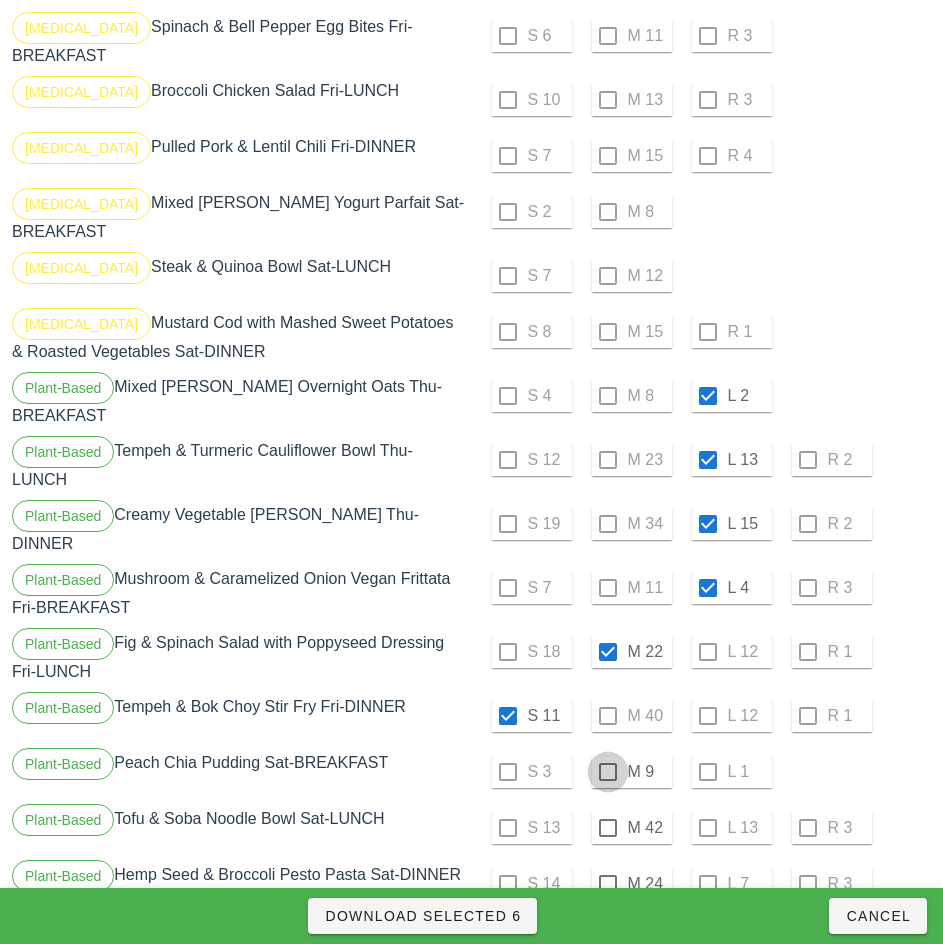 checkbox on "true" 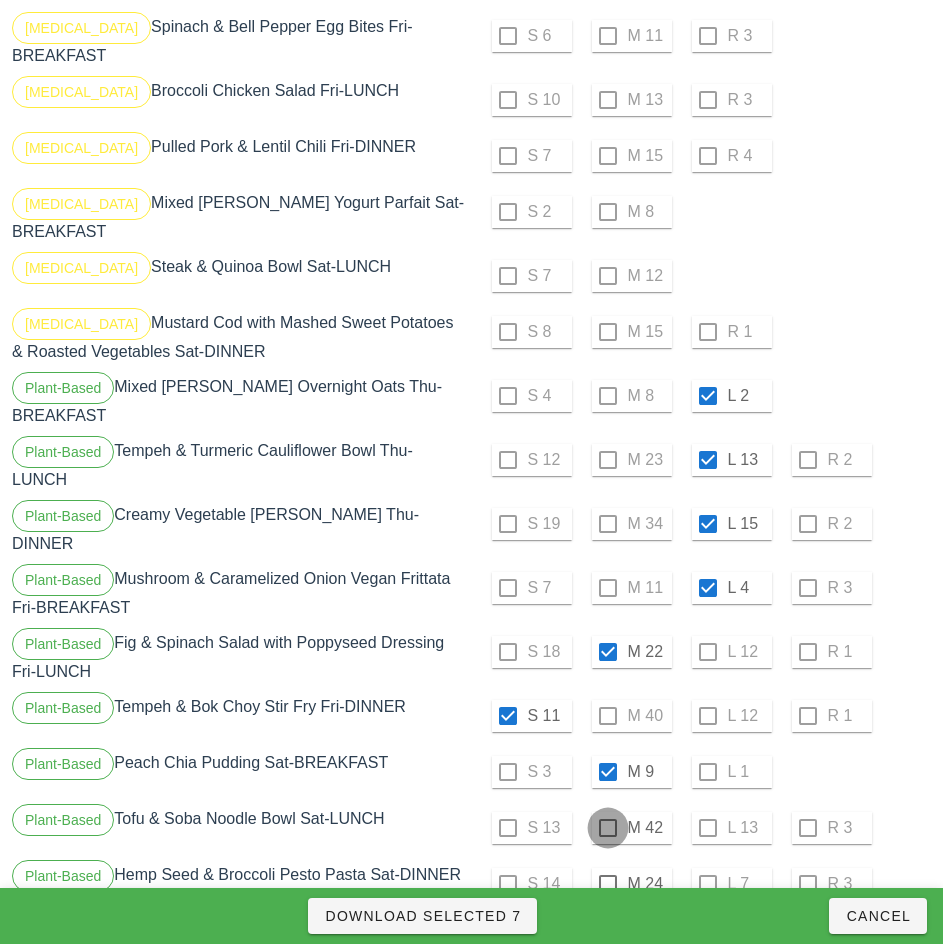 click at bounding box center [608, 828] 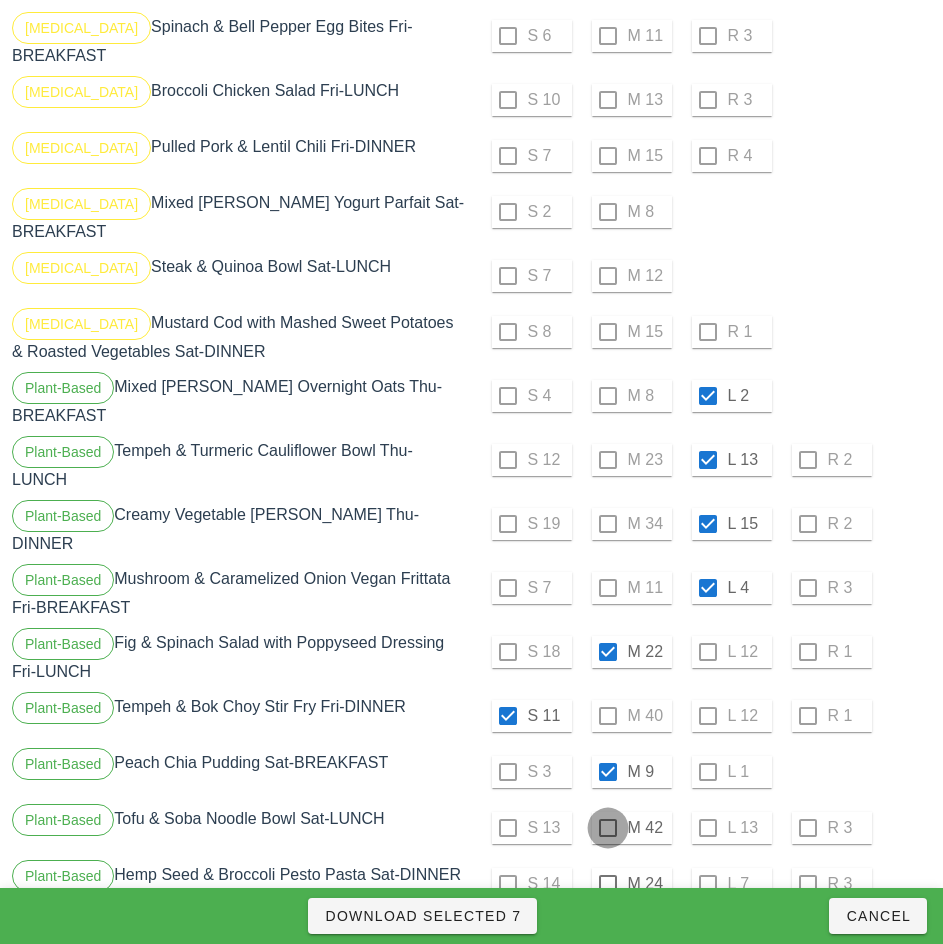 checkbox on "true" 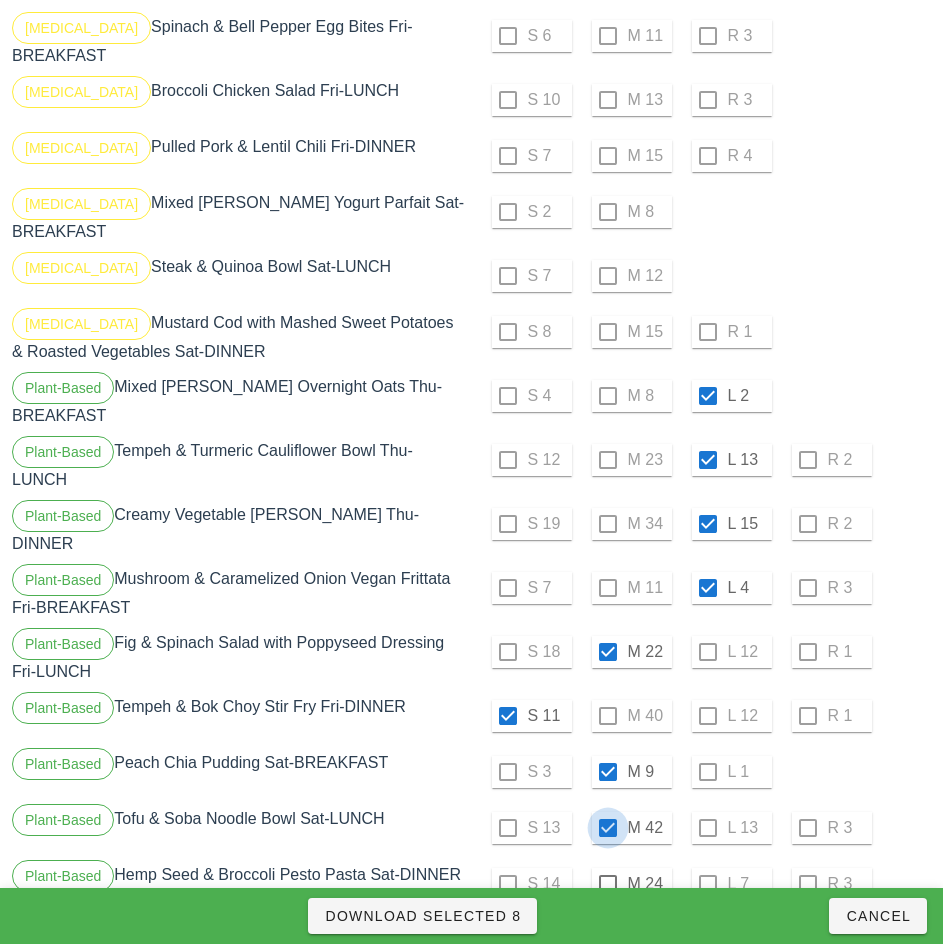 click at bounding box center (608, 884) 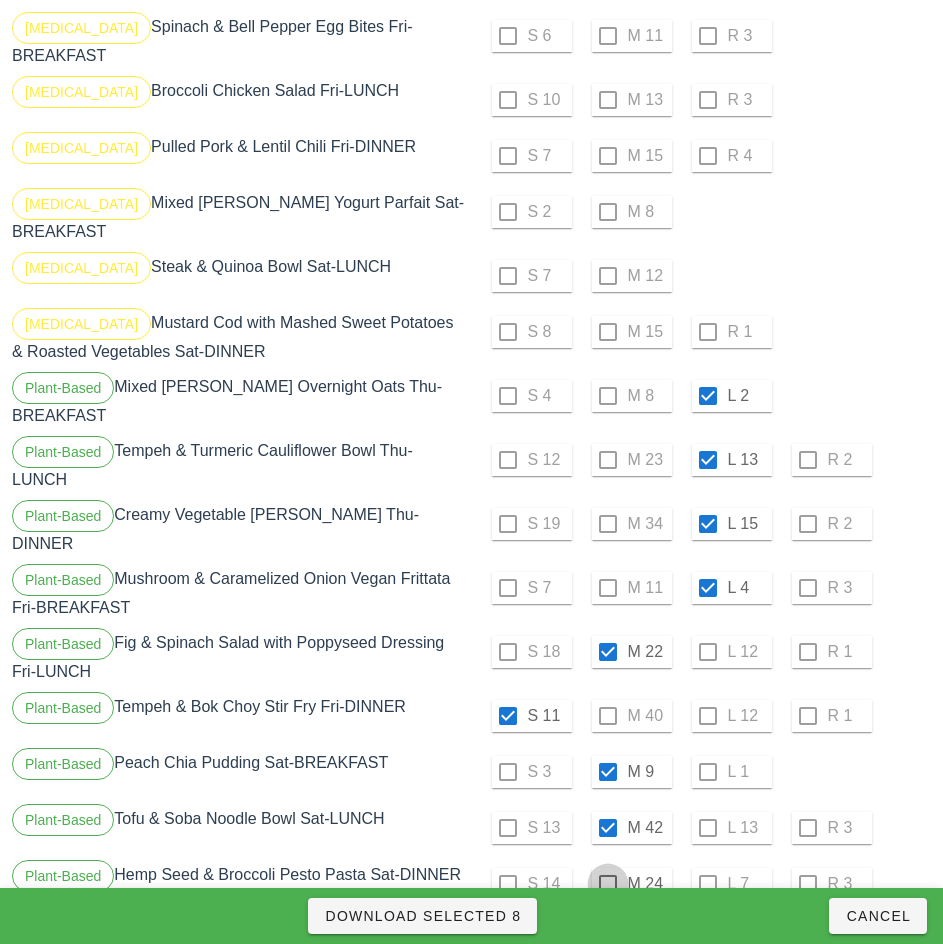 checkbox on "true" 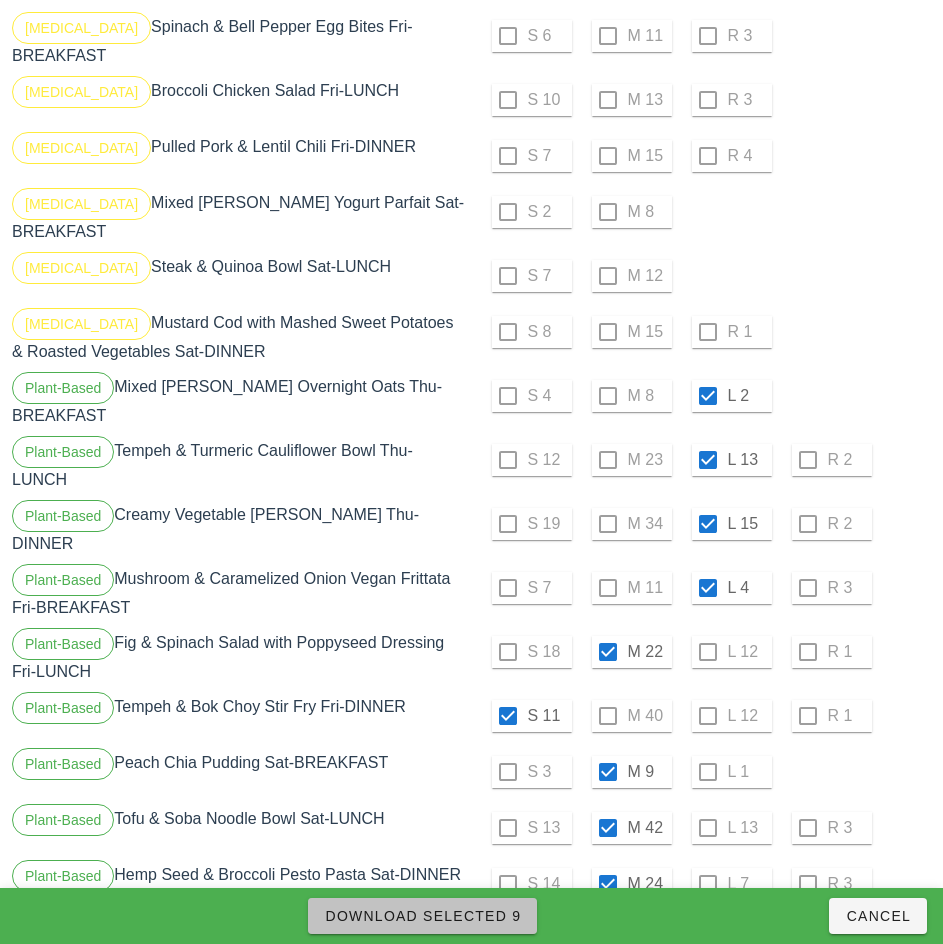 click on "Download Selected 9" at bounding box center [422, 916] 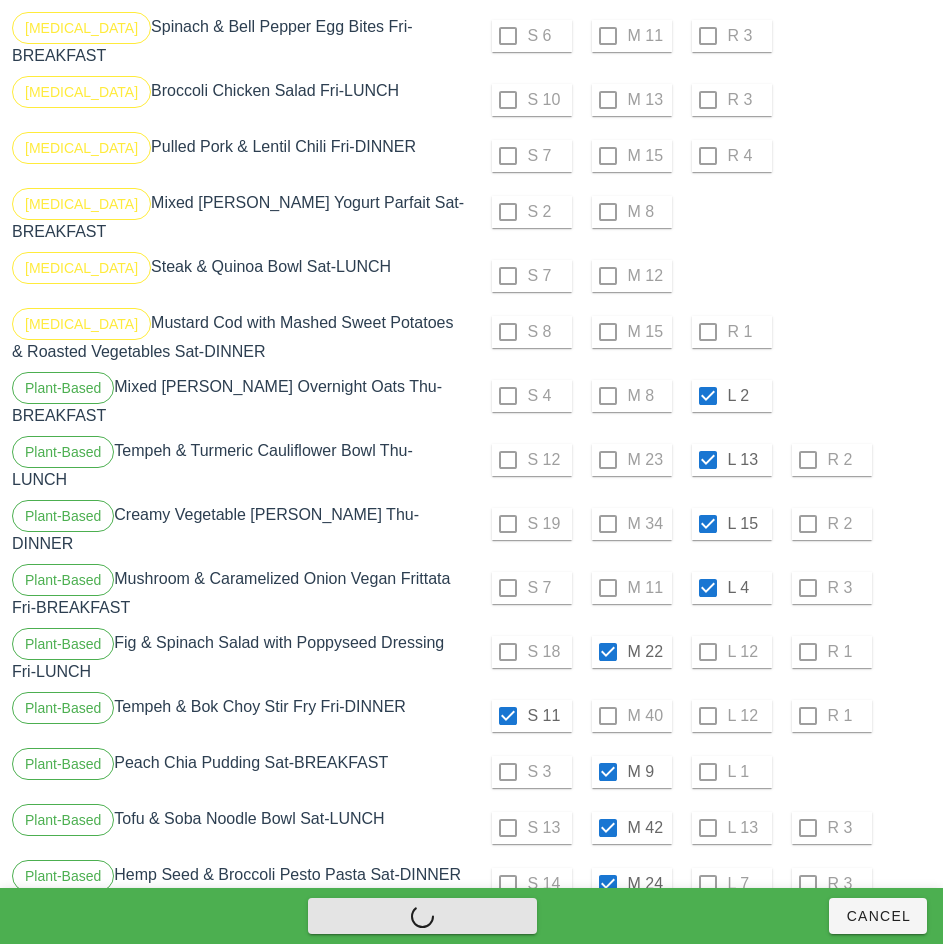 checkbox on "false" 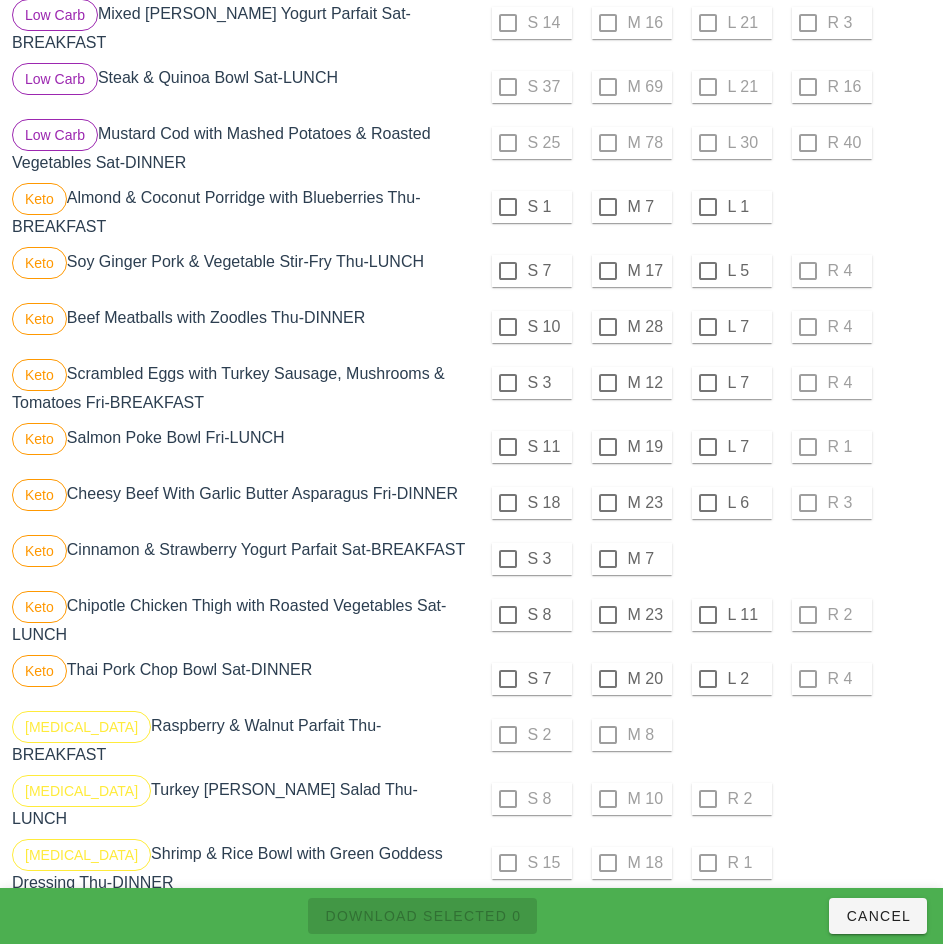 scroll, scrollTop: 1126, scrollLeft: 0, axis: vertical 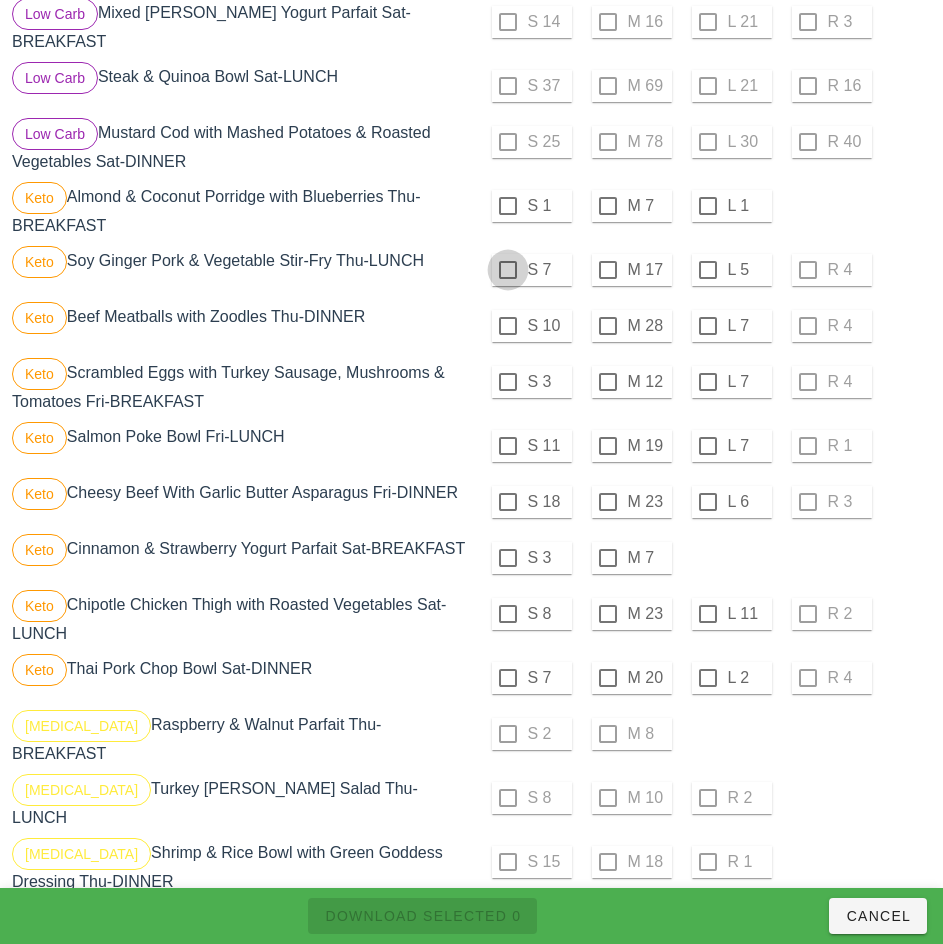 click at bounding box center [508, 206] 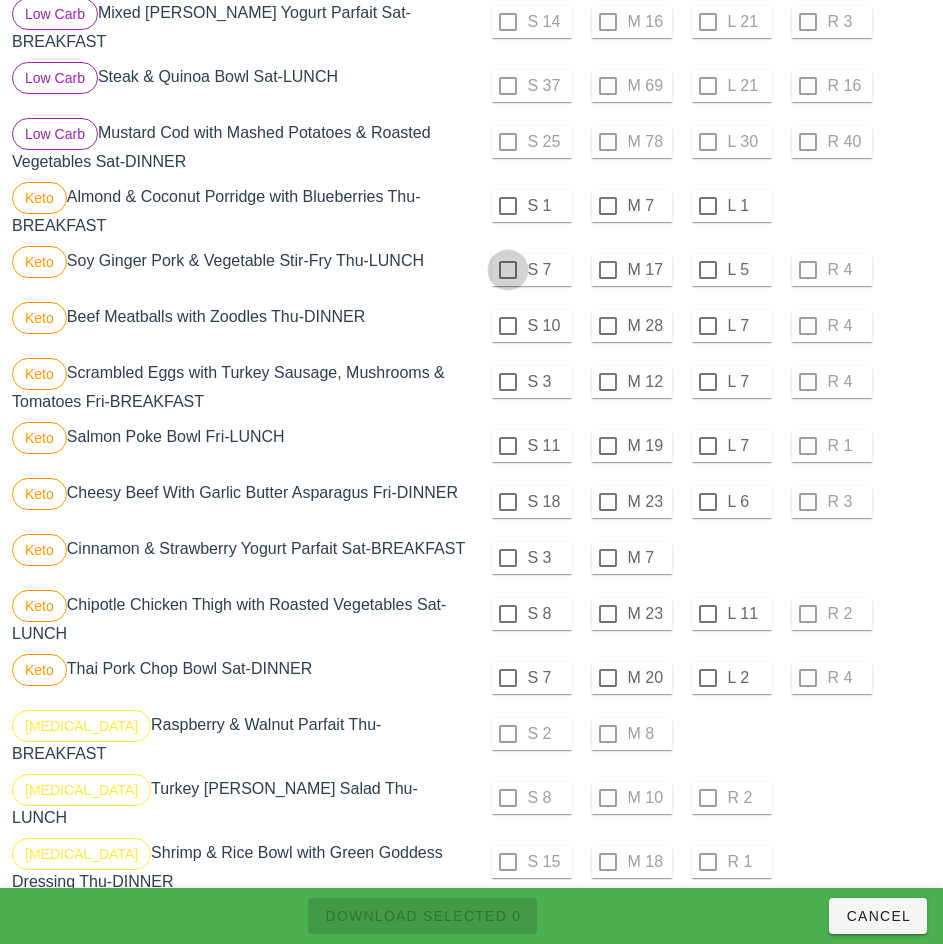 click at bounding box center [508, 270] 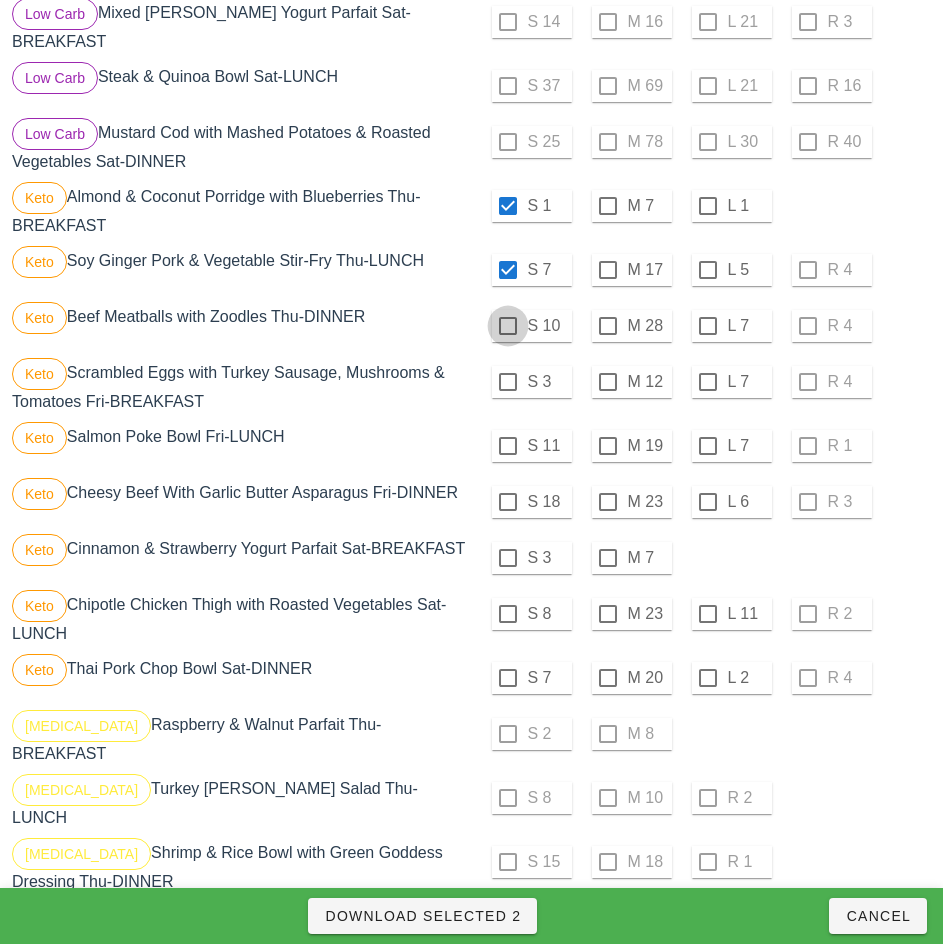 click at bounding box center [508, 326] 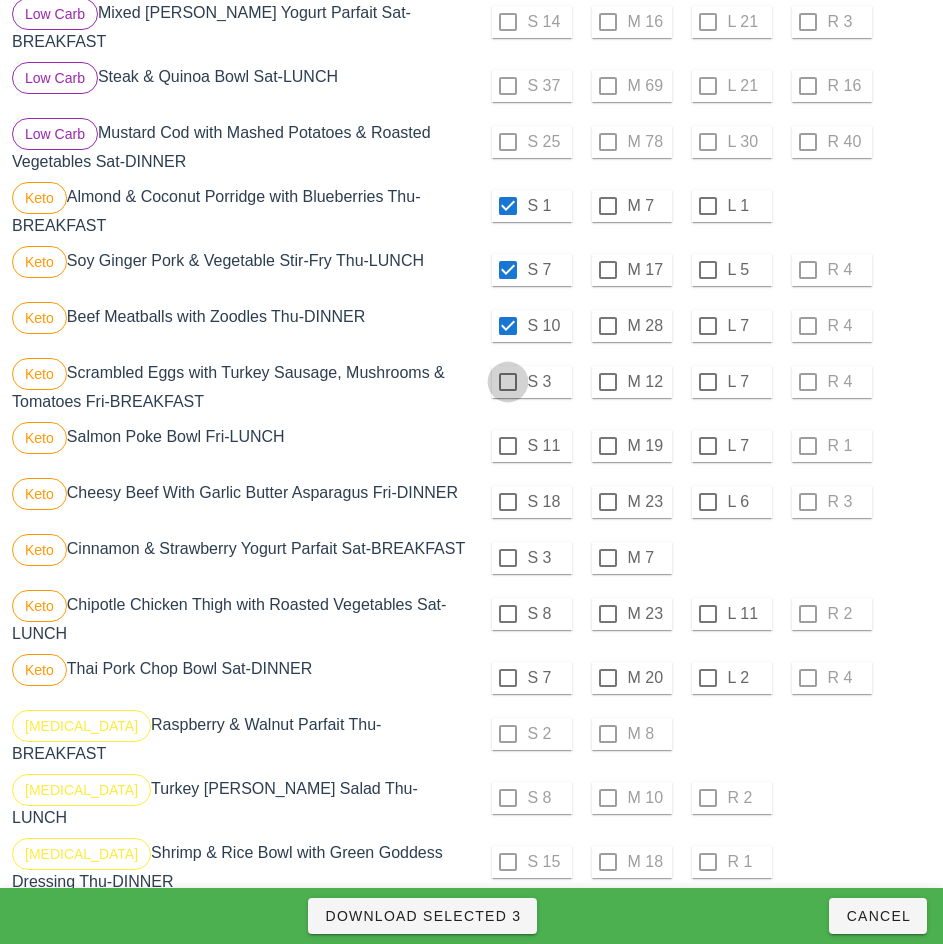 click at bounding box center (508, 382) 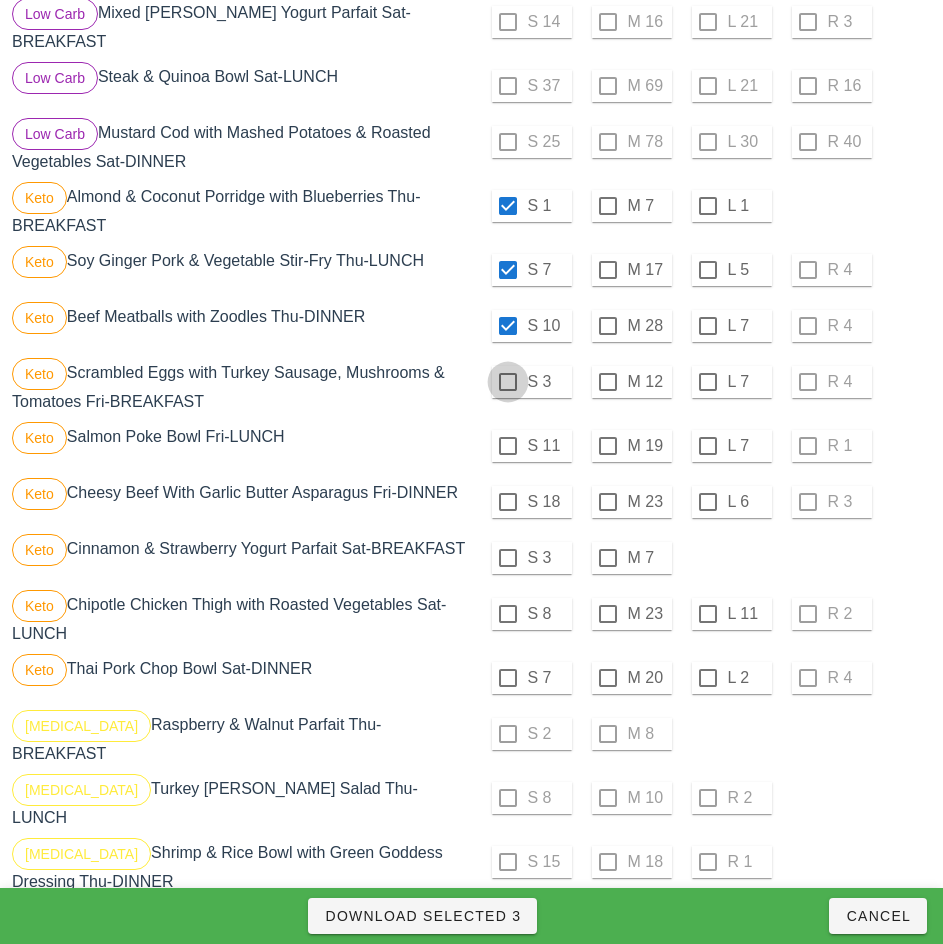 checkbox on "true" 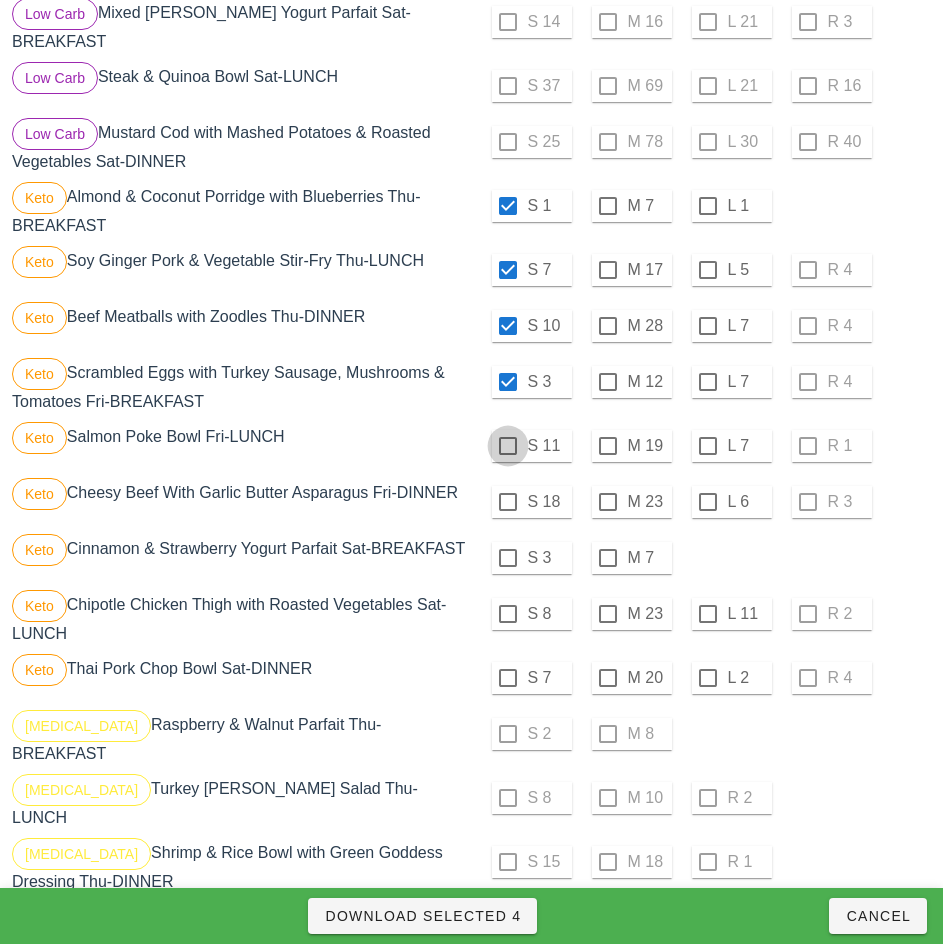 click at bounding box center (508, 446) 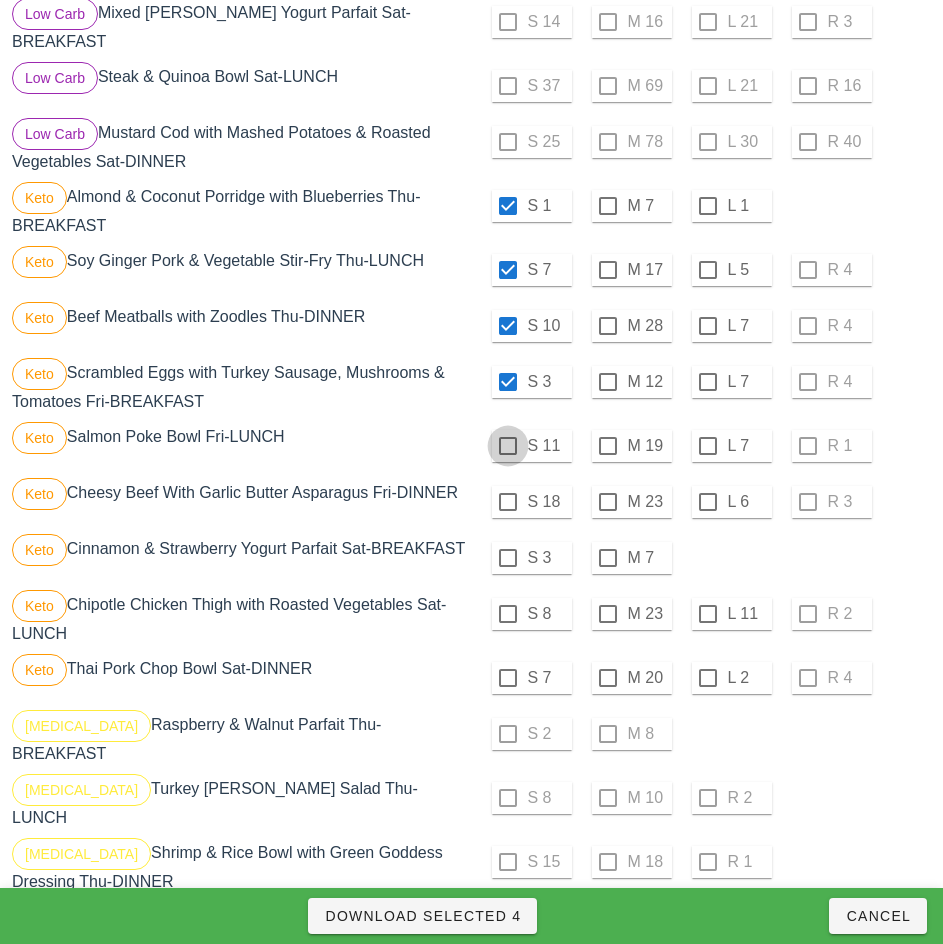checkbox on "true" 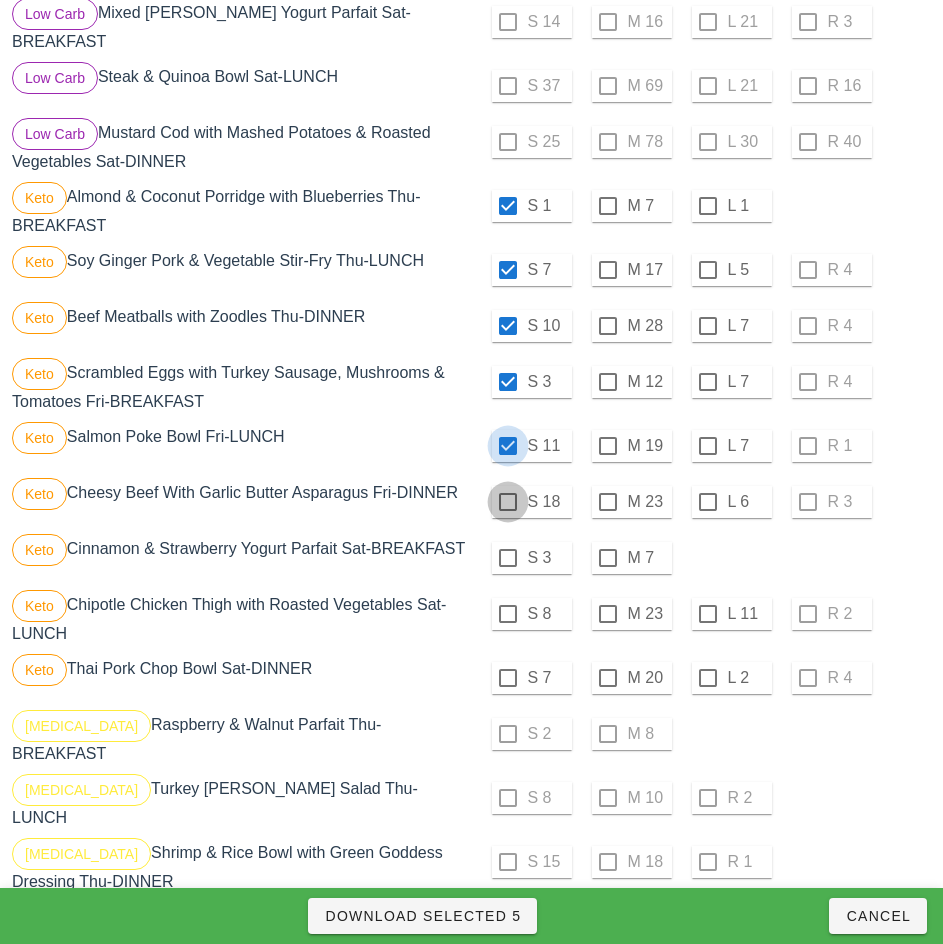 click at bounding box center [508, 502] 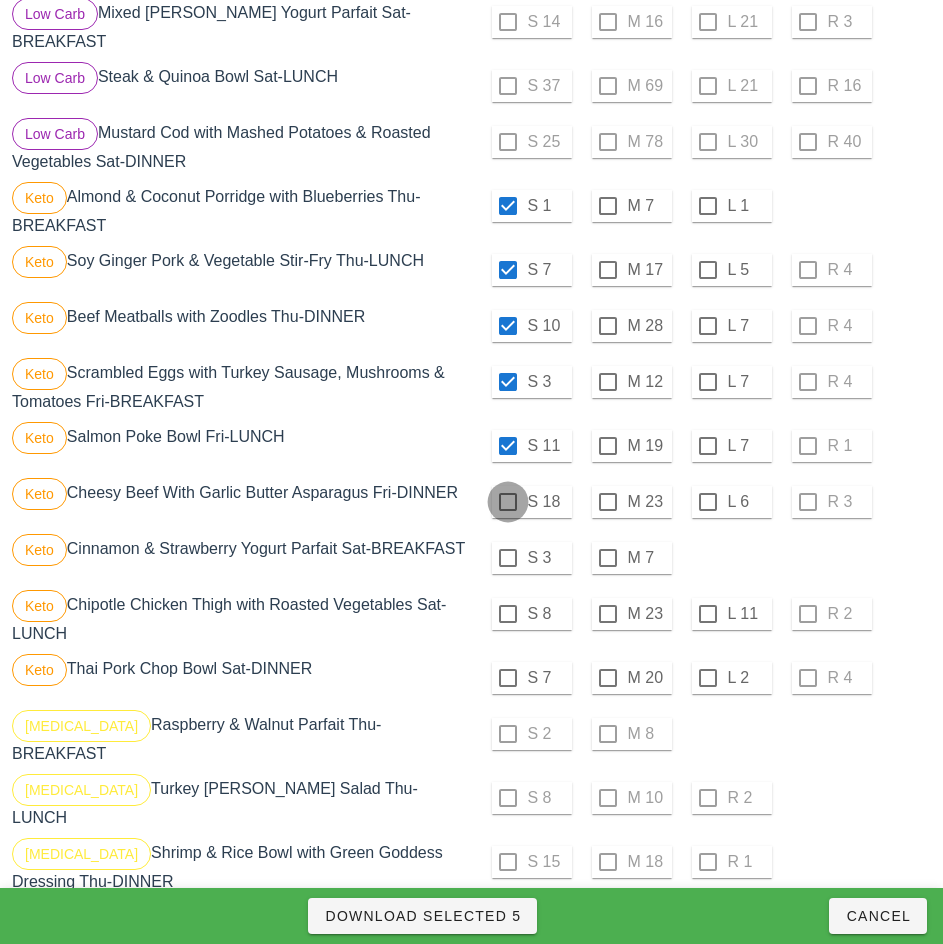 checkbox on "true" 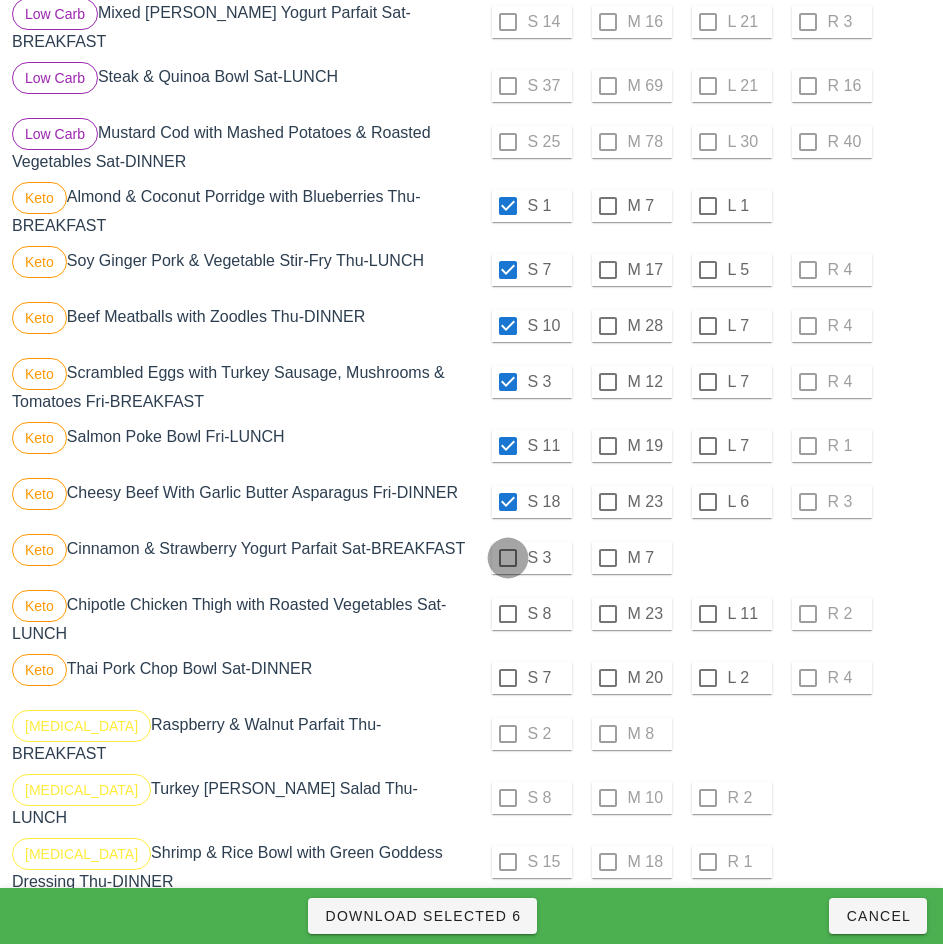 click at bounding box center (508, 558) 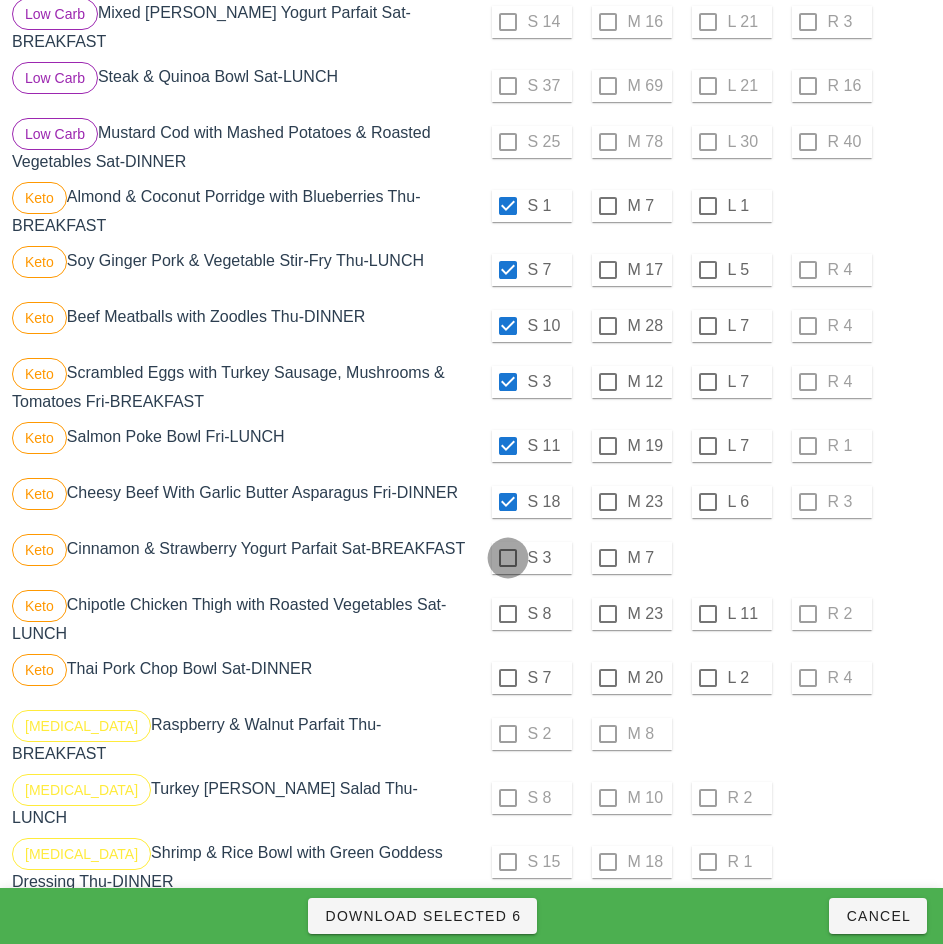 checkbox on "true" 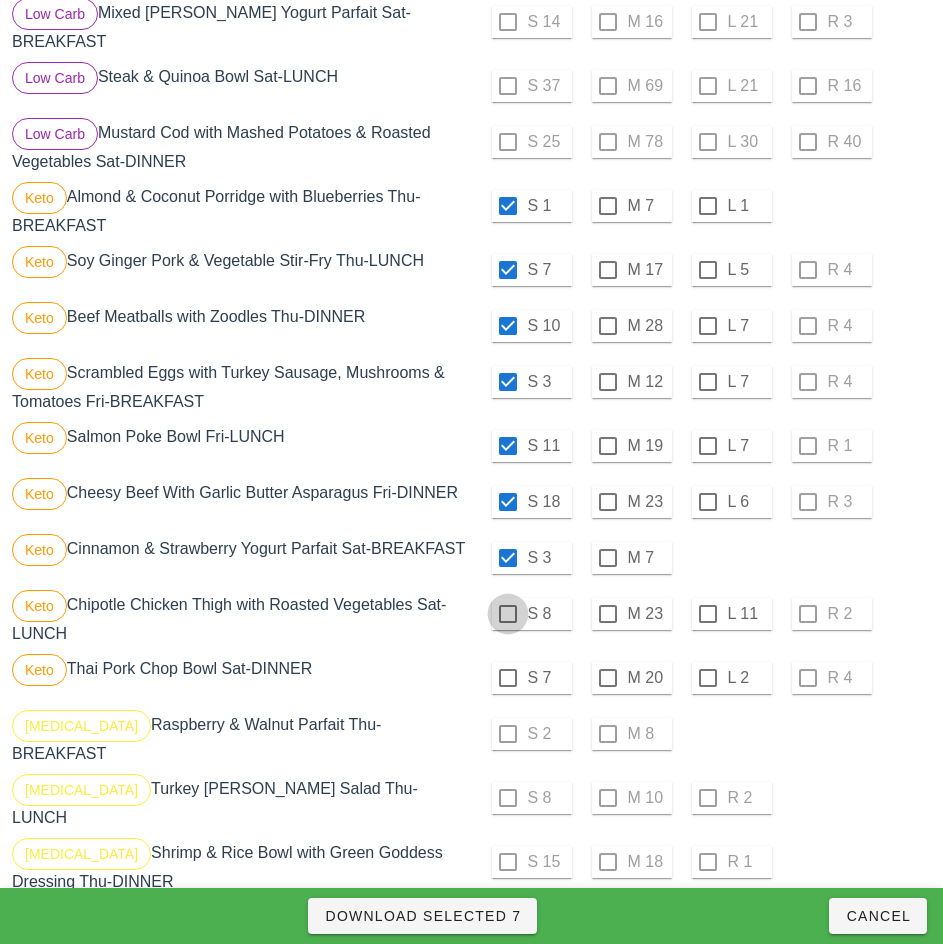 click at bounding box center [508, 614] 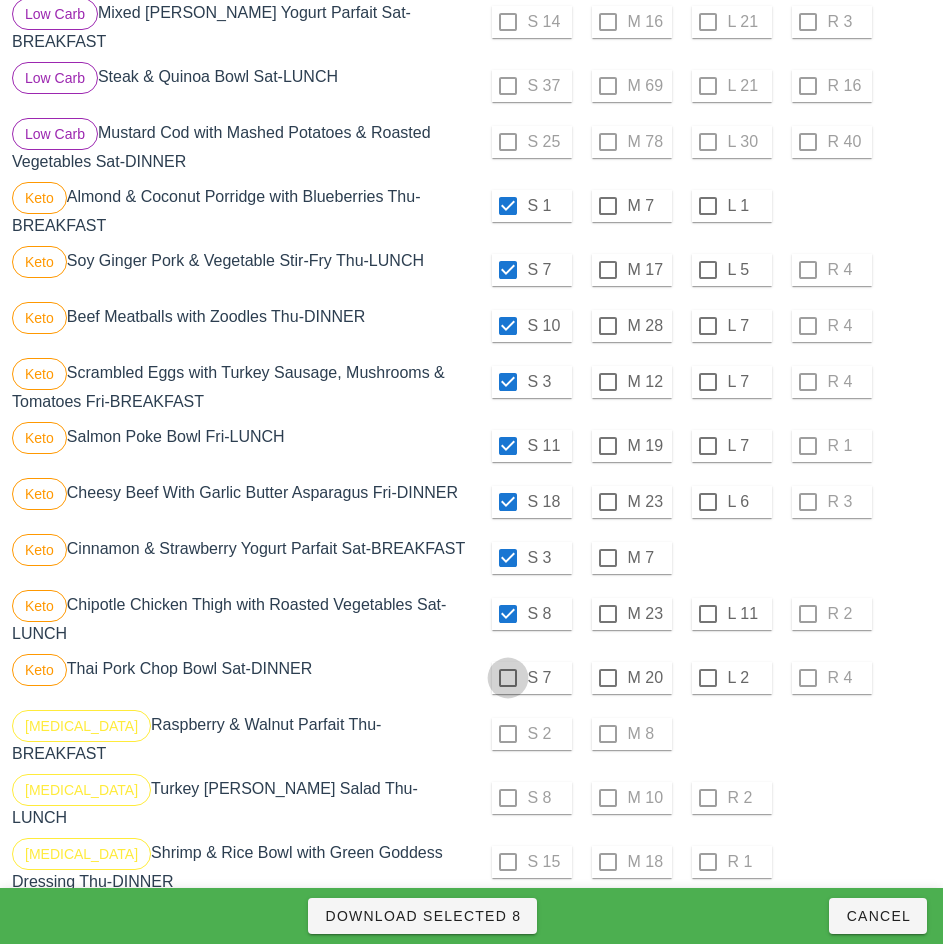 click at bounding box center (508, 678) 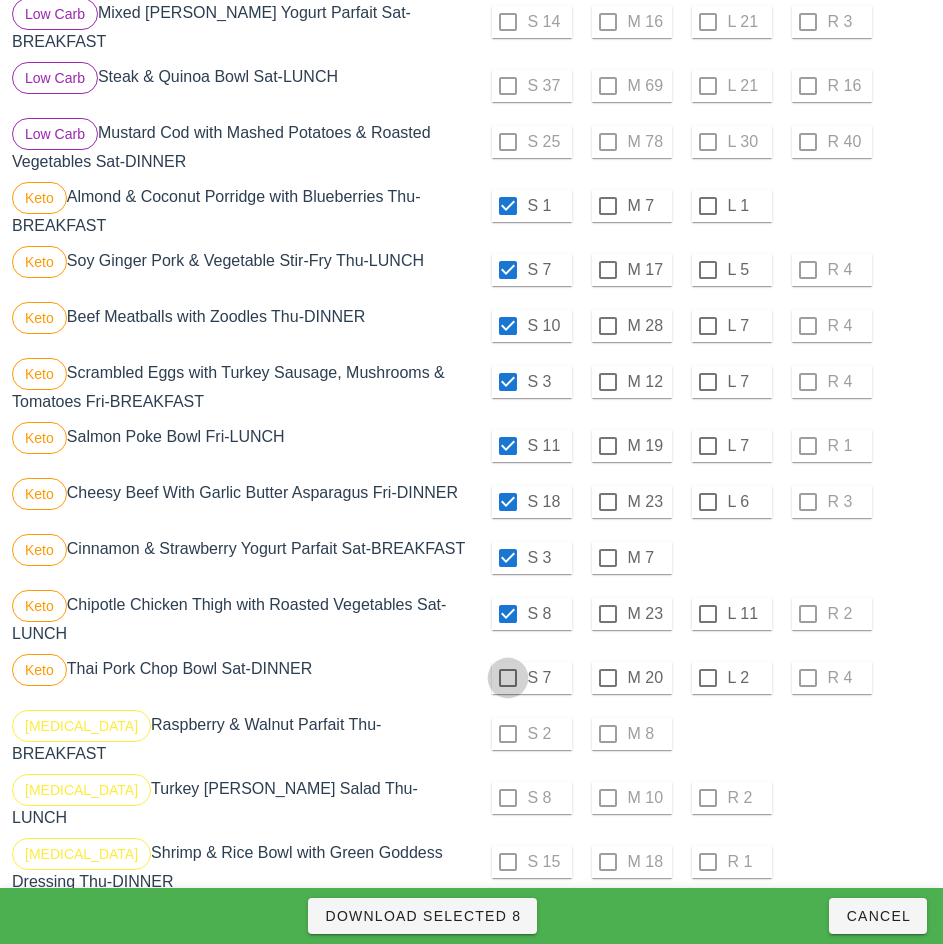 checkbox on "true" 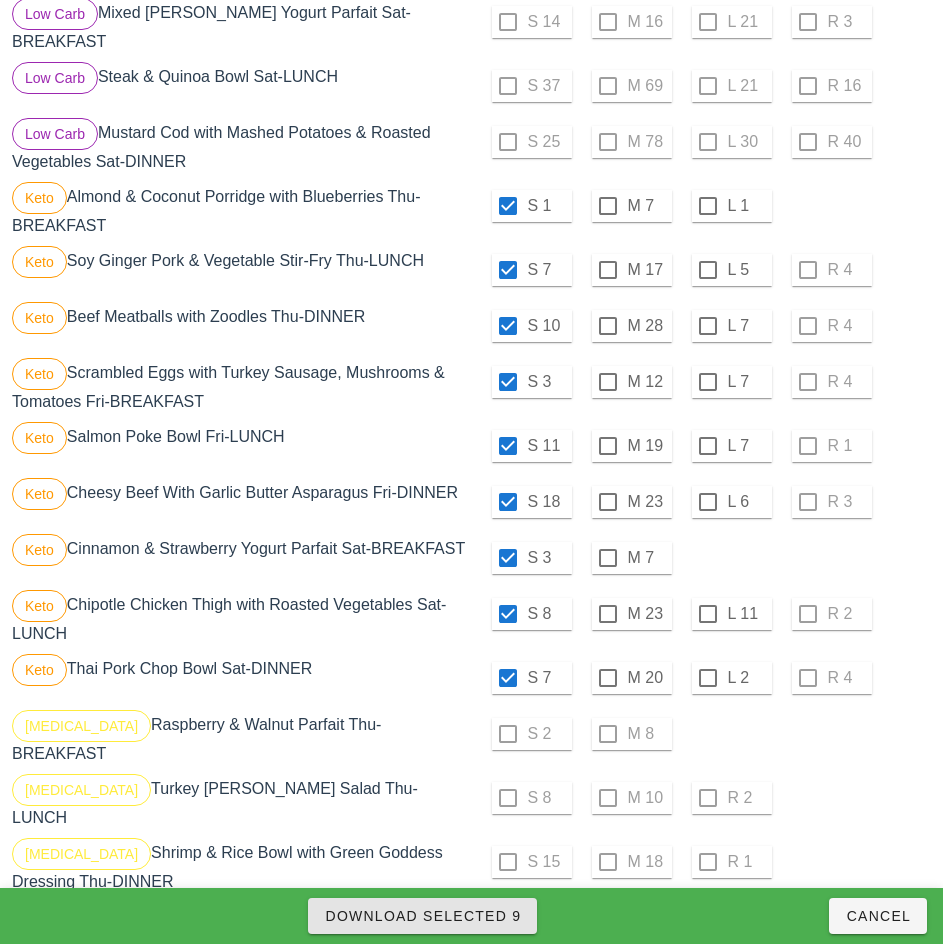 click on "Download Selected 9" at bounding box center (422, 916) 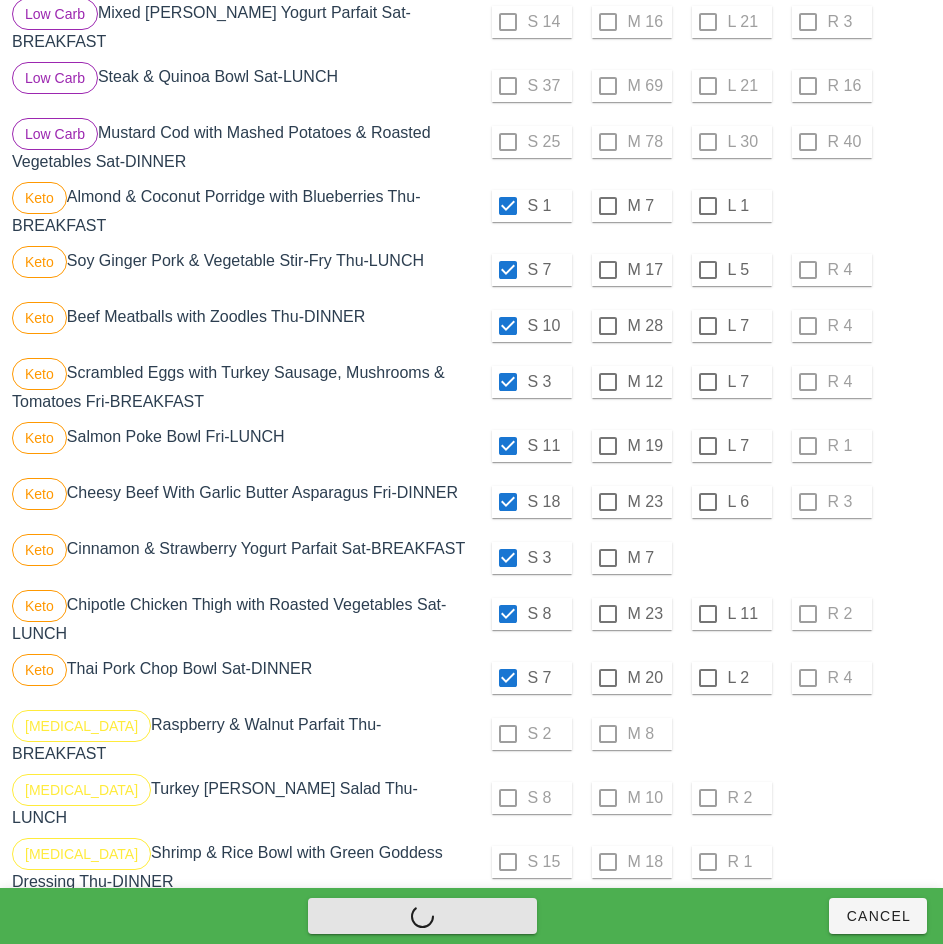 checkbox on "false" 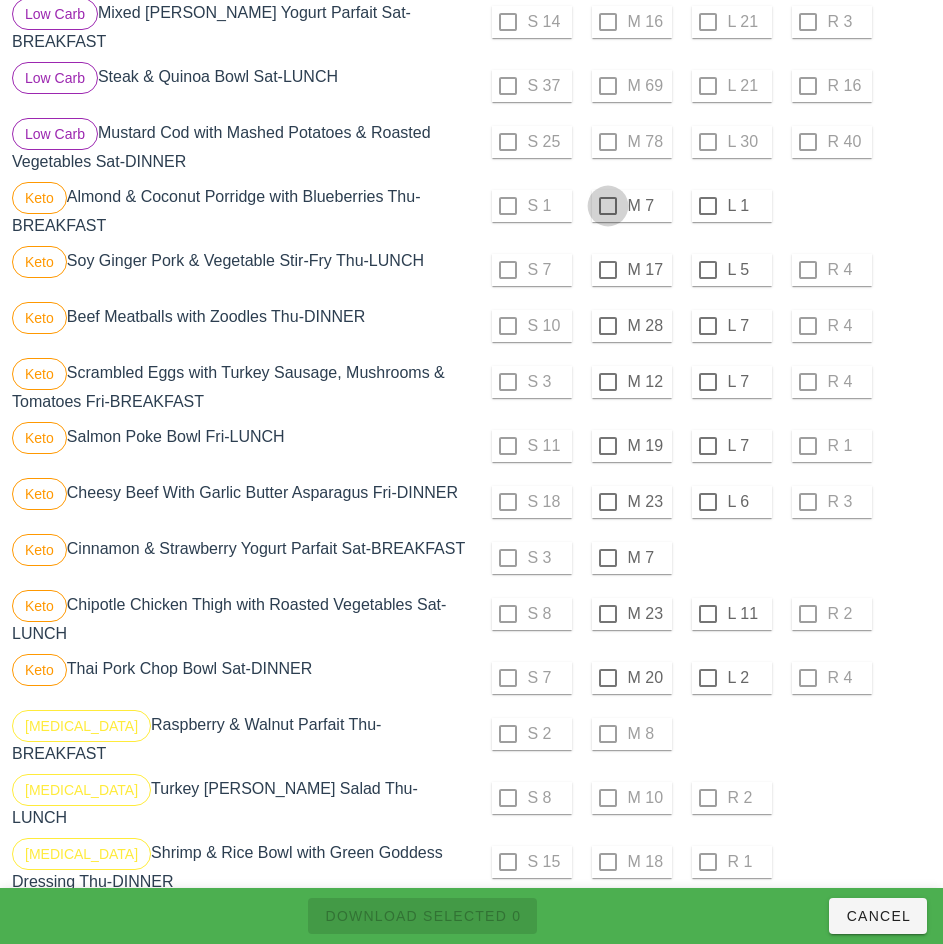 click at bounding box center (608, 206) 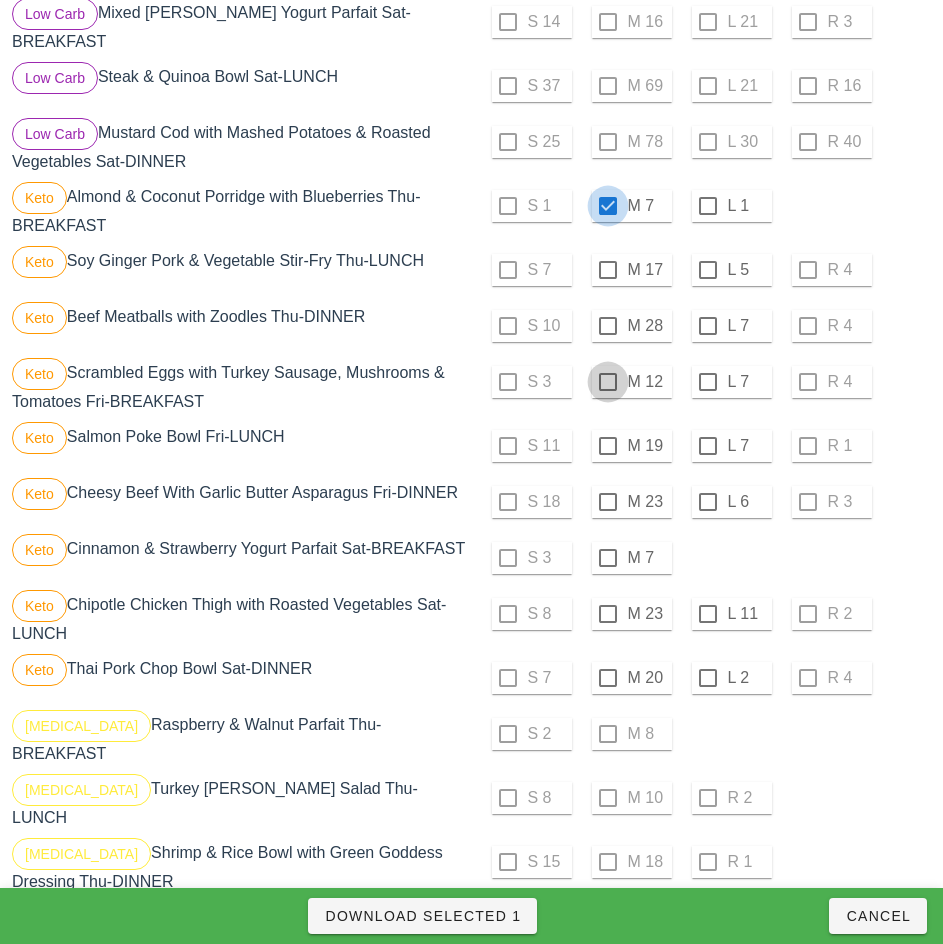 click at bounding box center (608, 270) 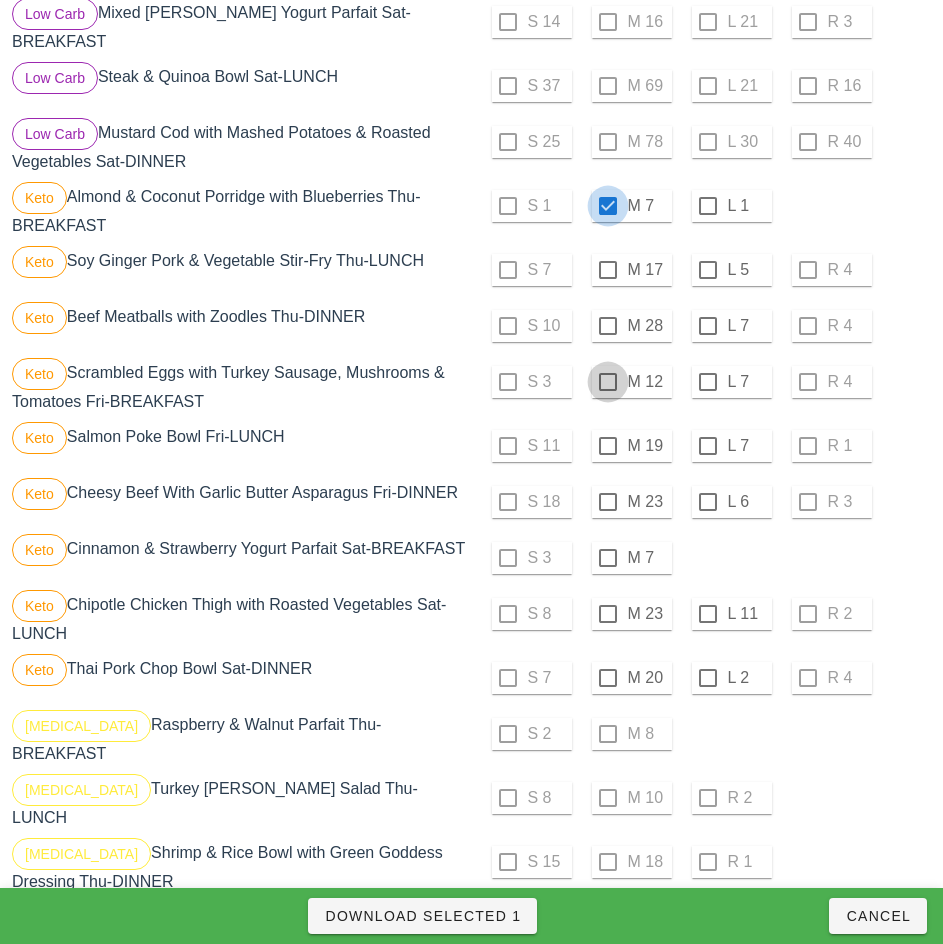 click at bounding box center (608, 326) 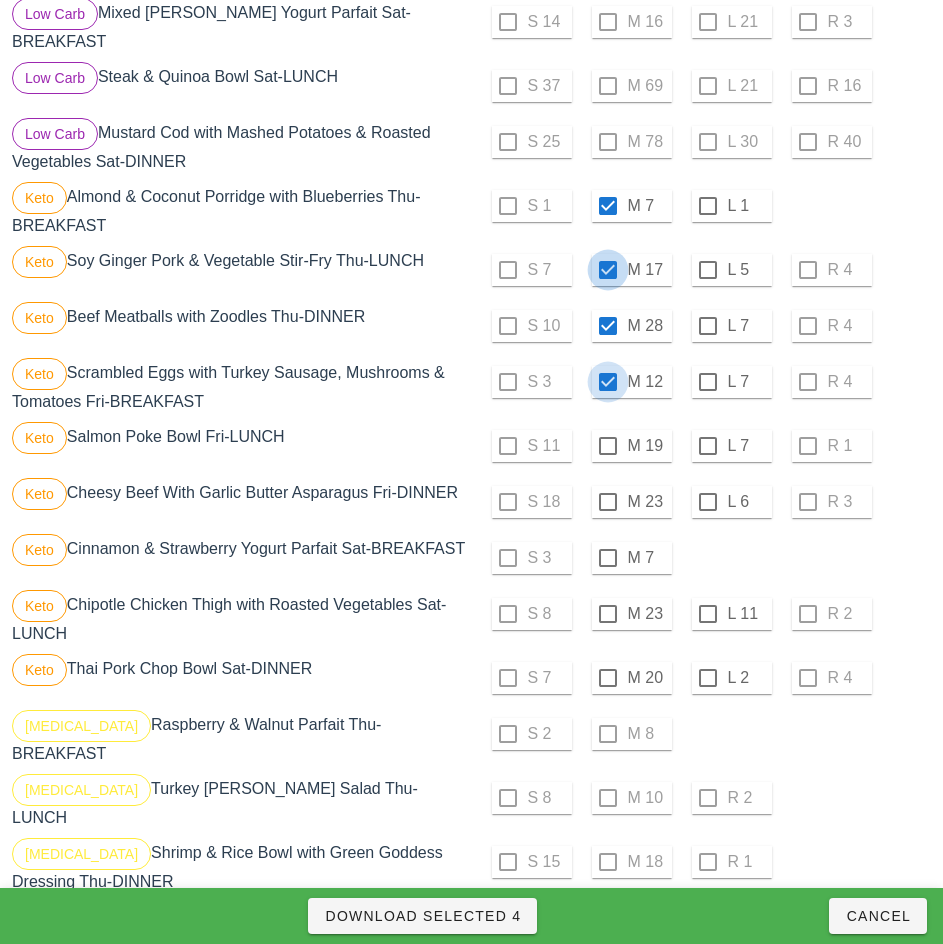 checkbox on "true" 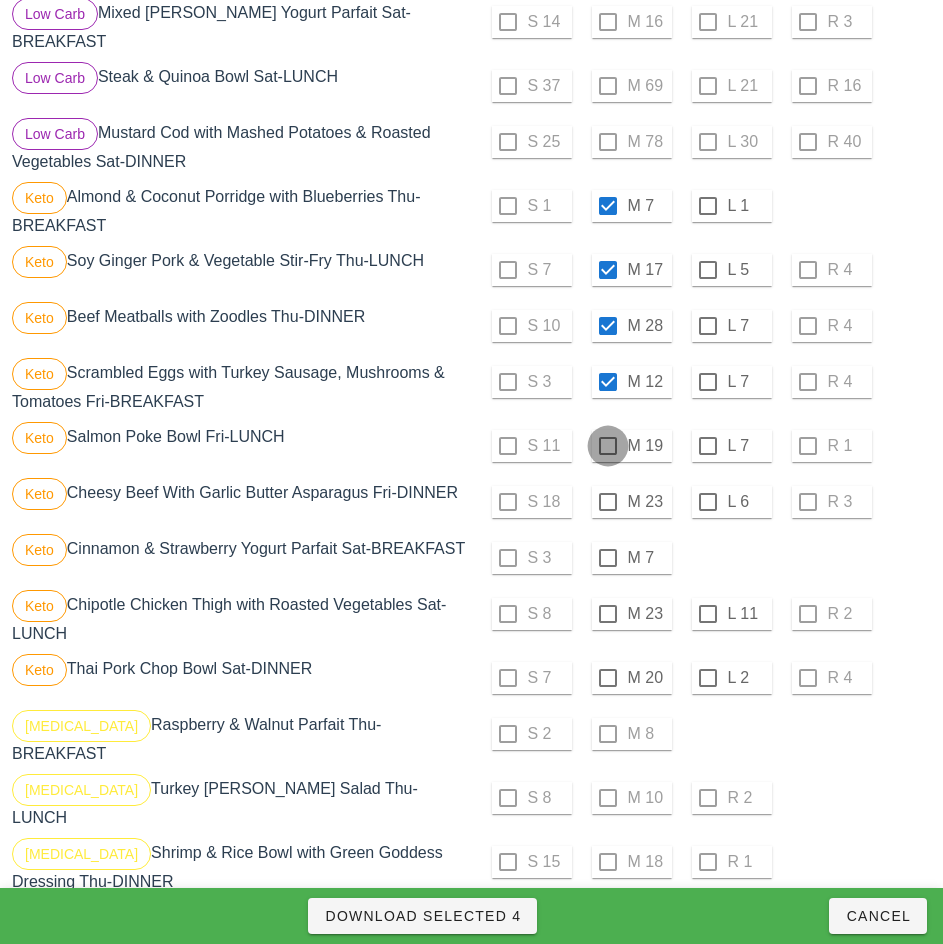 click at bounding box center [608, 446] 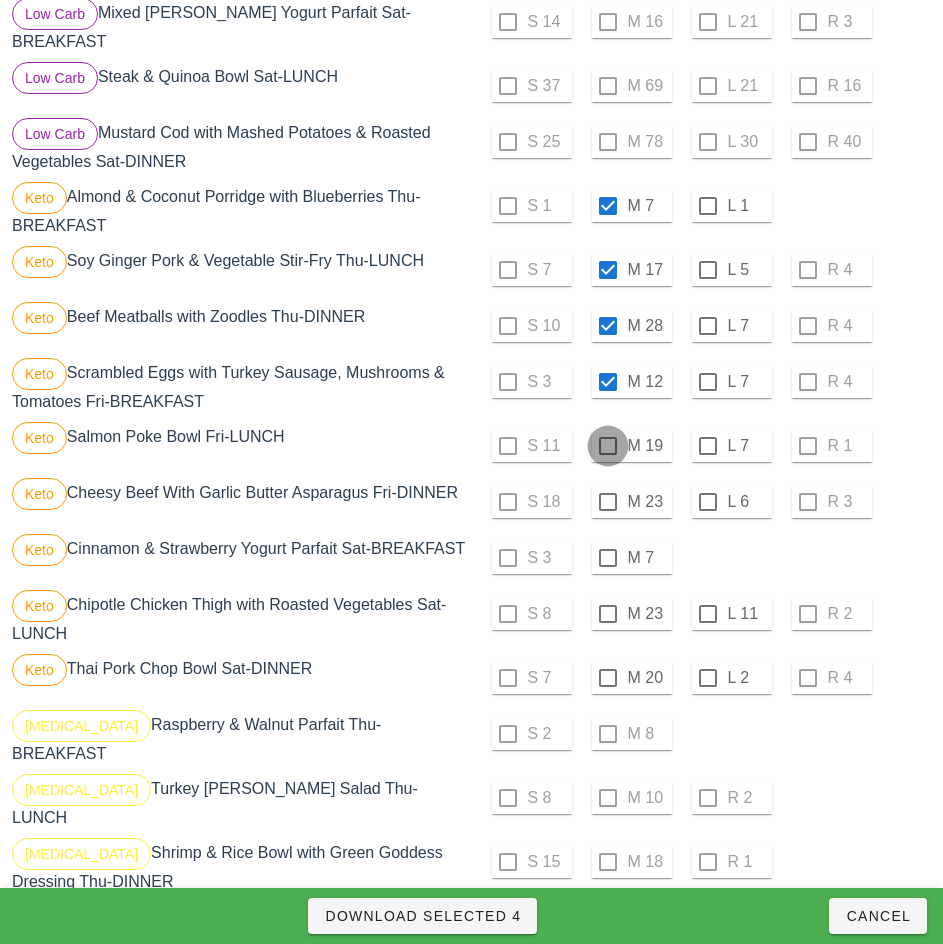 checkbox on "true" 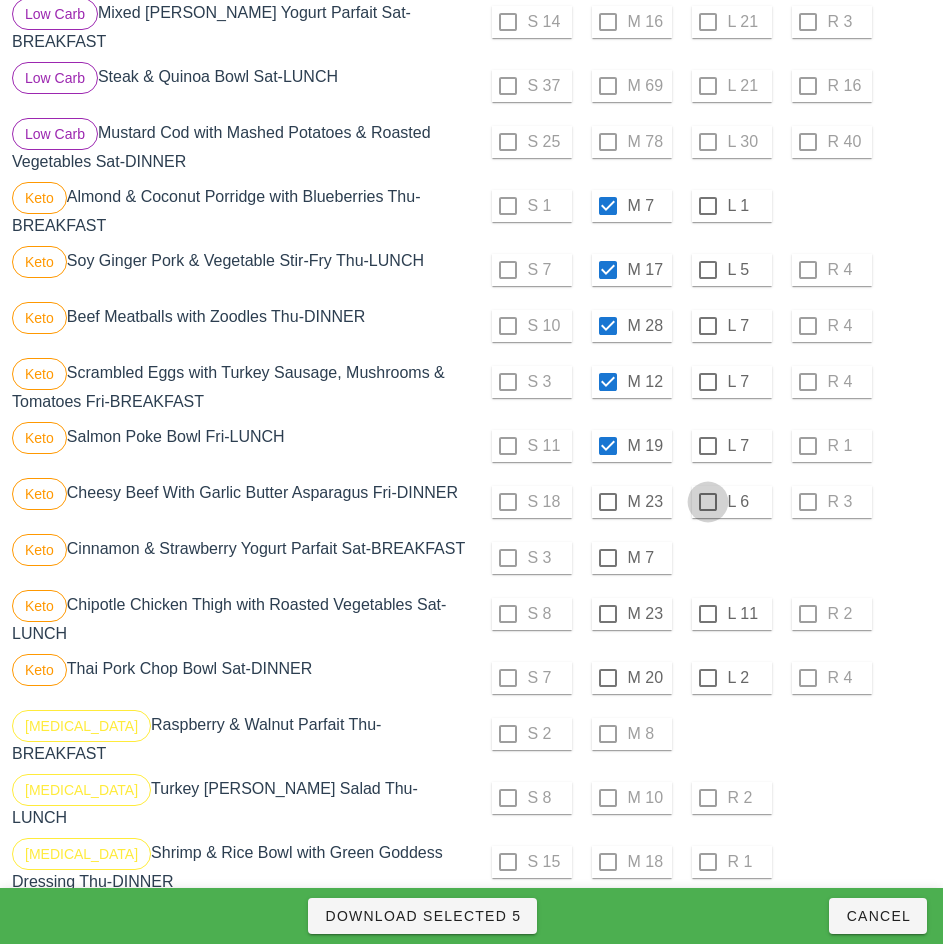 click at bounding box center (708, 502) 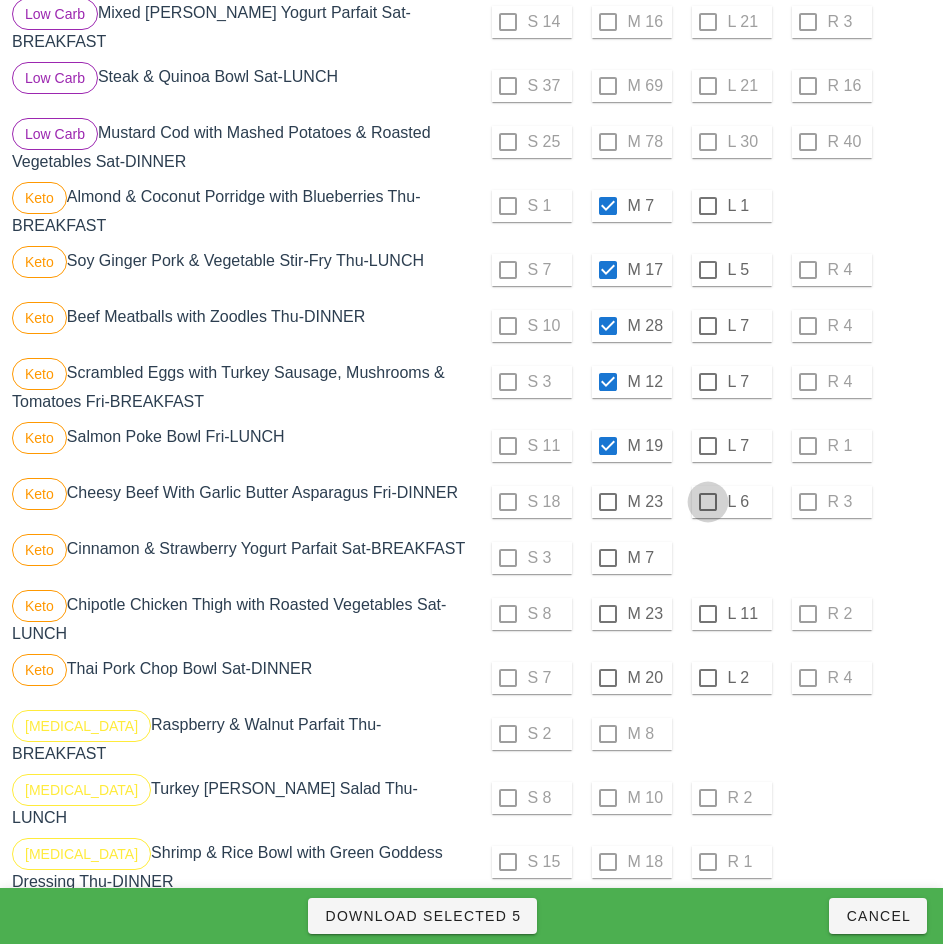 checkbox on "true" 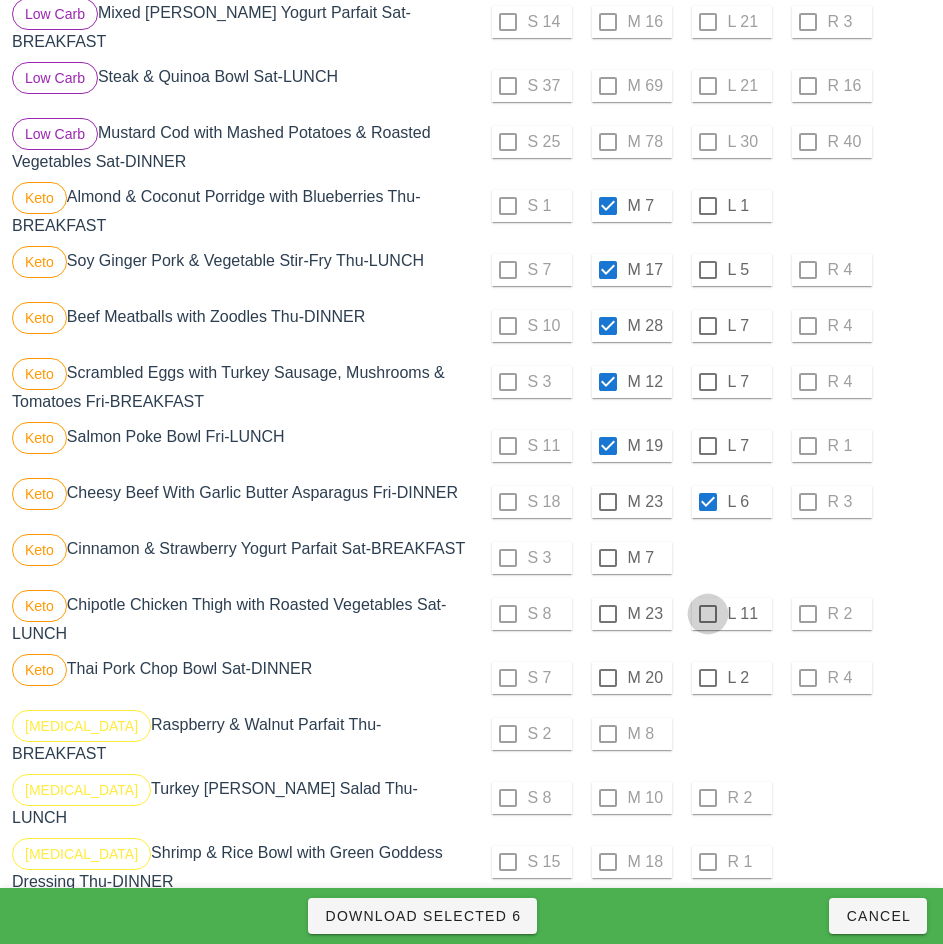 click at bounding box center [708, 614] 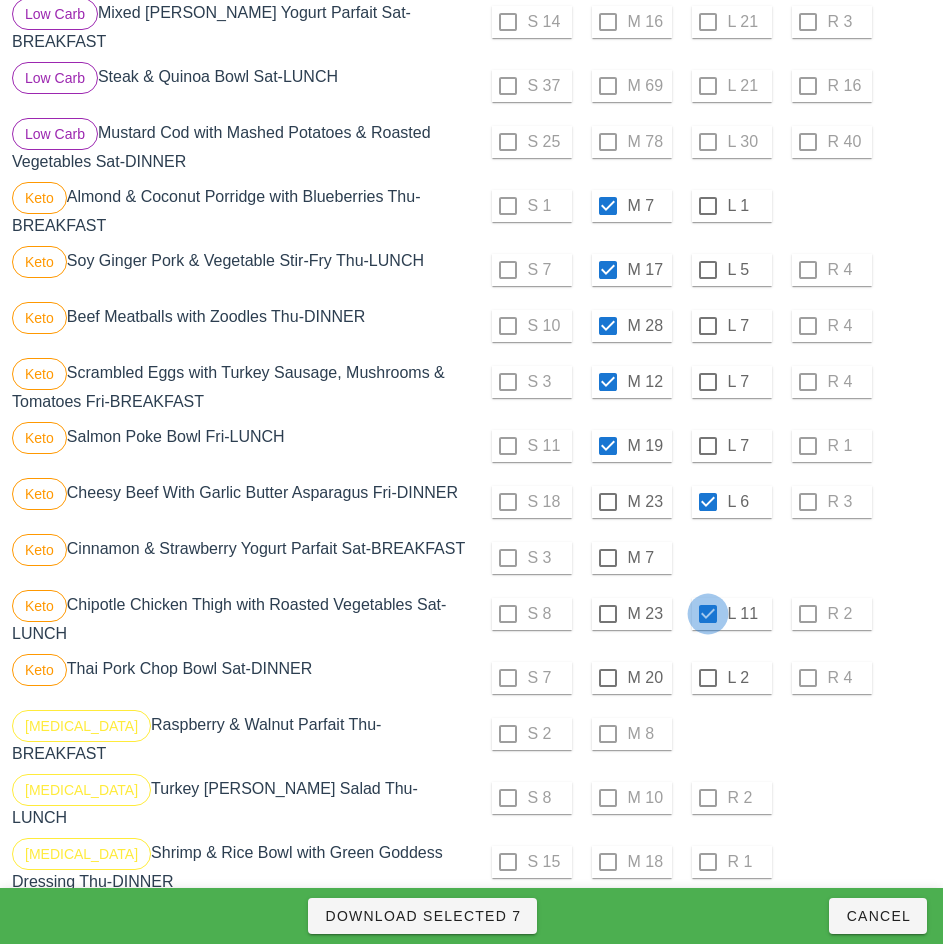 checkbox on "true" 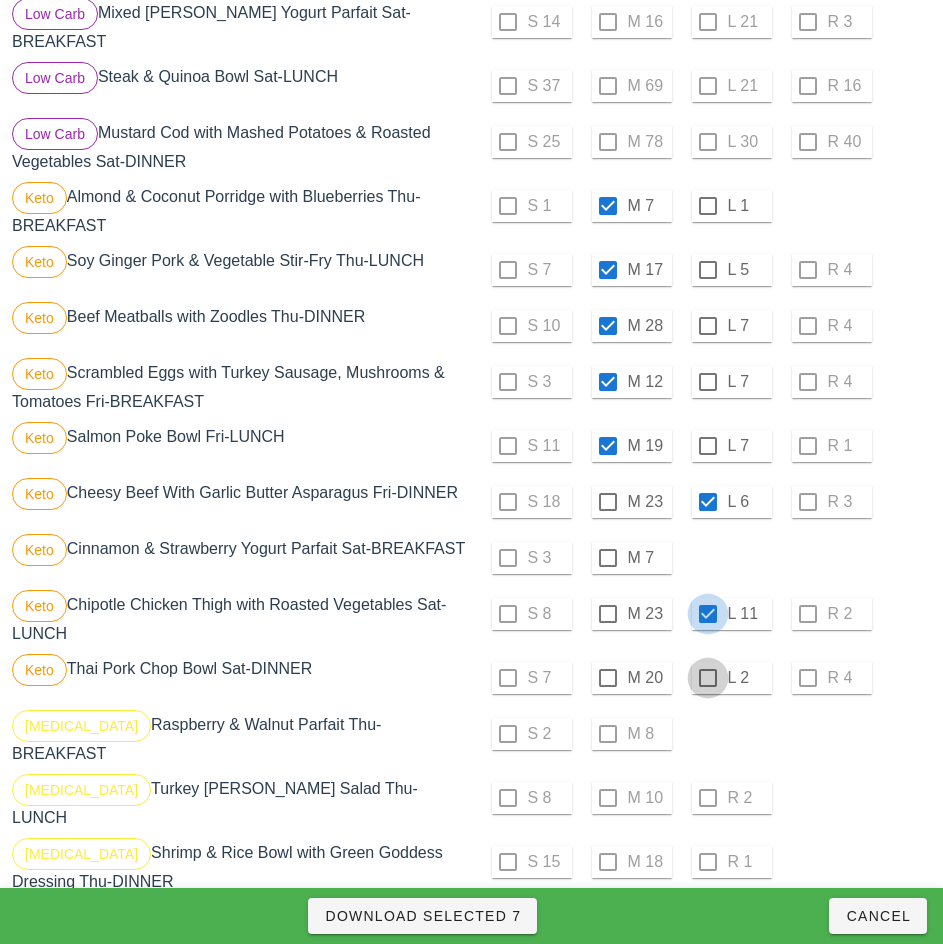 click at bounding box center [708, 678] 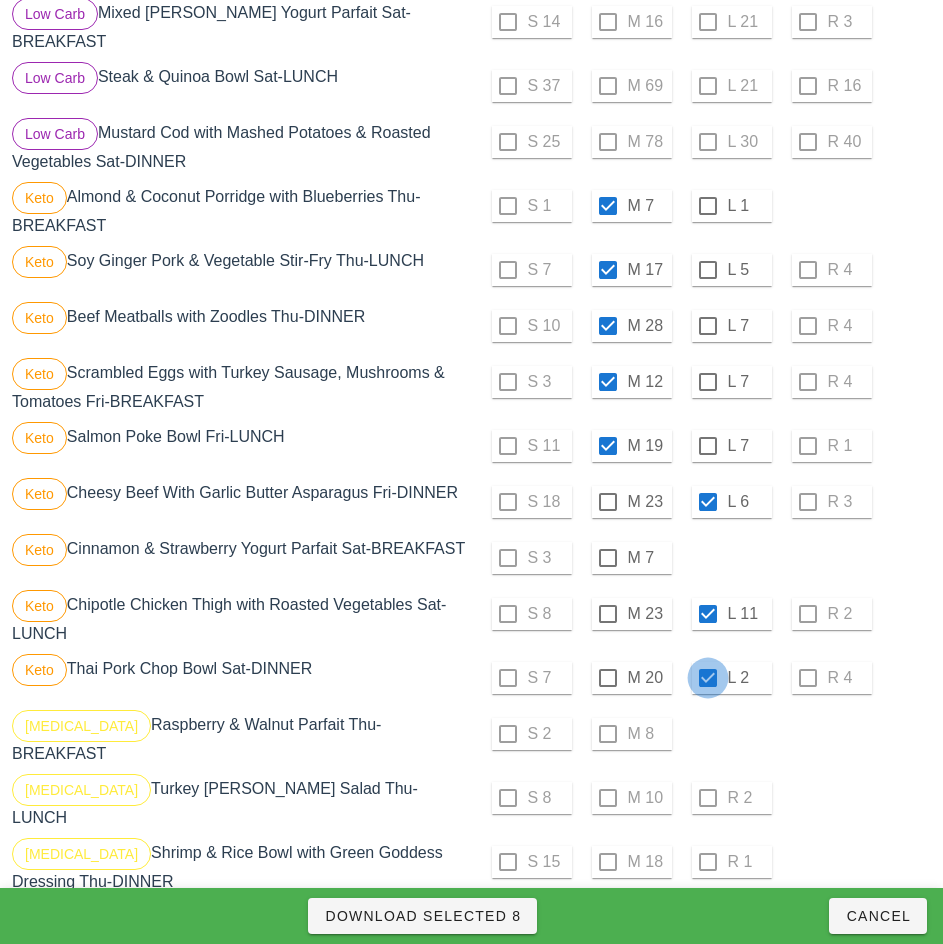 checkbox on "true" 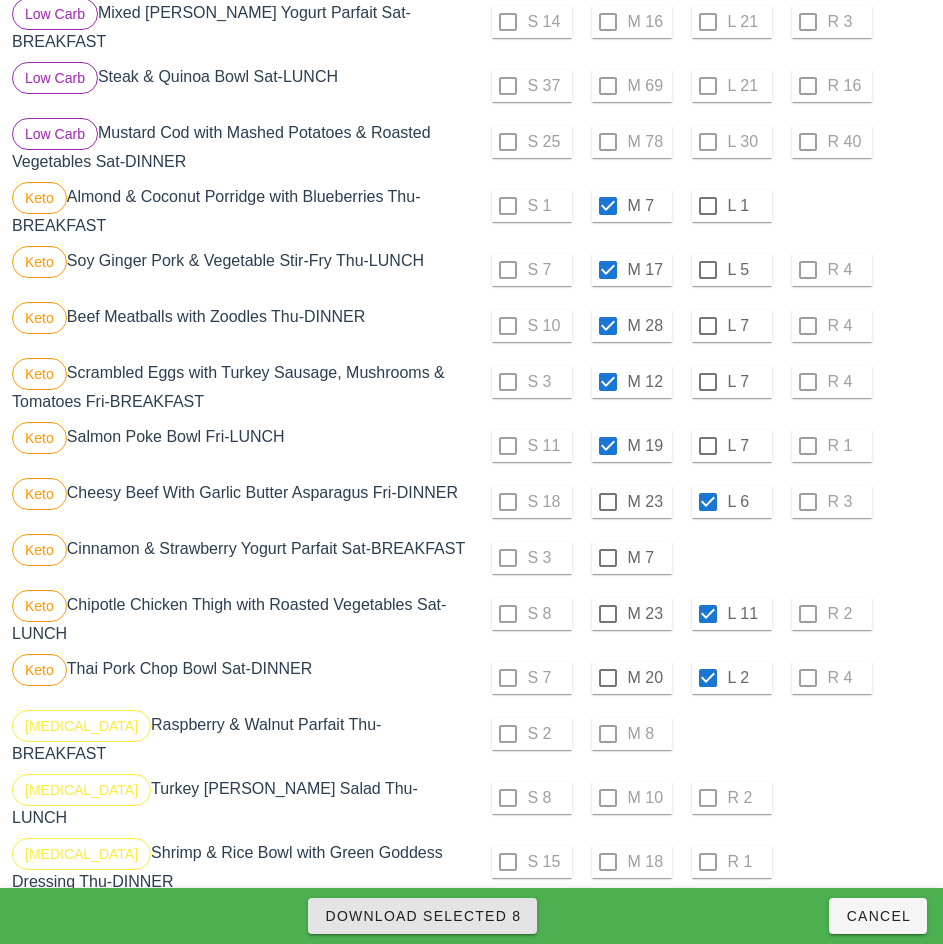 click on "Download Selected 8" at bounding box center (422, 916) 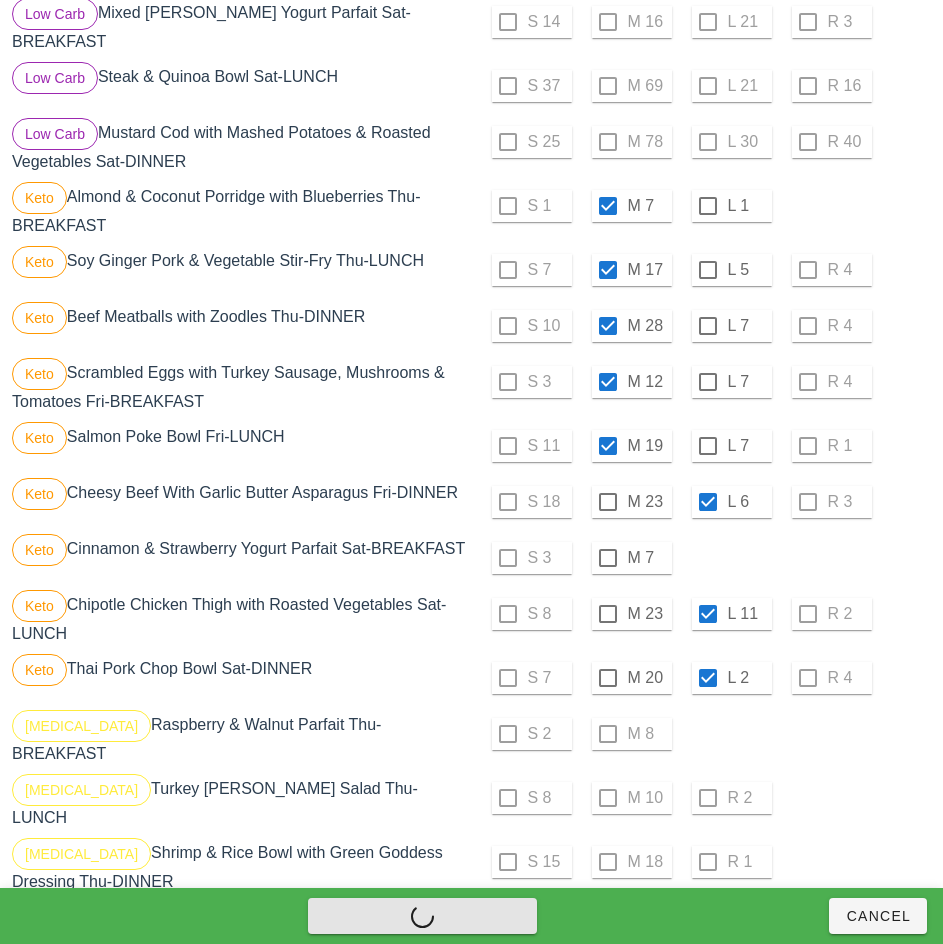 checkbox on "false" 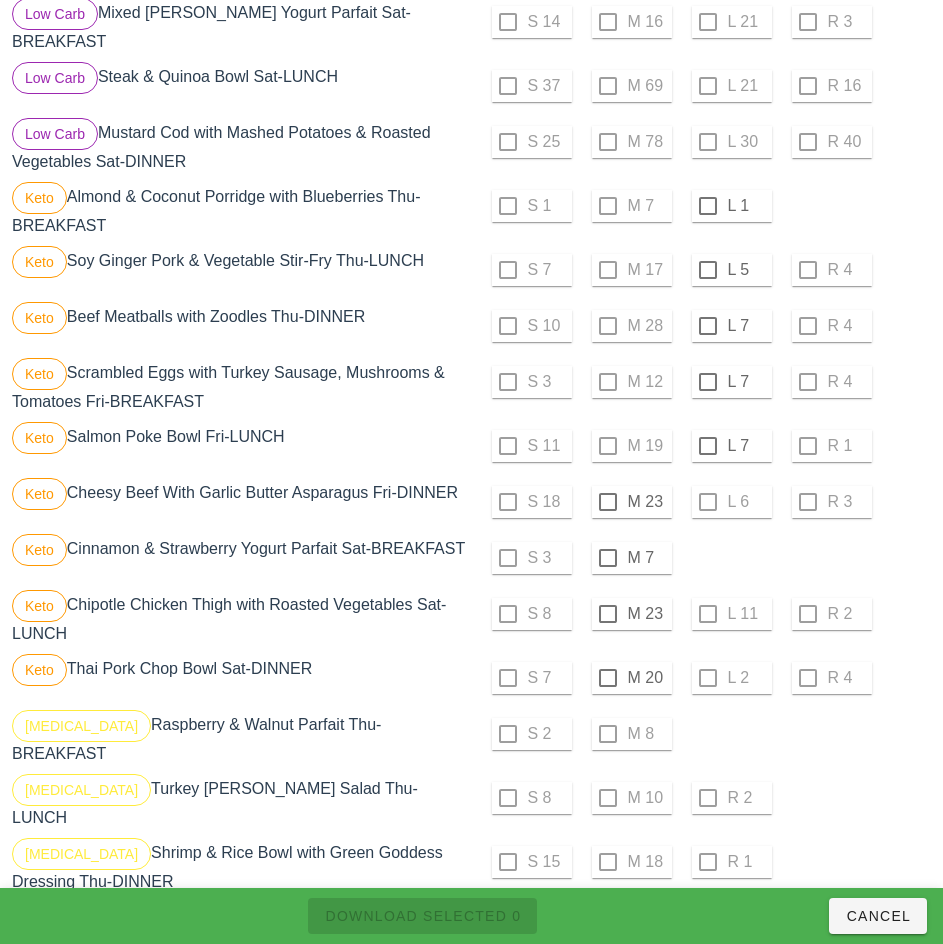 click at bounding box center [708, 206] 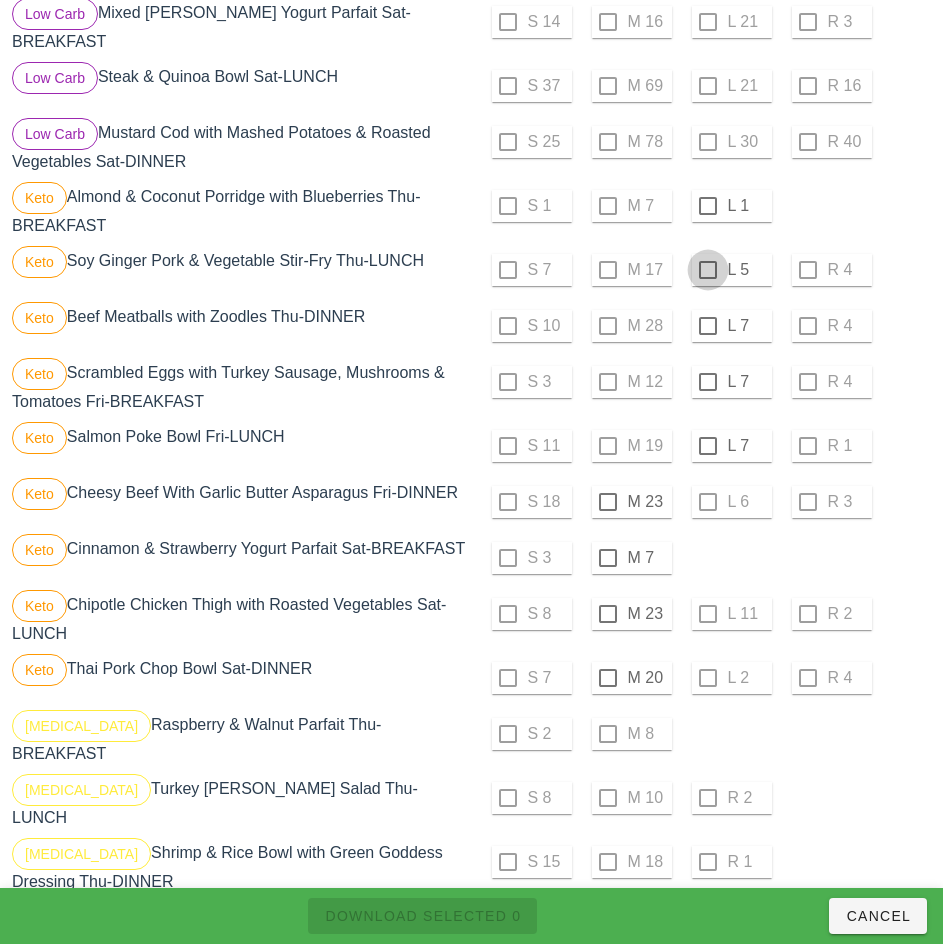click at bounding box center [708, 270] 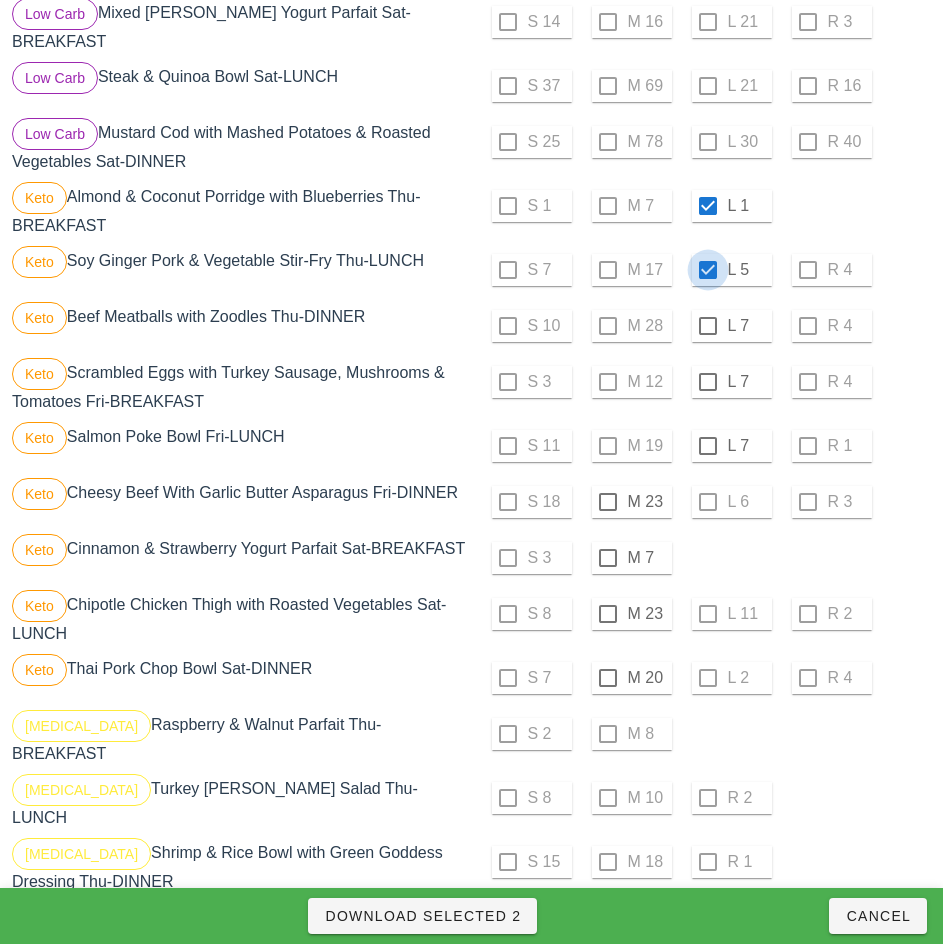 click at bounding box center [708, 326] 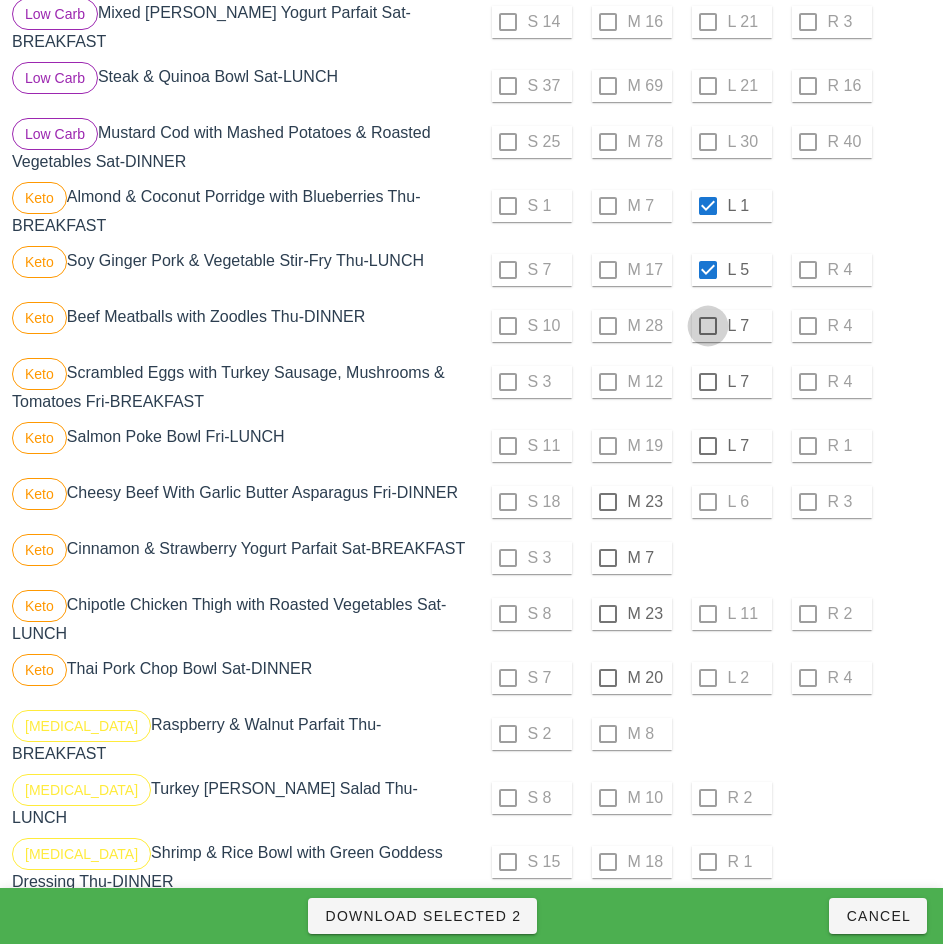 checkbox on "true" 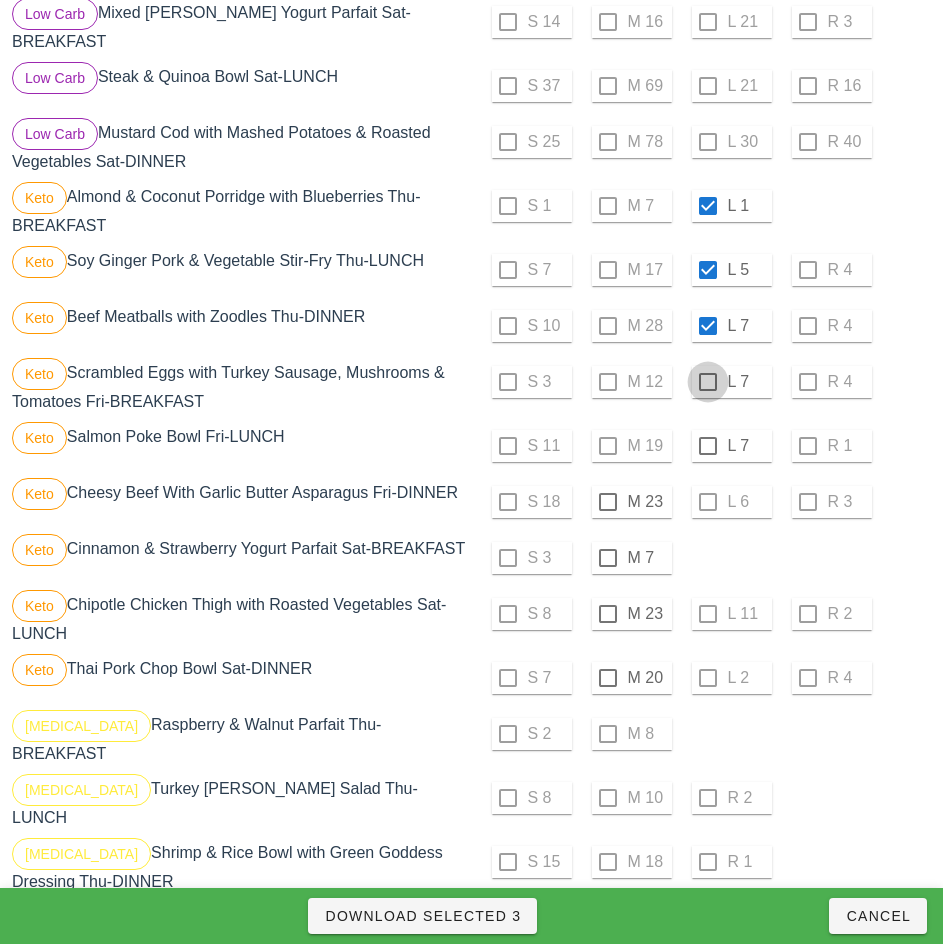 click at bounding box center [708, 382] 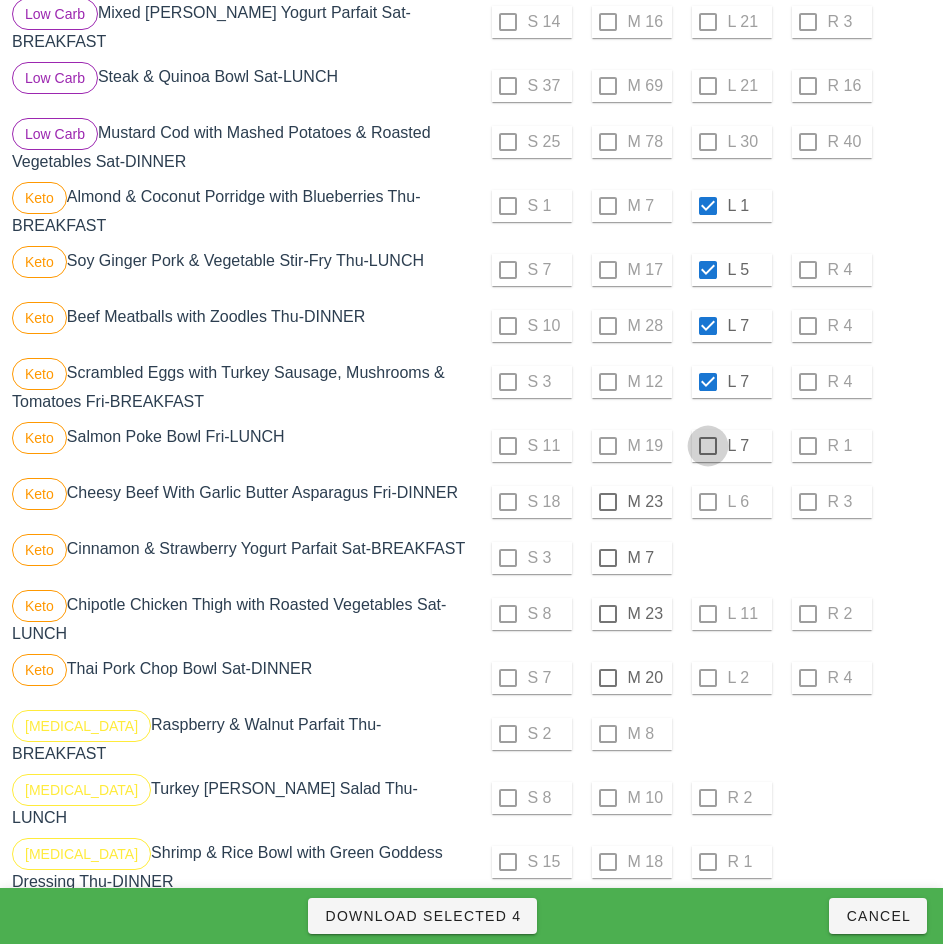 click at bounding box center [708, 446] 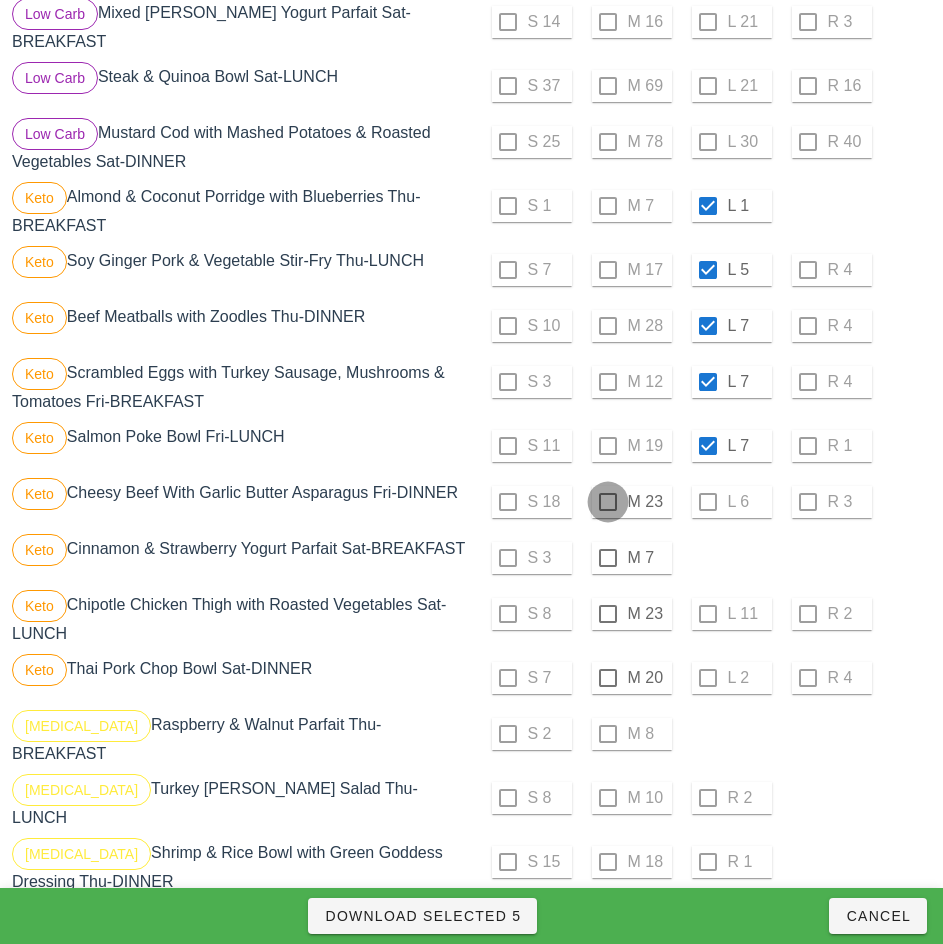 click at bounding box center [608, 502] 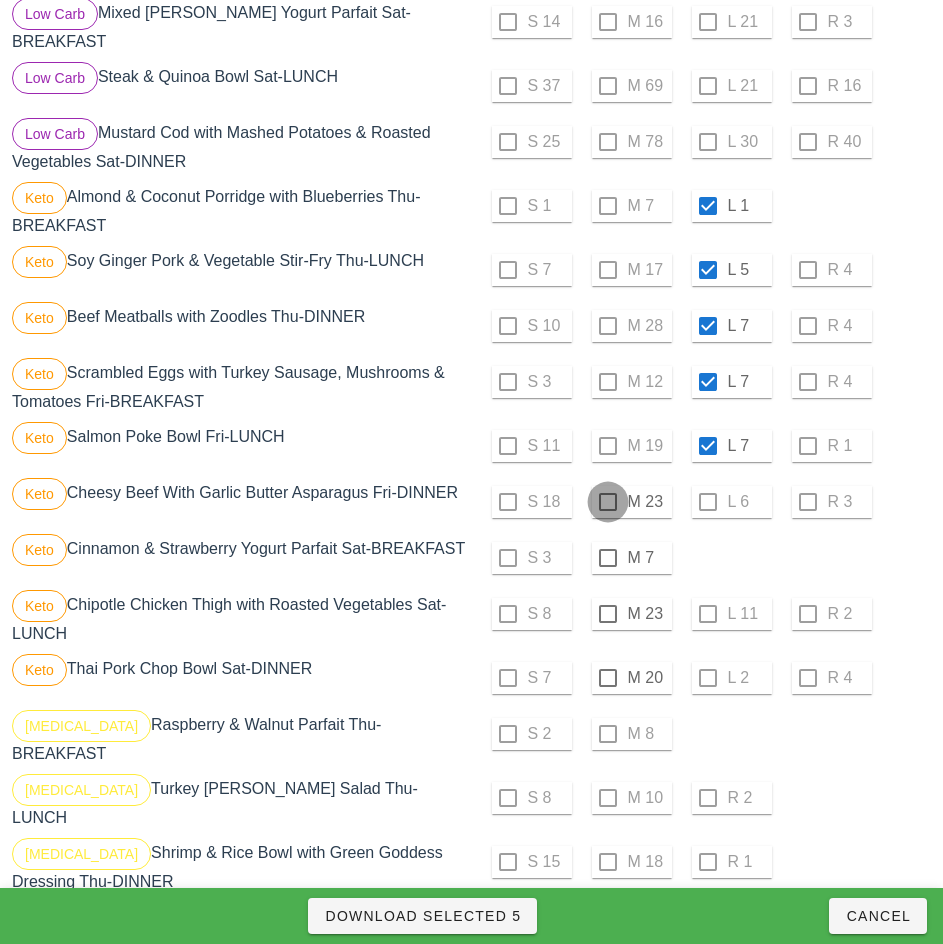 checkbox on "true" 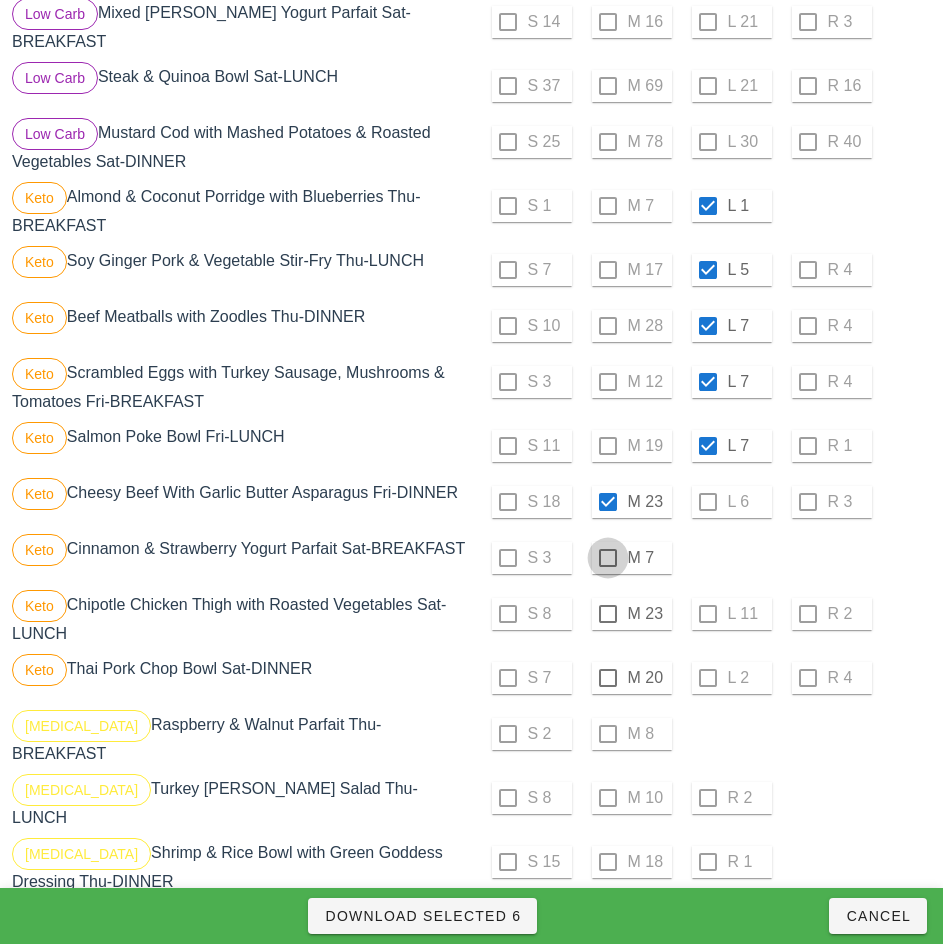 click at bounding box center [608, 558] 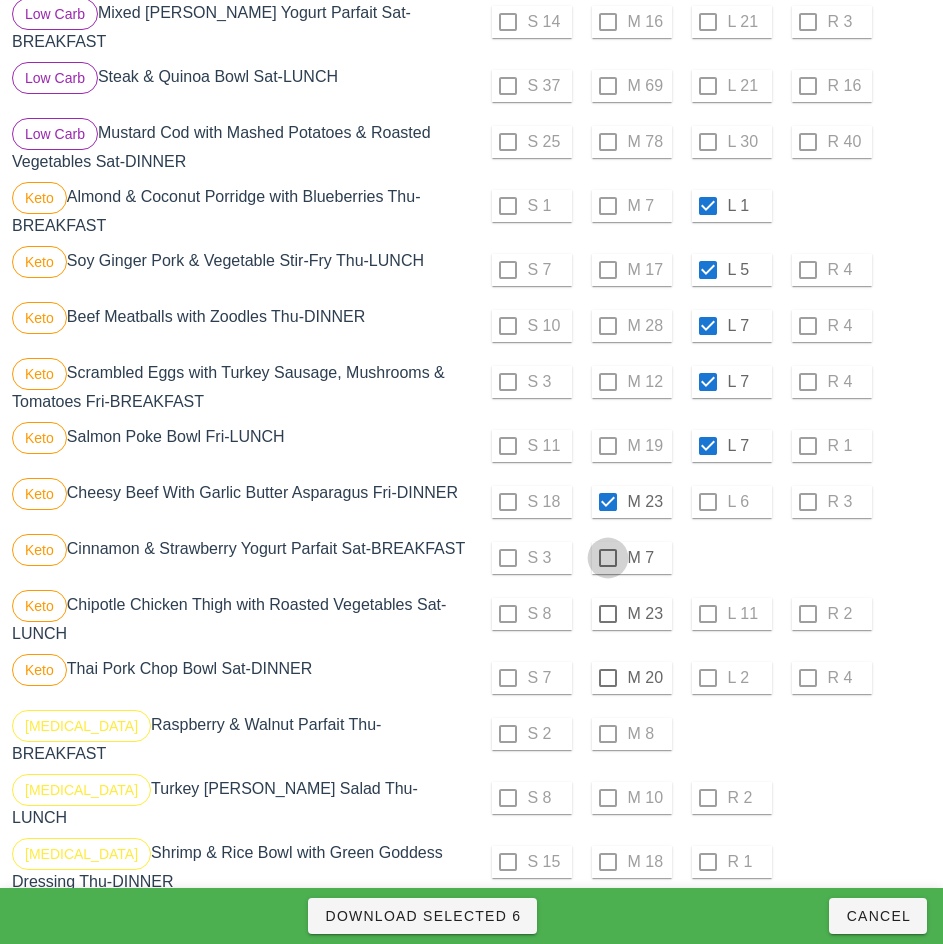 checkbox on "true" 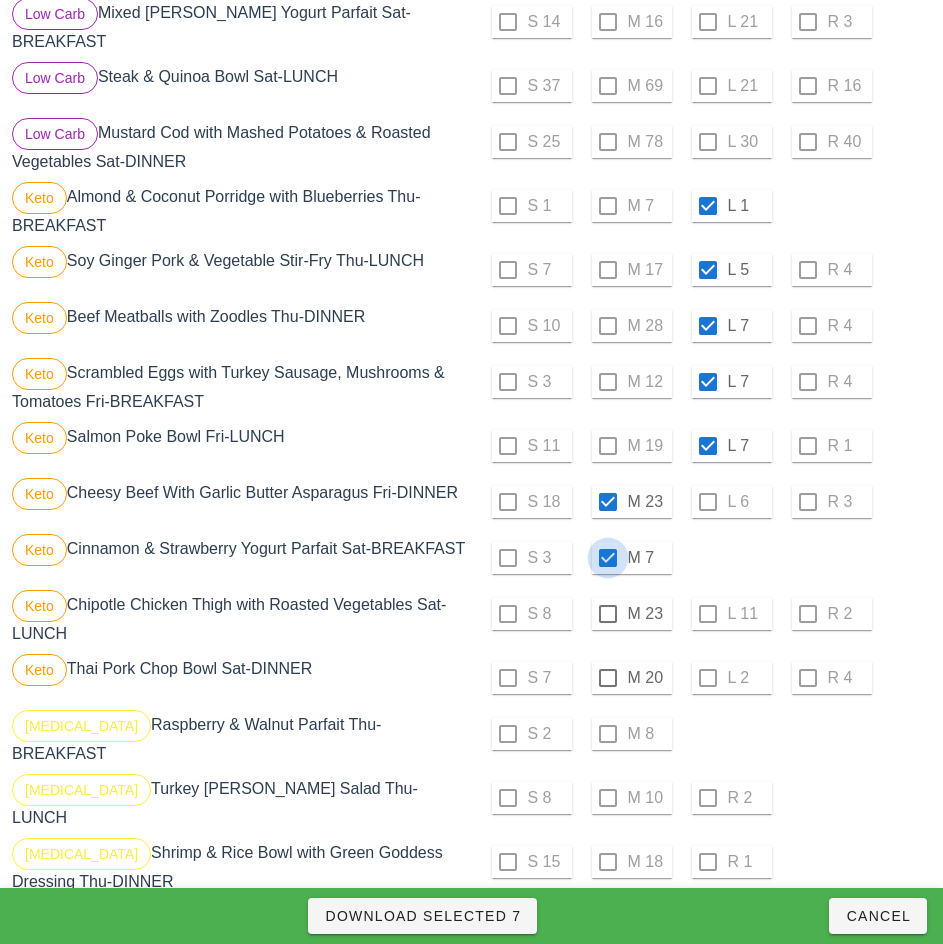 click at bounding box center (608, 614) 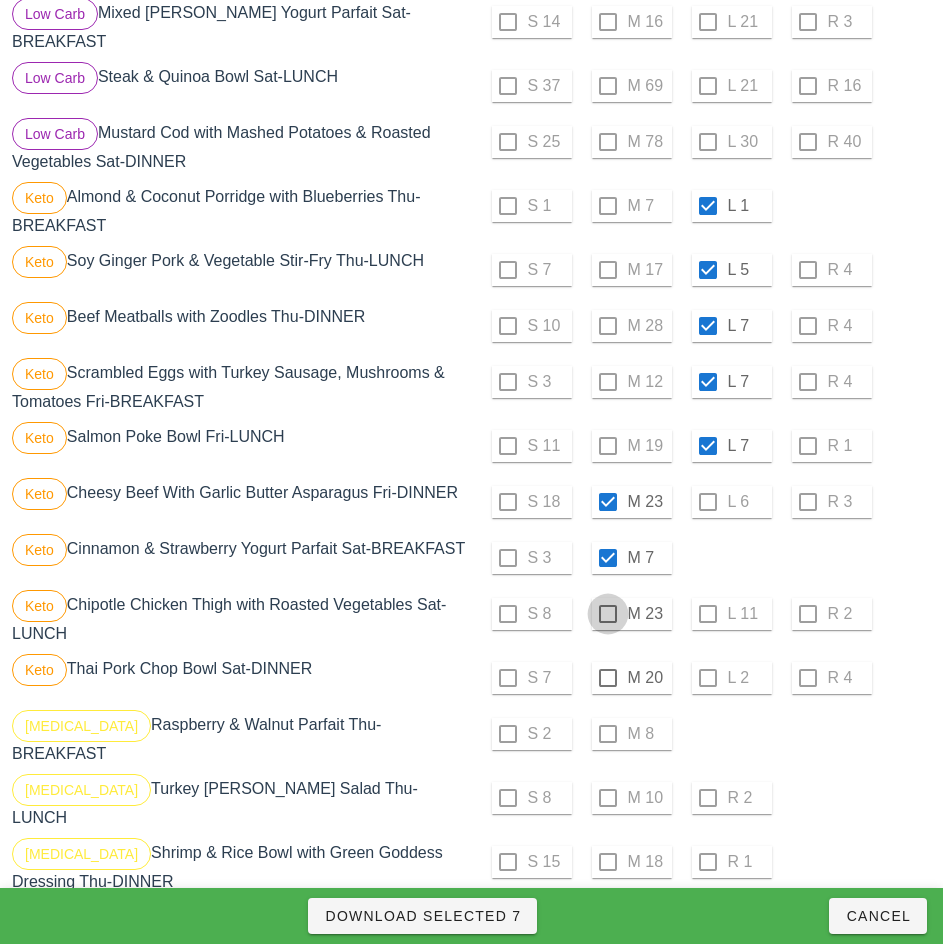 checkbox on "true" 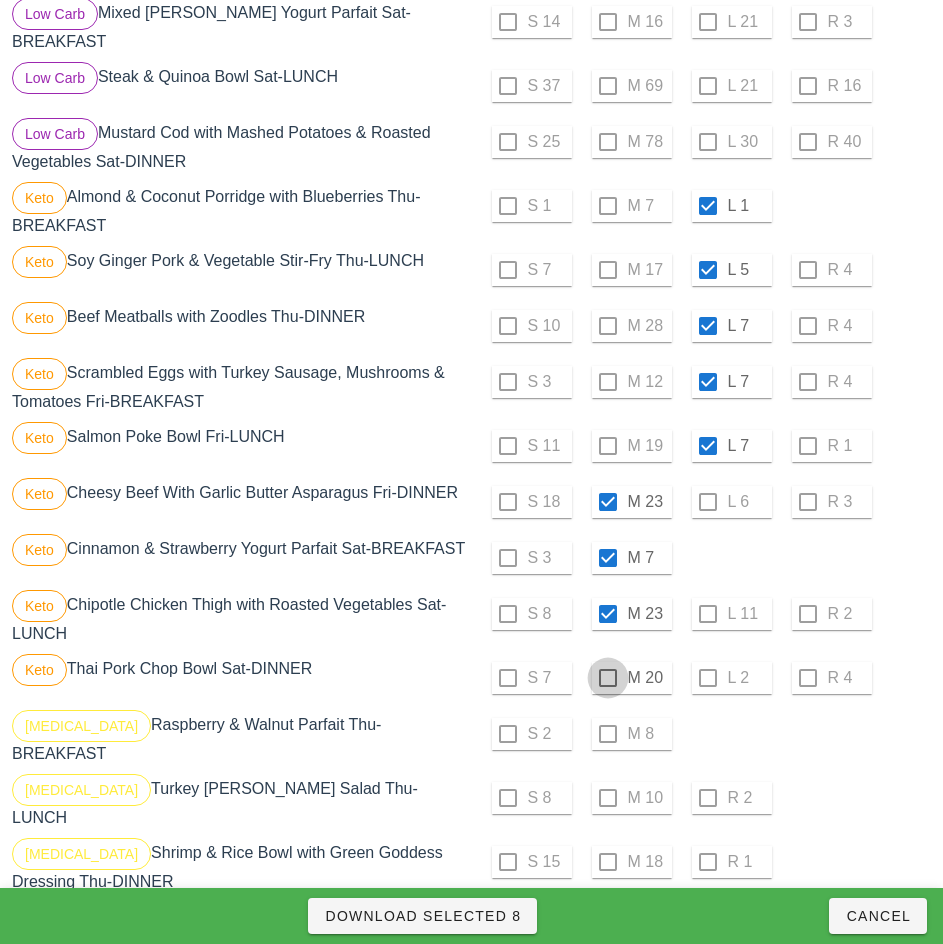 click at bounding box center (608, 678) 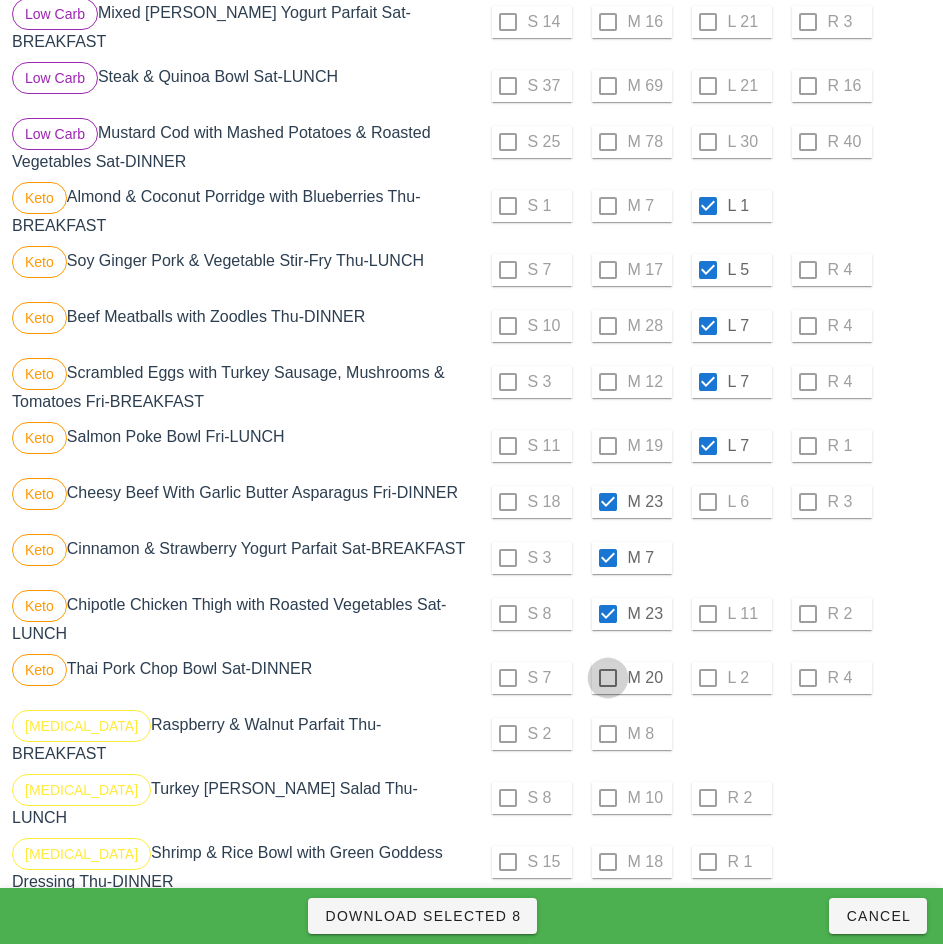 checkbox on "true" 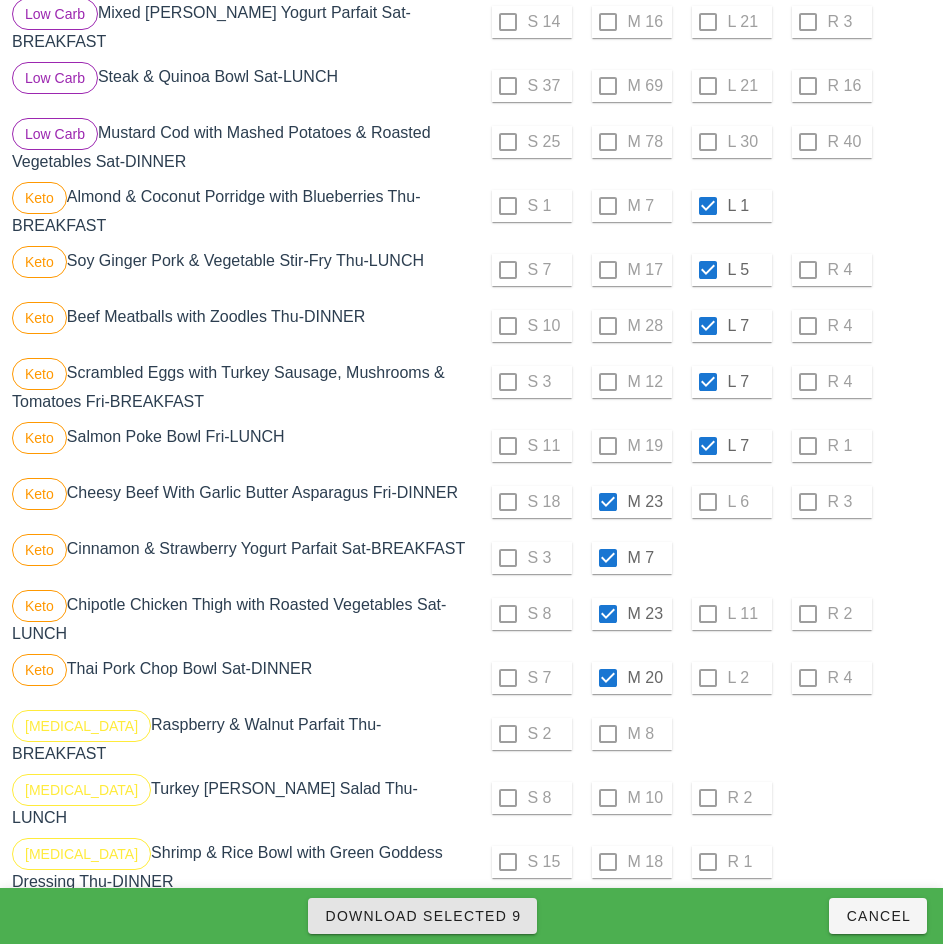 click on "Download Selected 9" at bounding box center [422, 916] 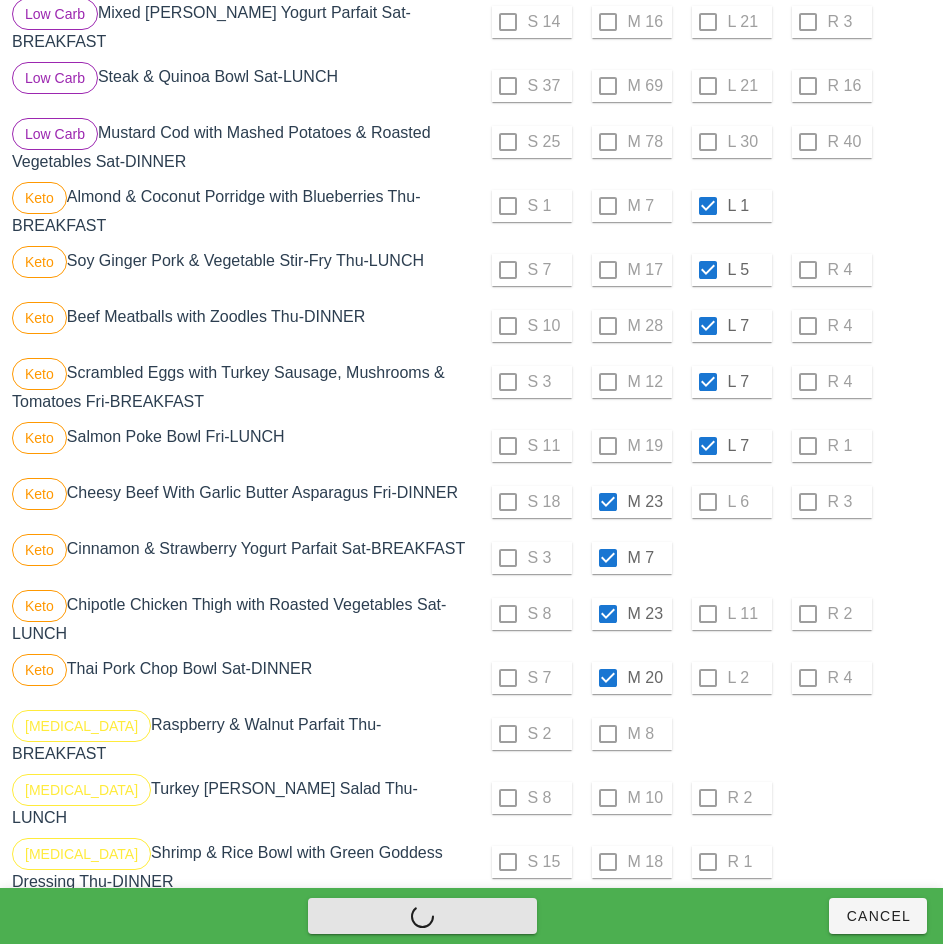 checkbox on "false" 